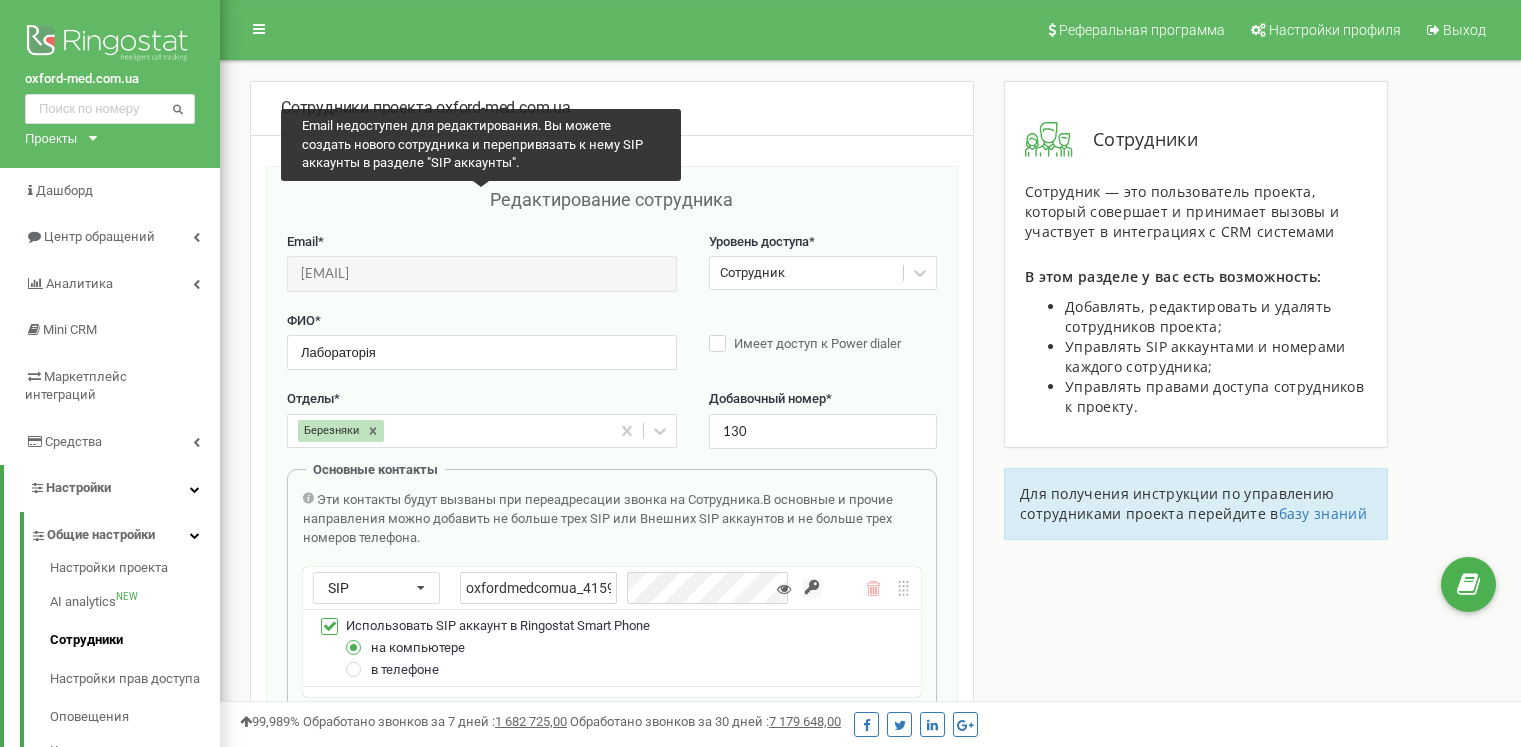 scroll, scrollTop: 62, scrollLeft: 0, axis: vertical 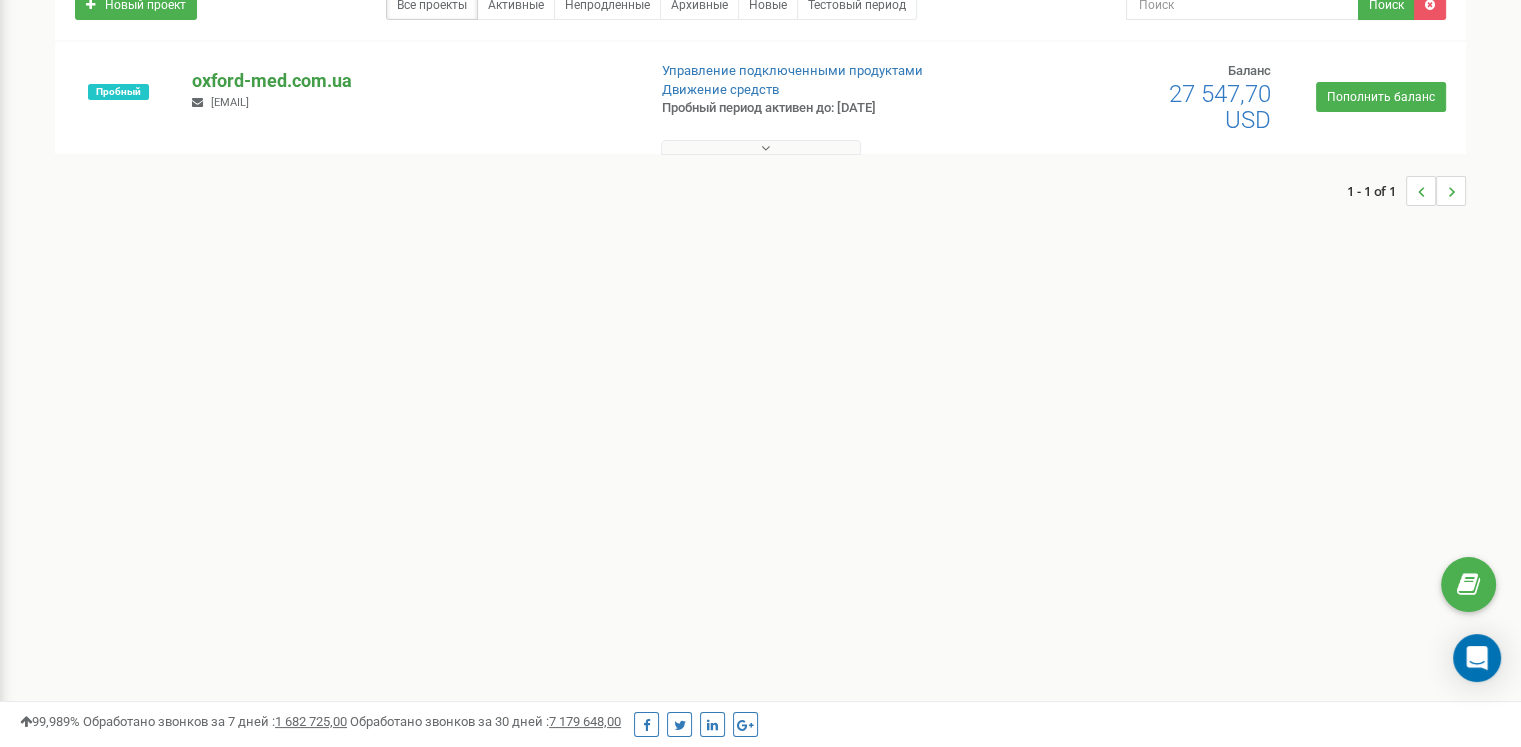 click on "oxford-med.com.ua" at bounding box center [410, 81] 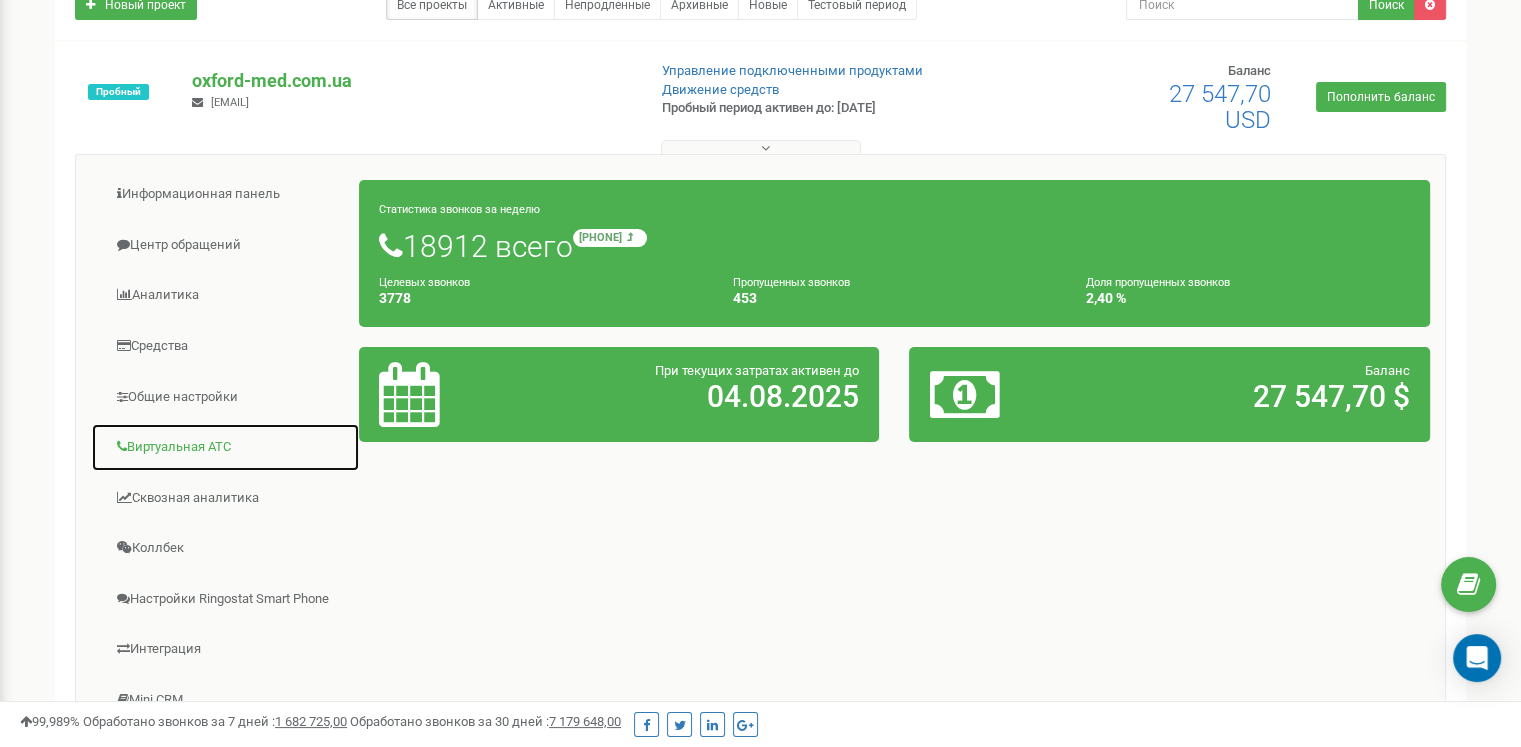 click on "Виртуальная АТС" at bounding box center (225, 447) 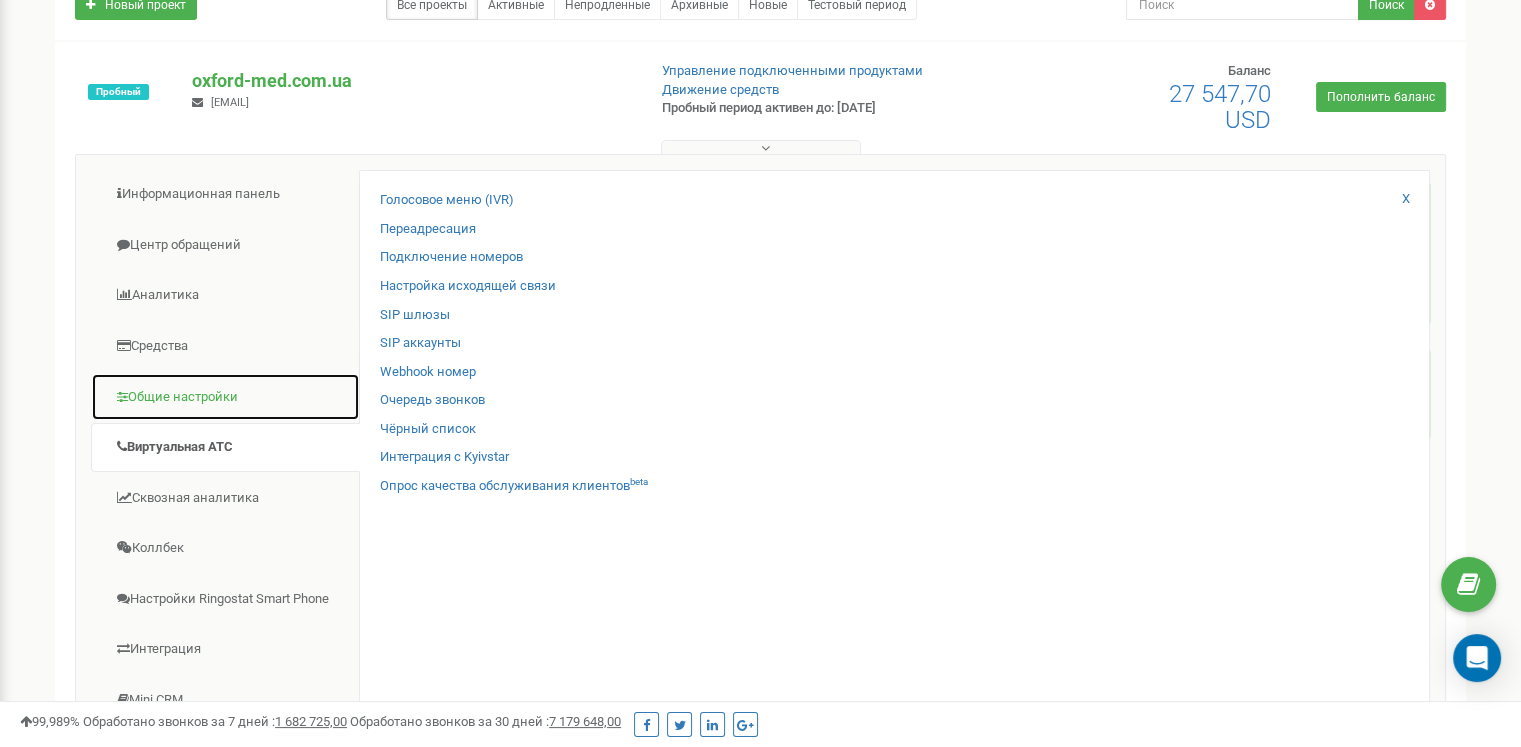 click on "Общие настройки" at bounding box center [225, 397] 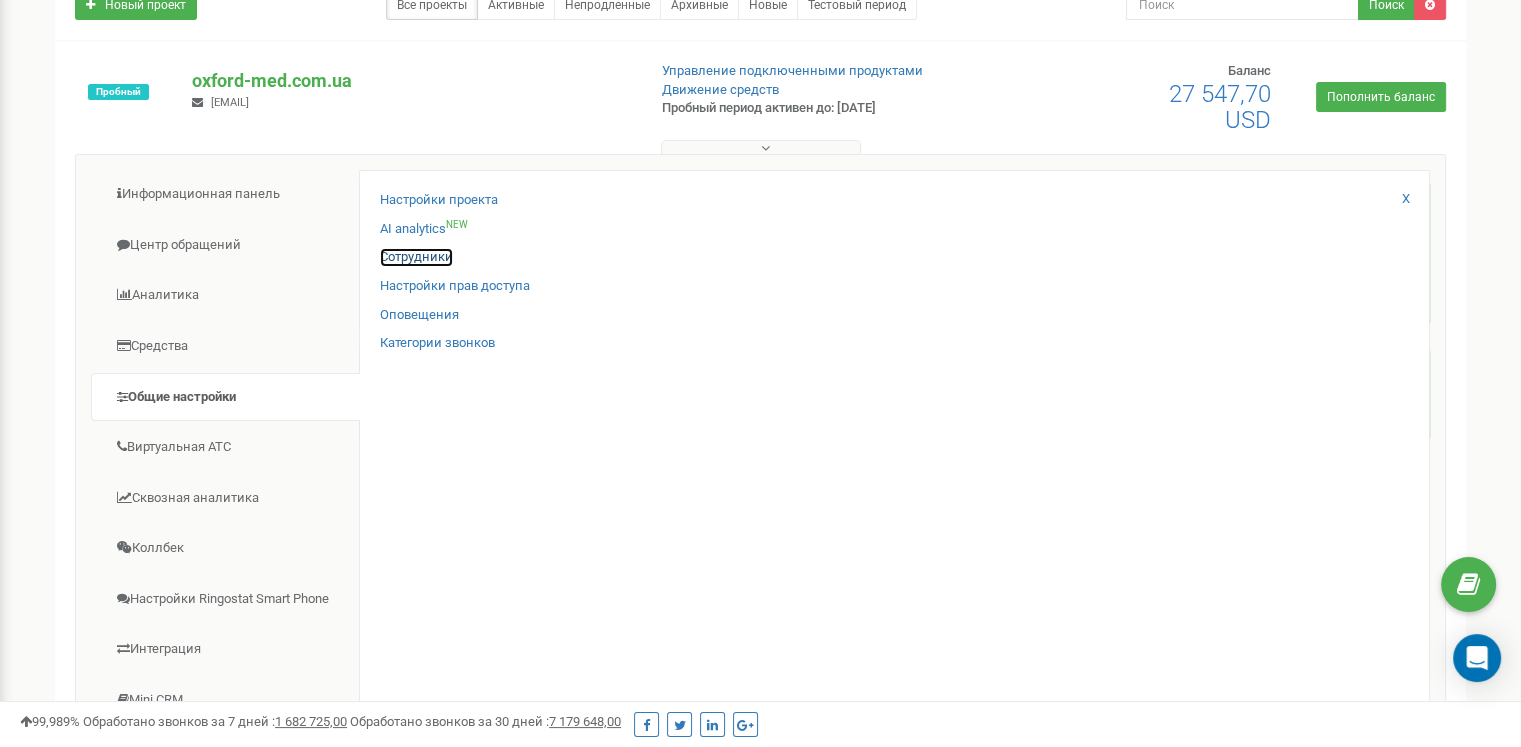 click on "Сотрудники" at bounding box center [416, 257] 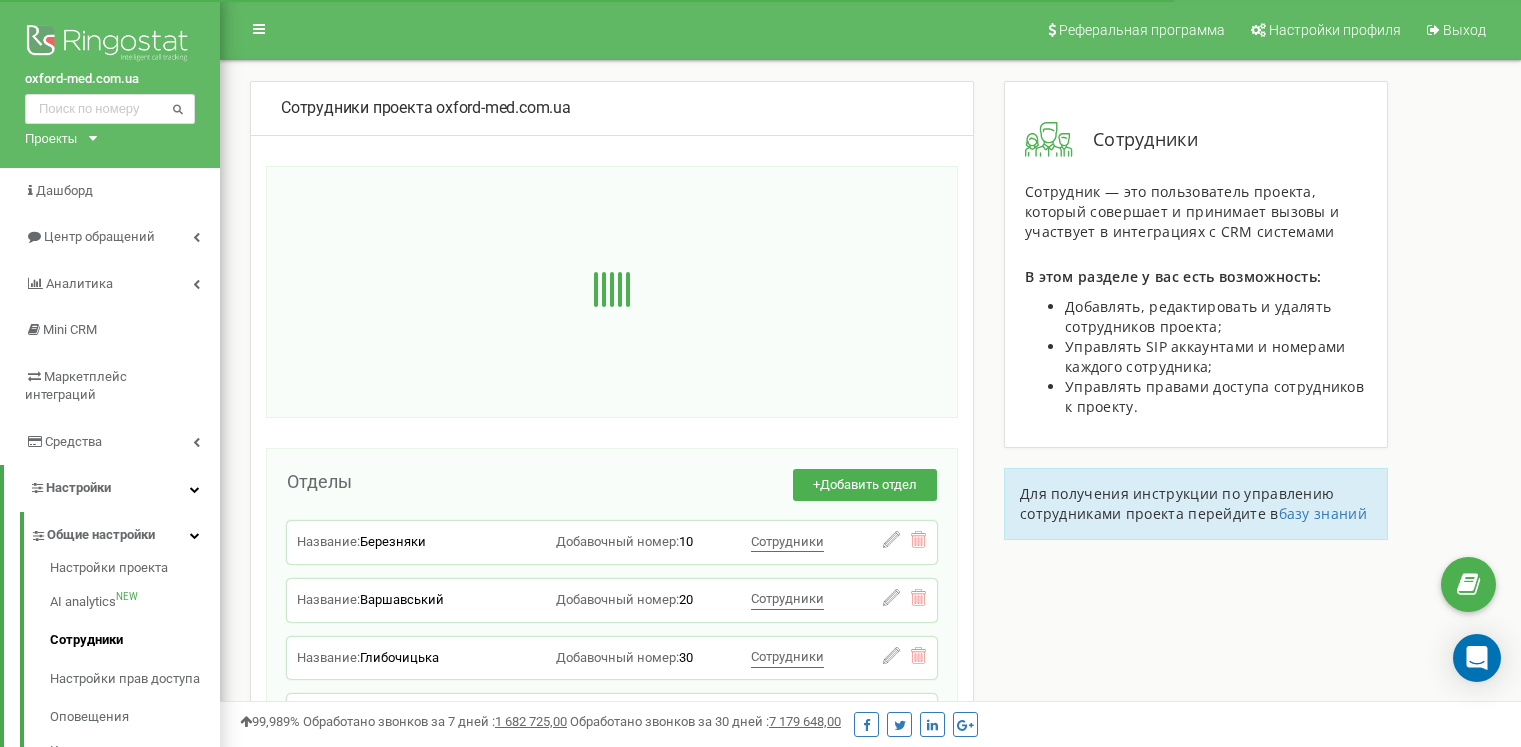 scroll, scrollTop: 0, scrollLeft: 0, axis: both 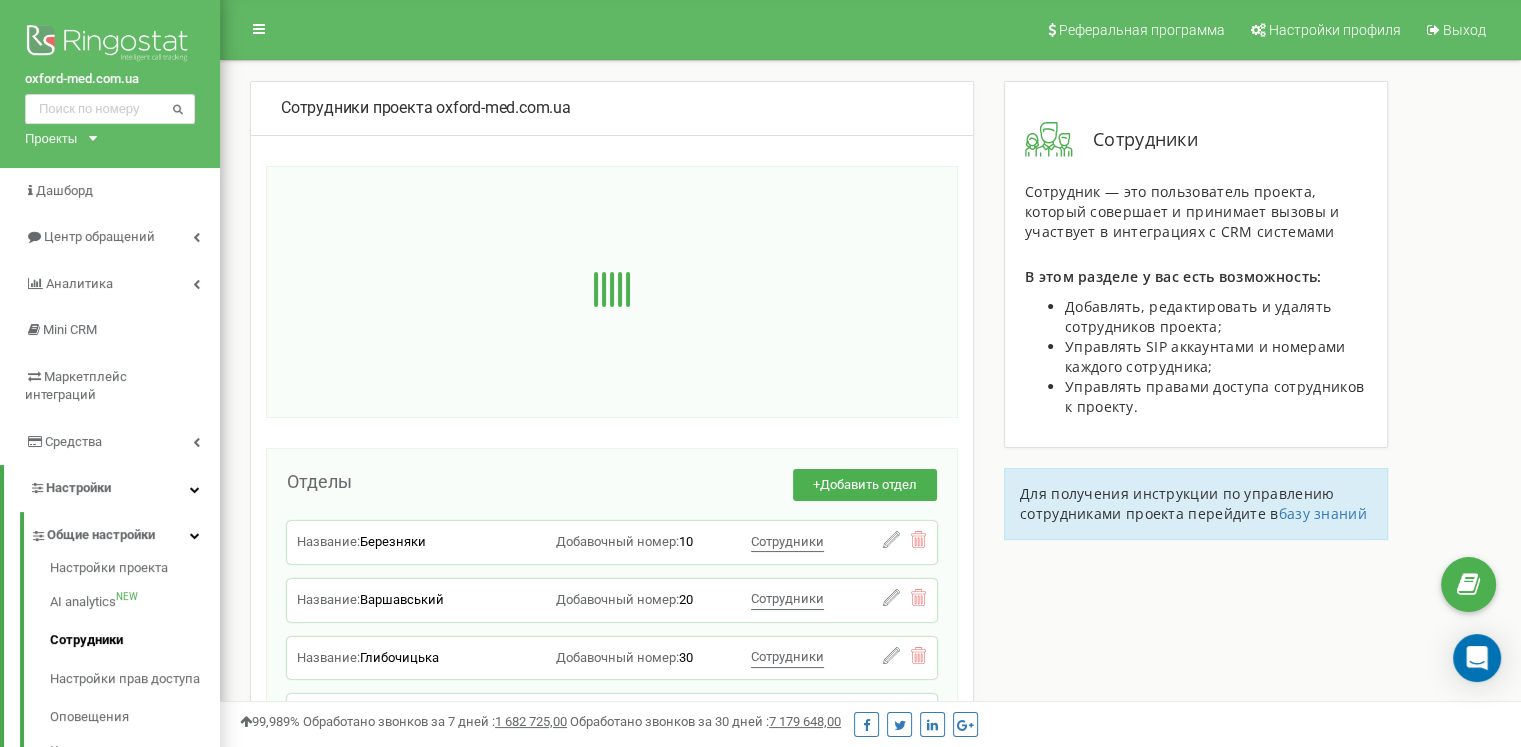 click on "Добавить отдел" at bounding box center (868, 484) 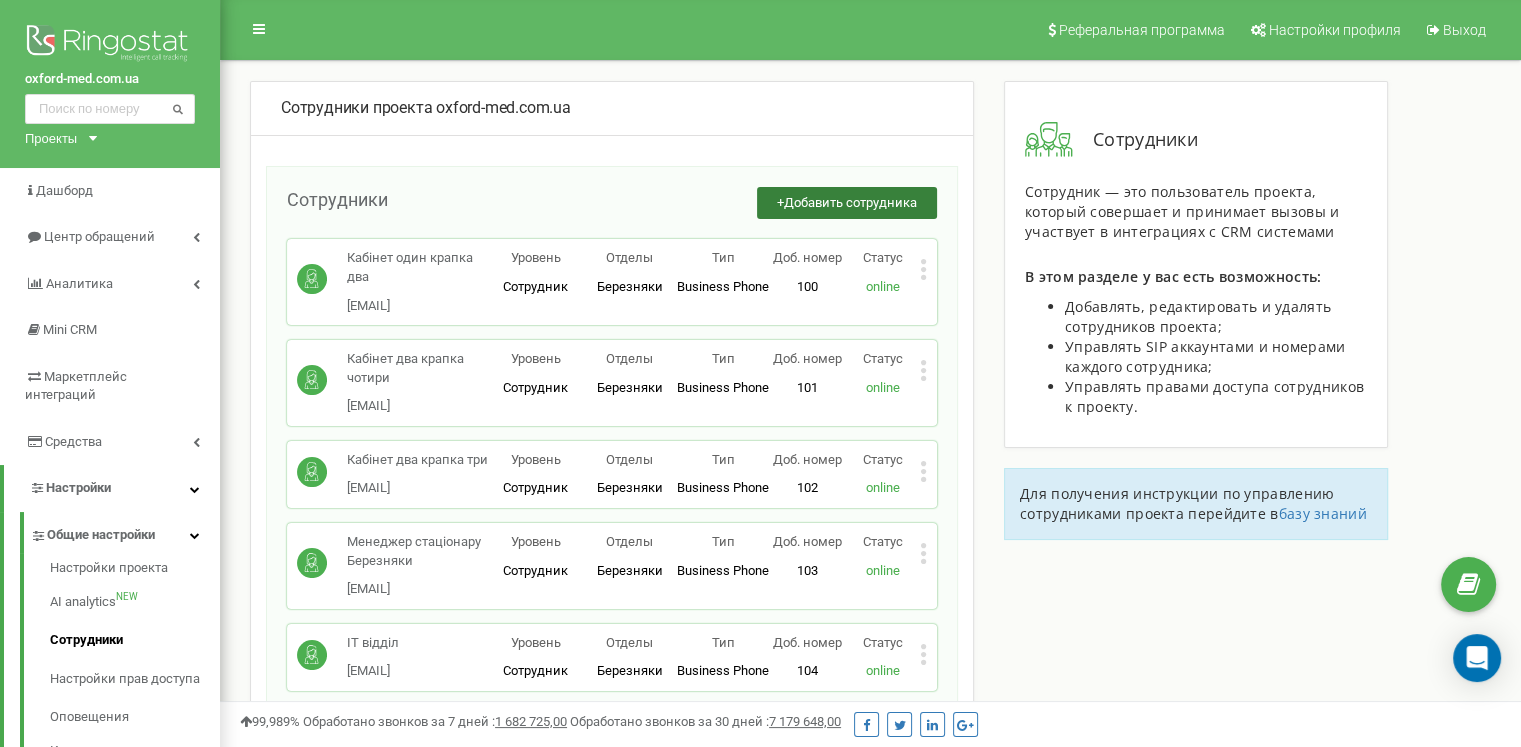click on "Добавить сотрудника" at bounding box center (850, 202) 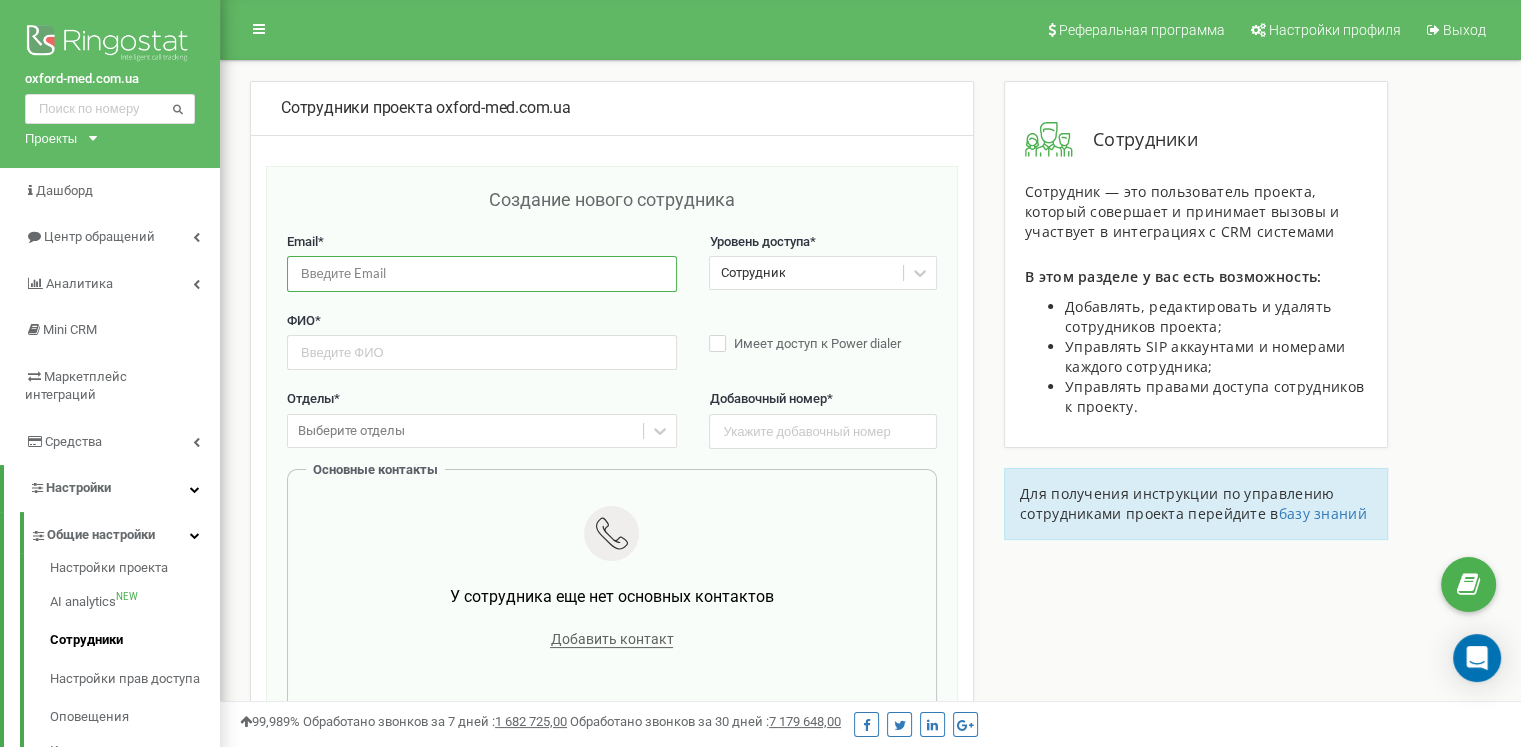 click at bounding box center (482, 273) 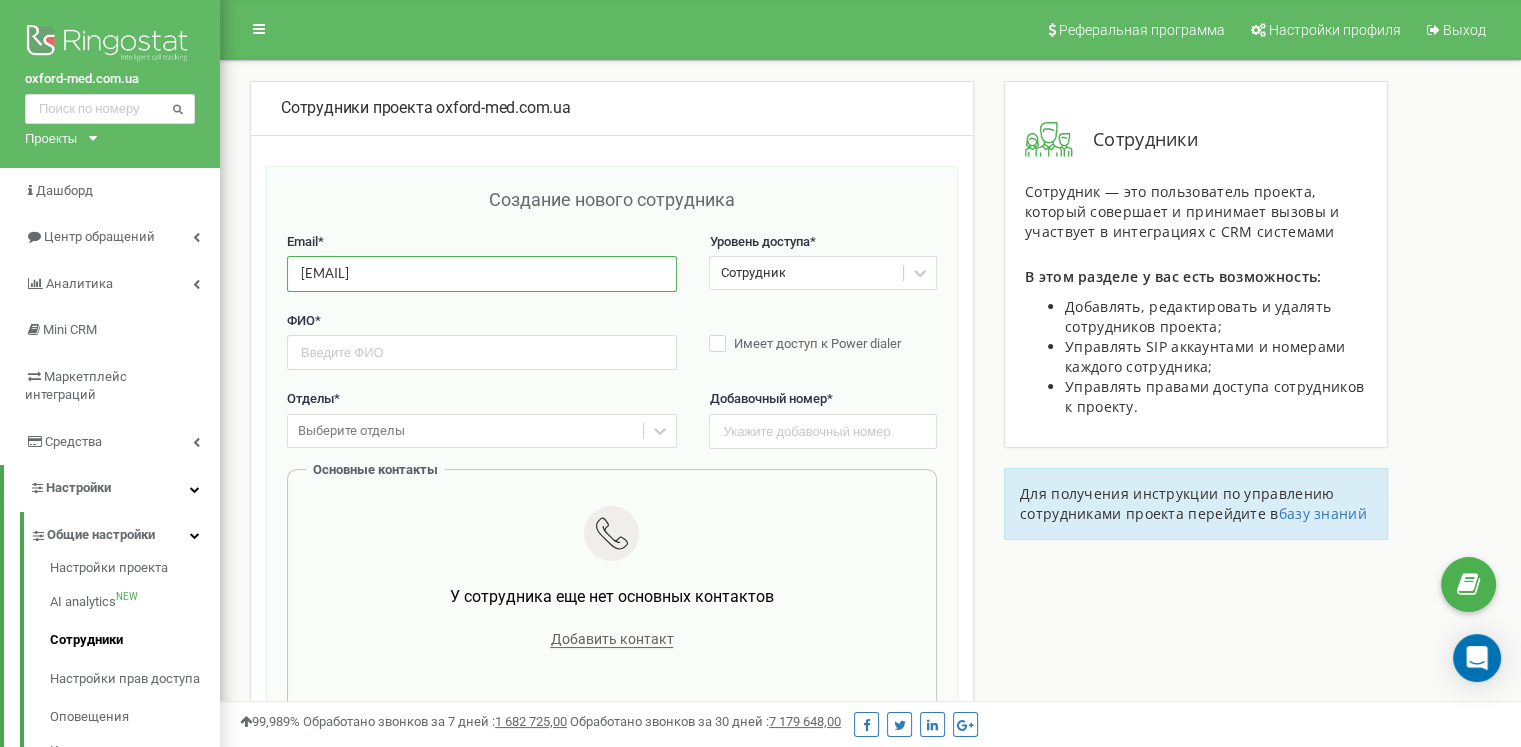 type on "[EMAIL]" 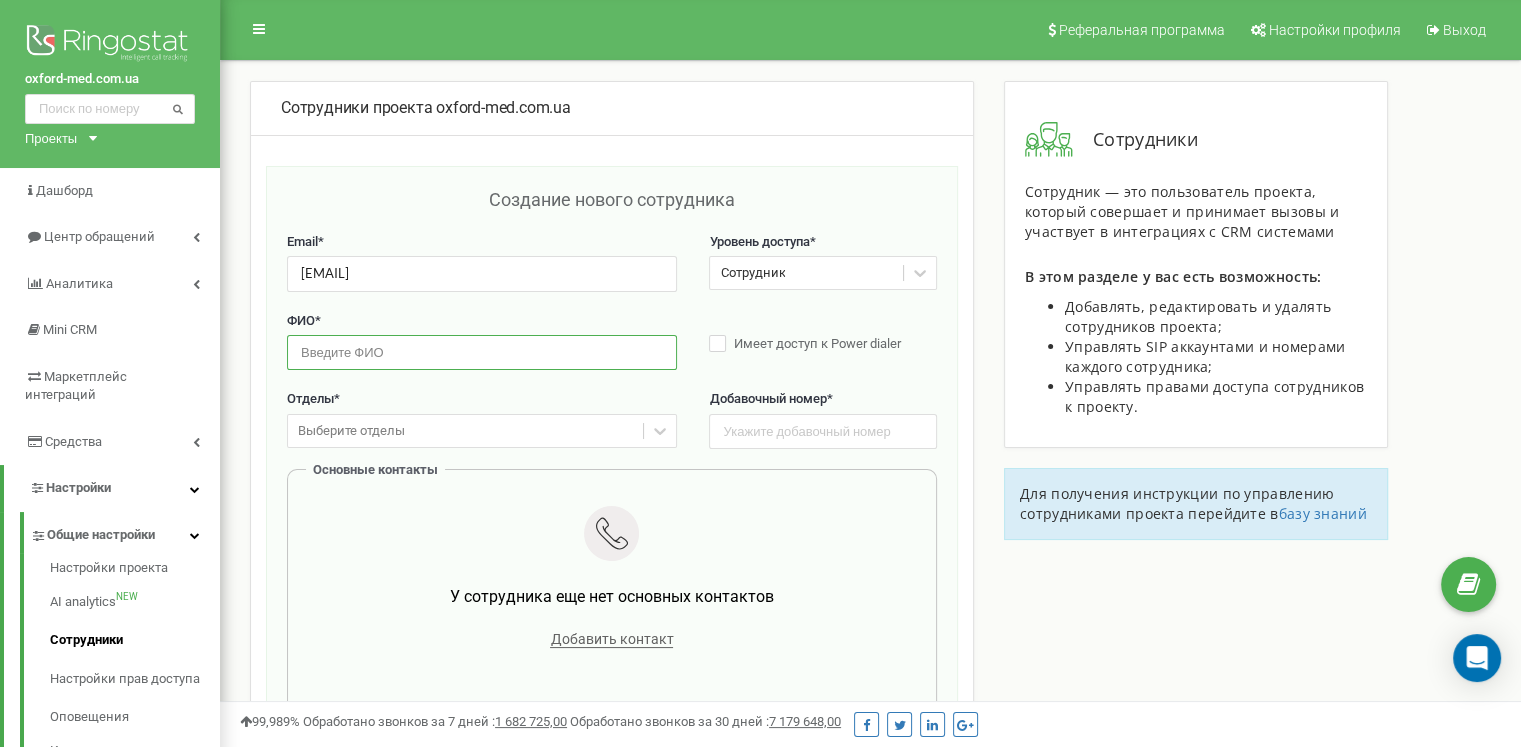 click at bounding box center (482, 352) 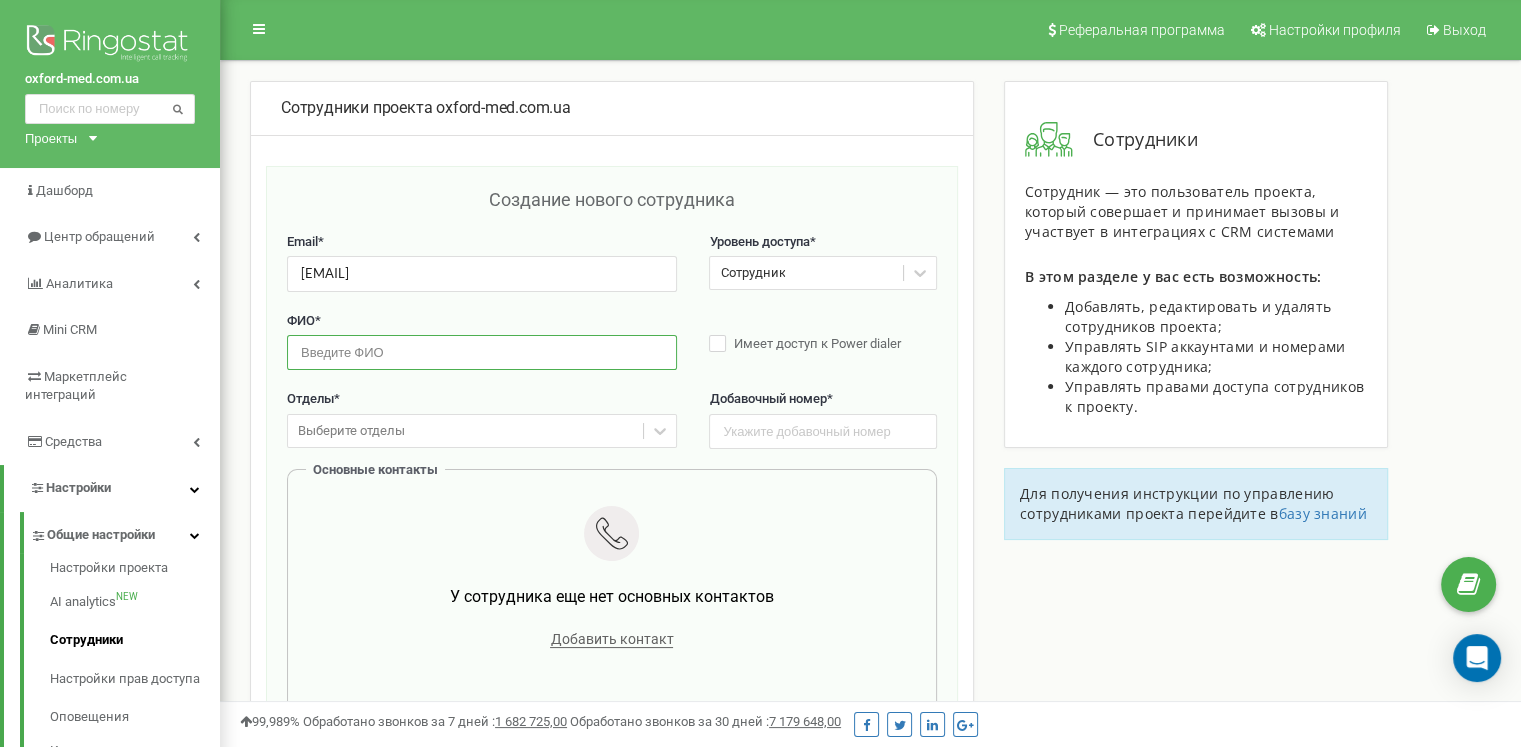 paste on "Кабінет два крапка один" 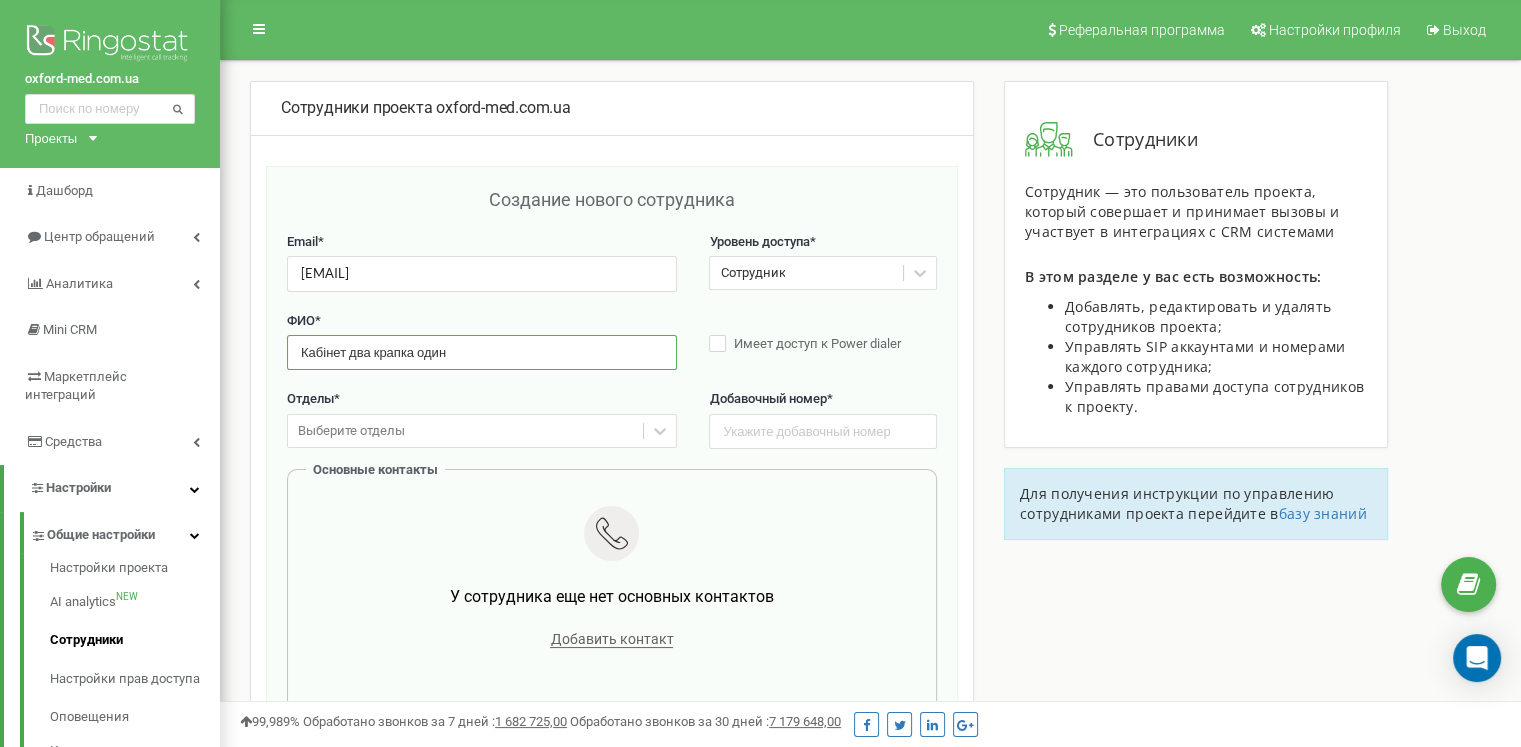 type on "Кабінет два крапка один" 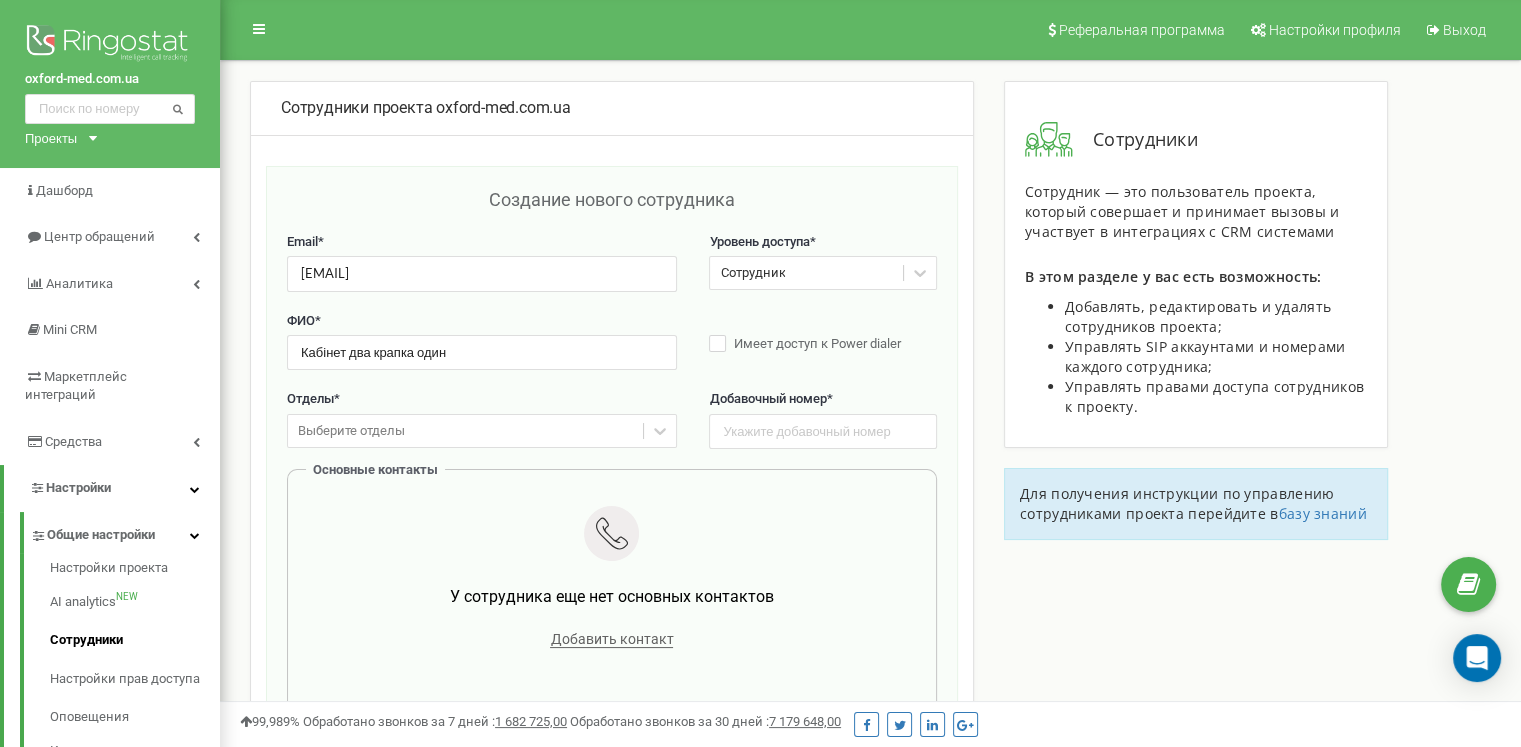 click on "Выберите отделы" at bounding box center (465, 431) 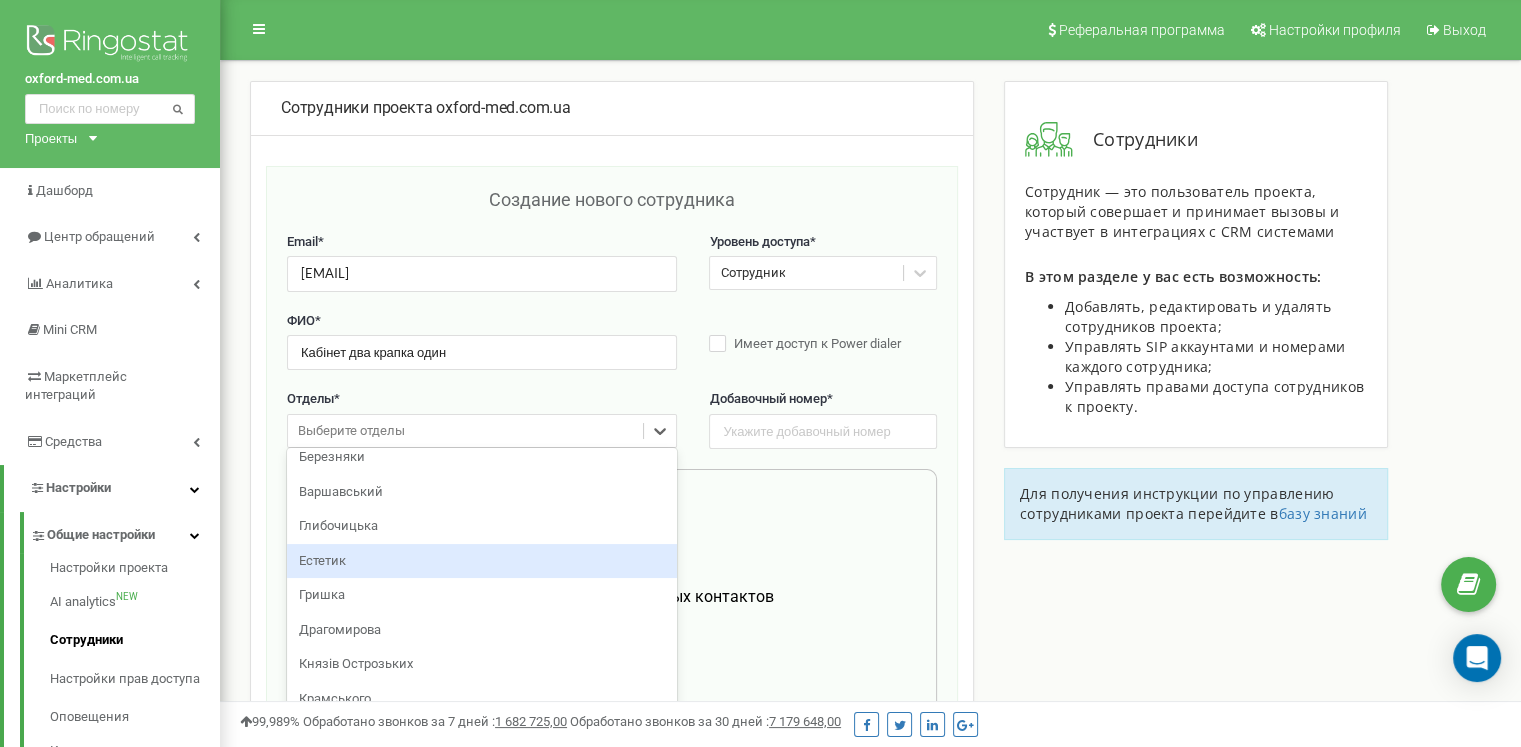 scroll, scrollTop: 0, scrollLeft: 0, axis: both 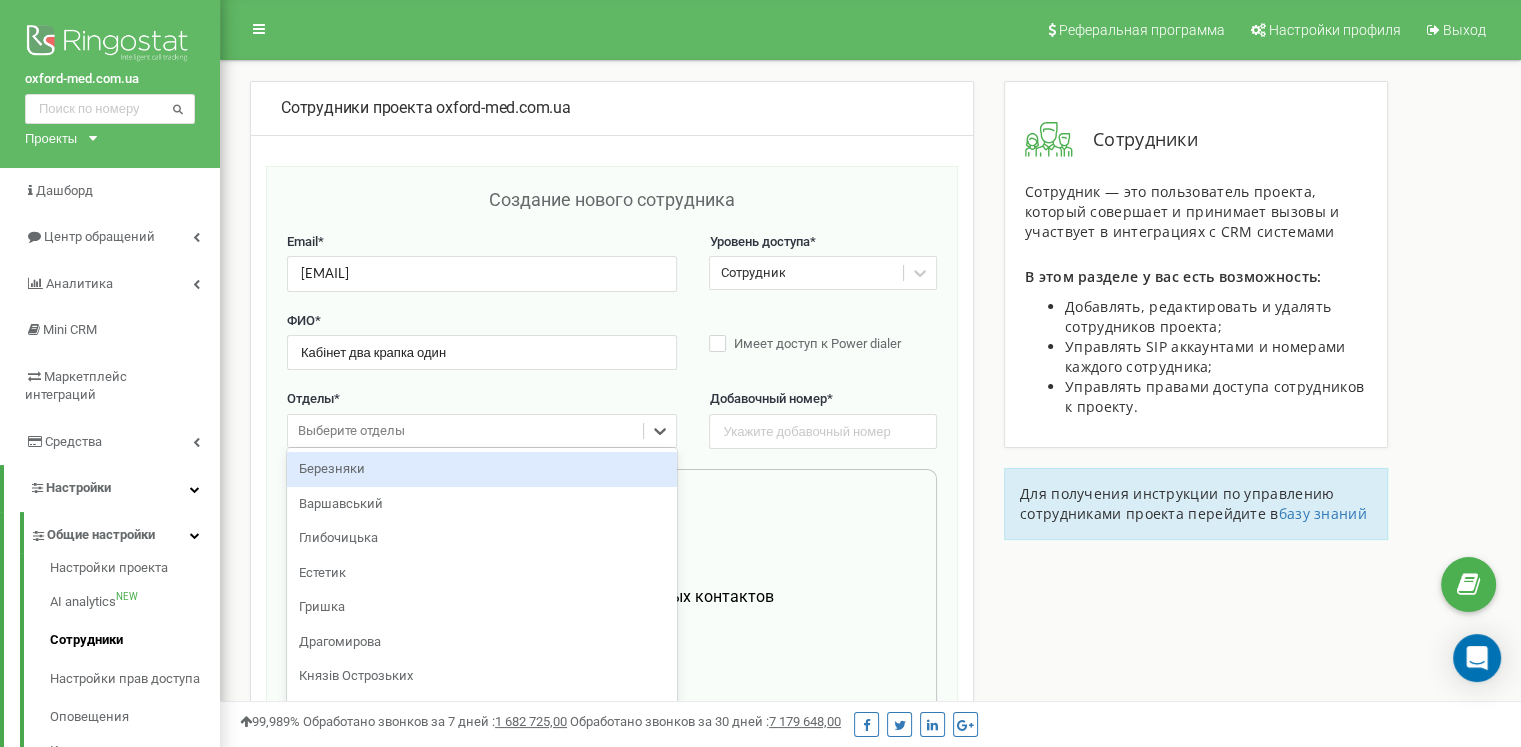 click on "Березняки" at bounding box center (482, 469) 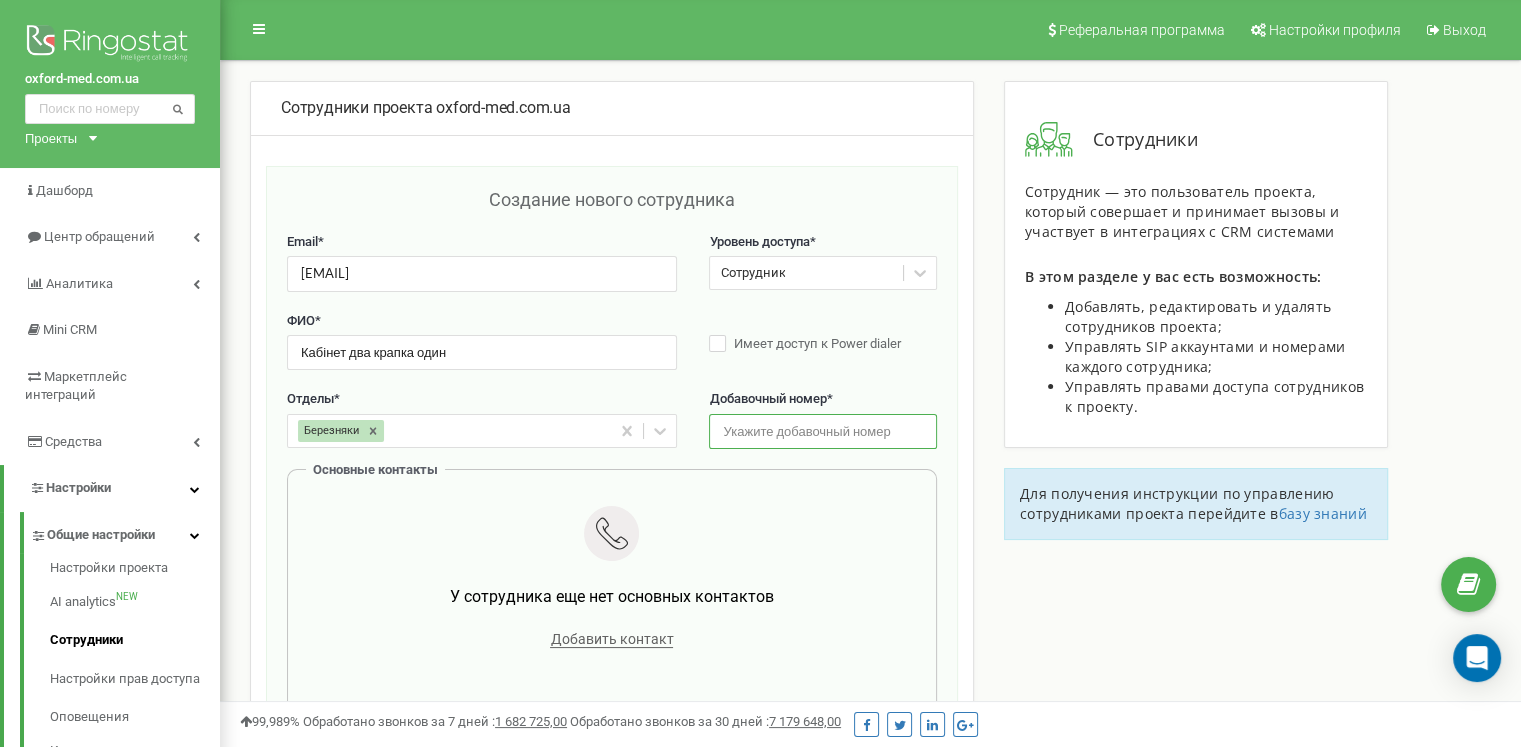 click at bounding box center [822, 431] 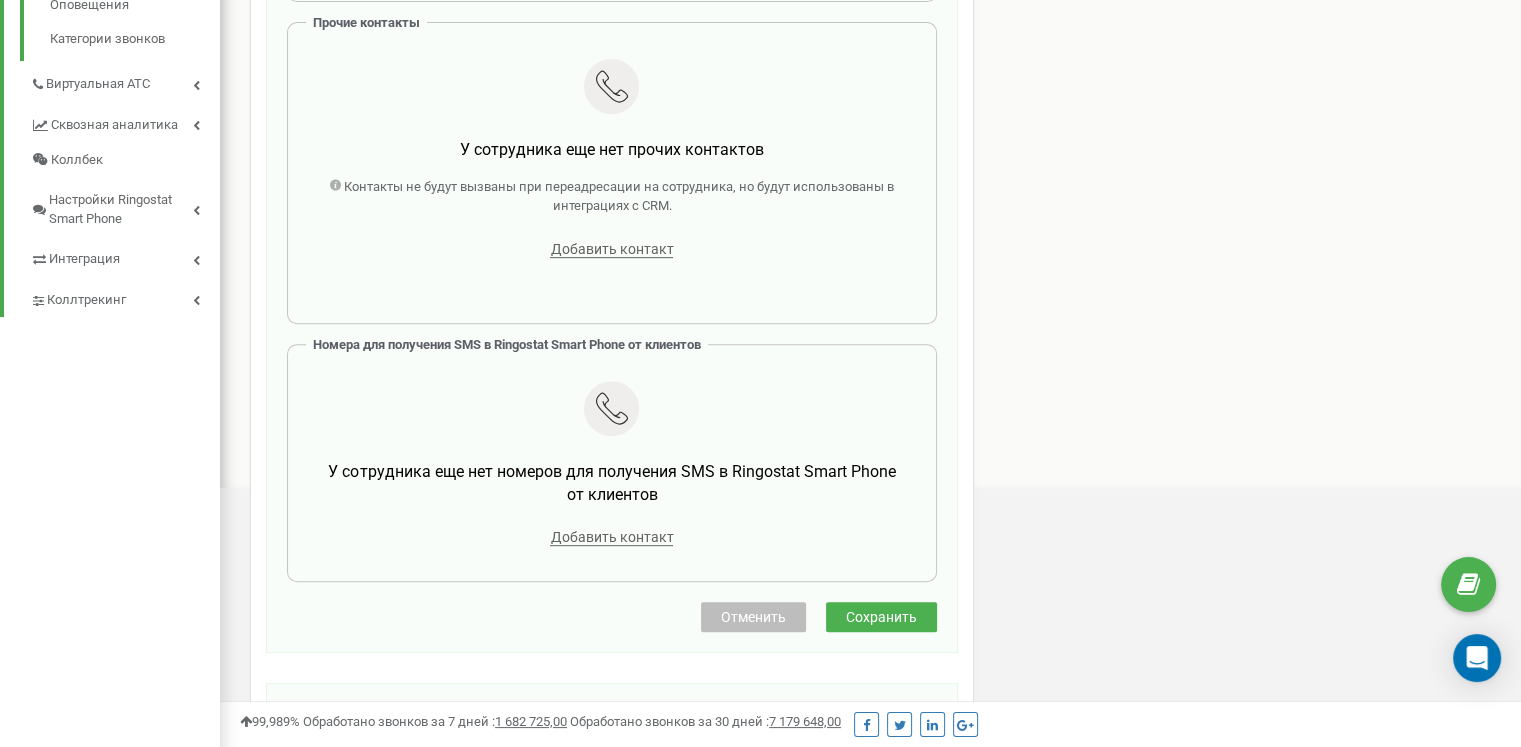 scroll, scrollTop: 824, scrollLeft: 0, axis: vertical 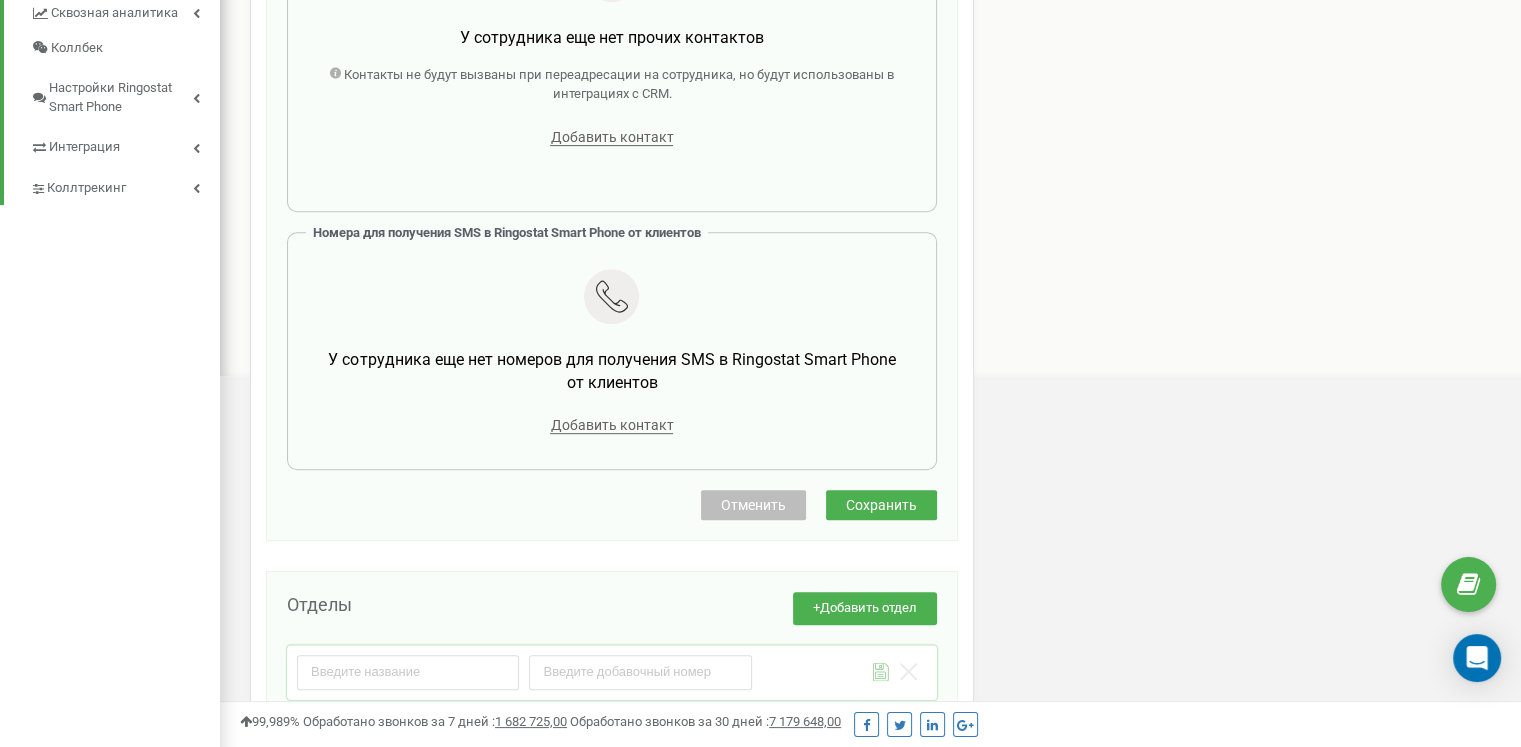 type on "131" 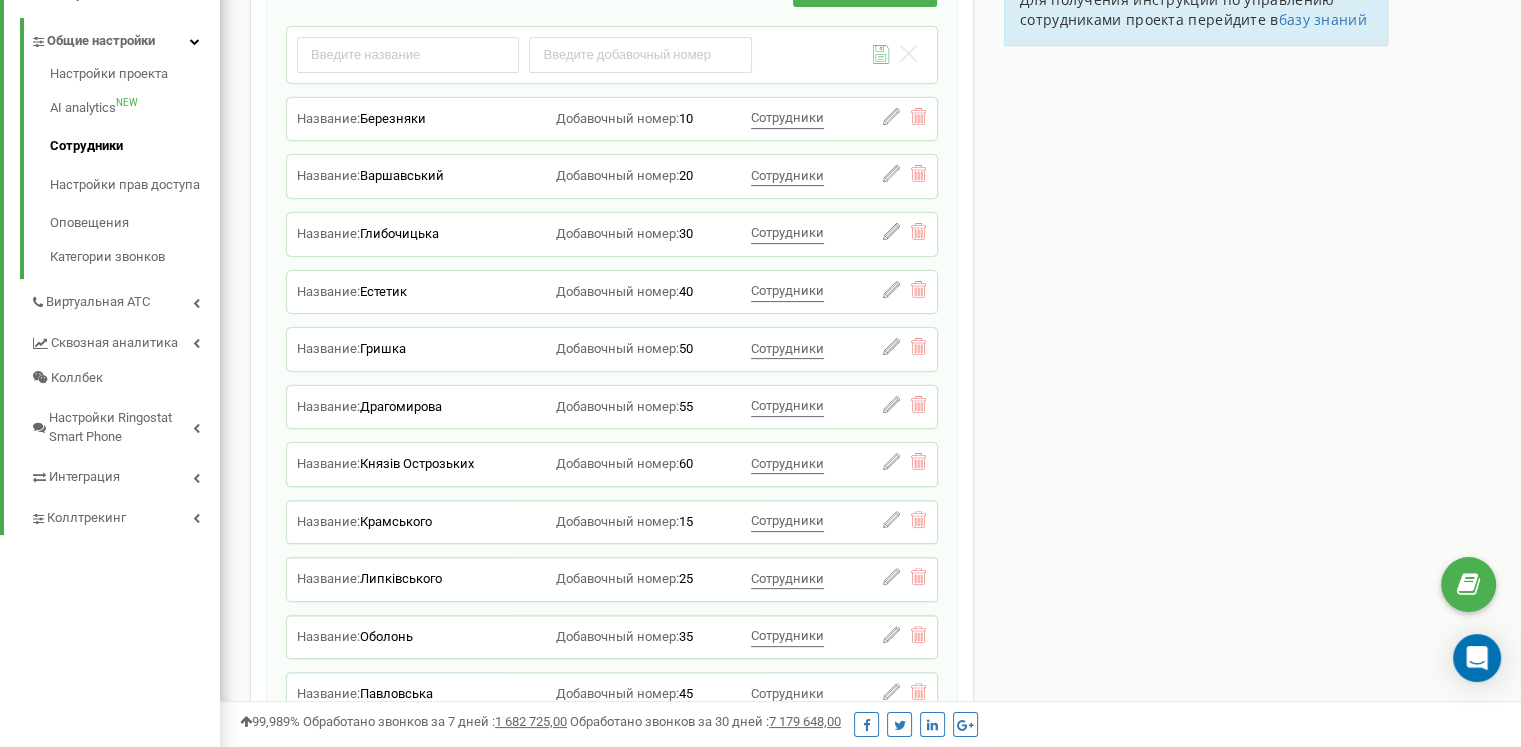 scroll, scrollTop: 0, scrollLeft: 0, axis: both 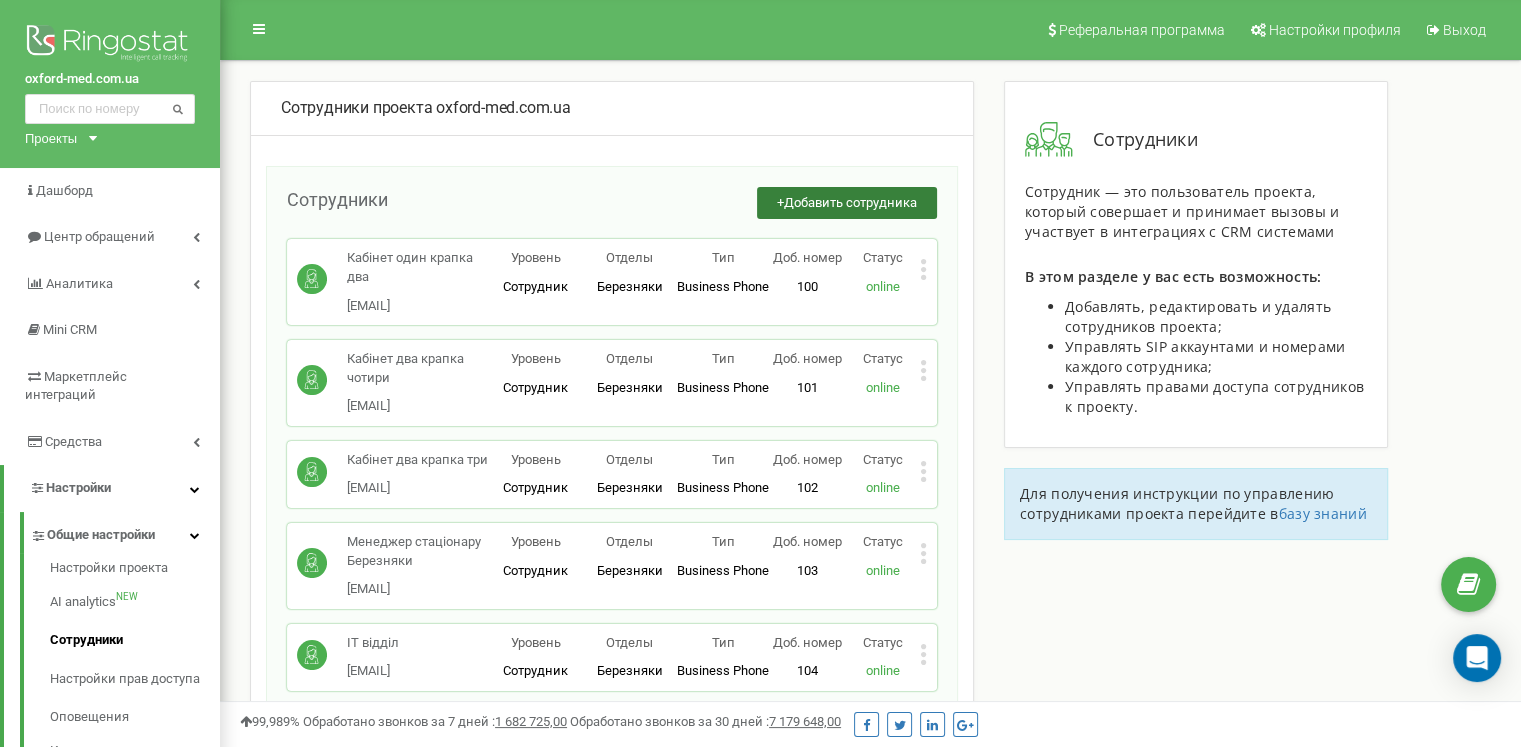 click on "Добавить сотрудника" at bounding box center [850, 202] 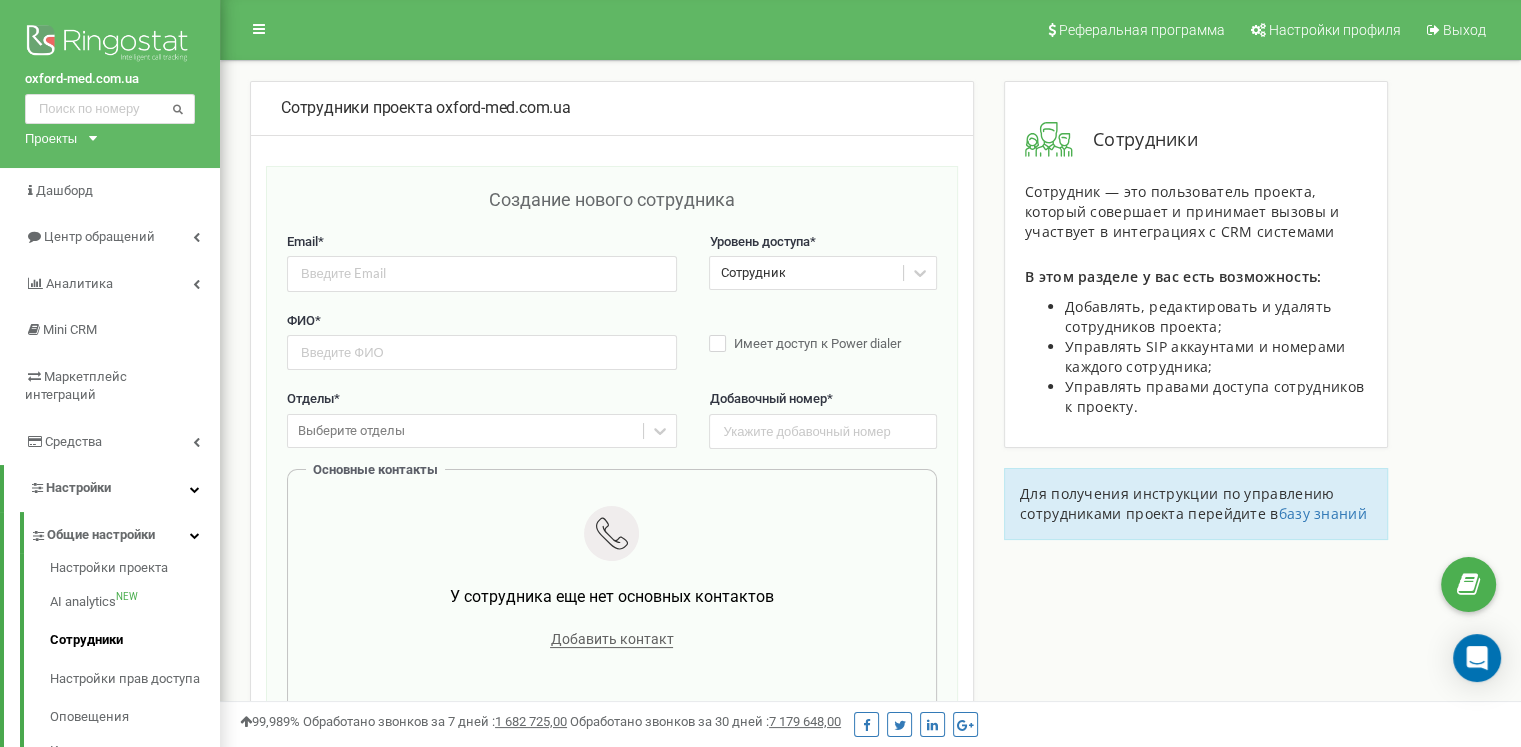 click on "Сотрудники проекта    oxford-med.com.ua" at bounding box center (612, 108) 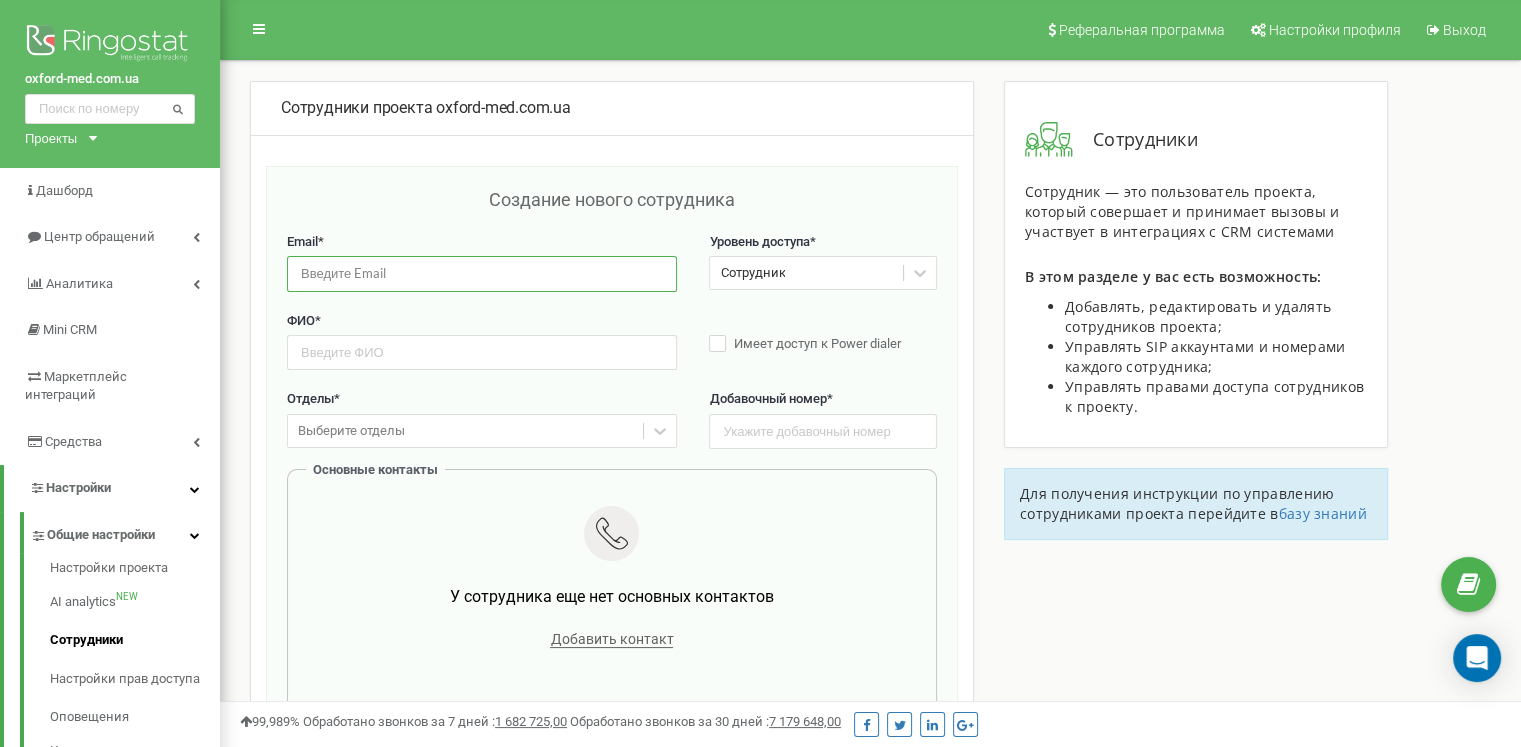 click at bounding box center [482, 273] 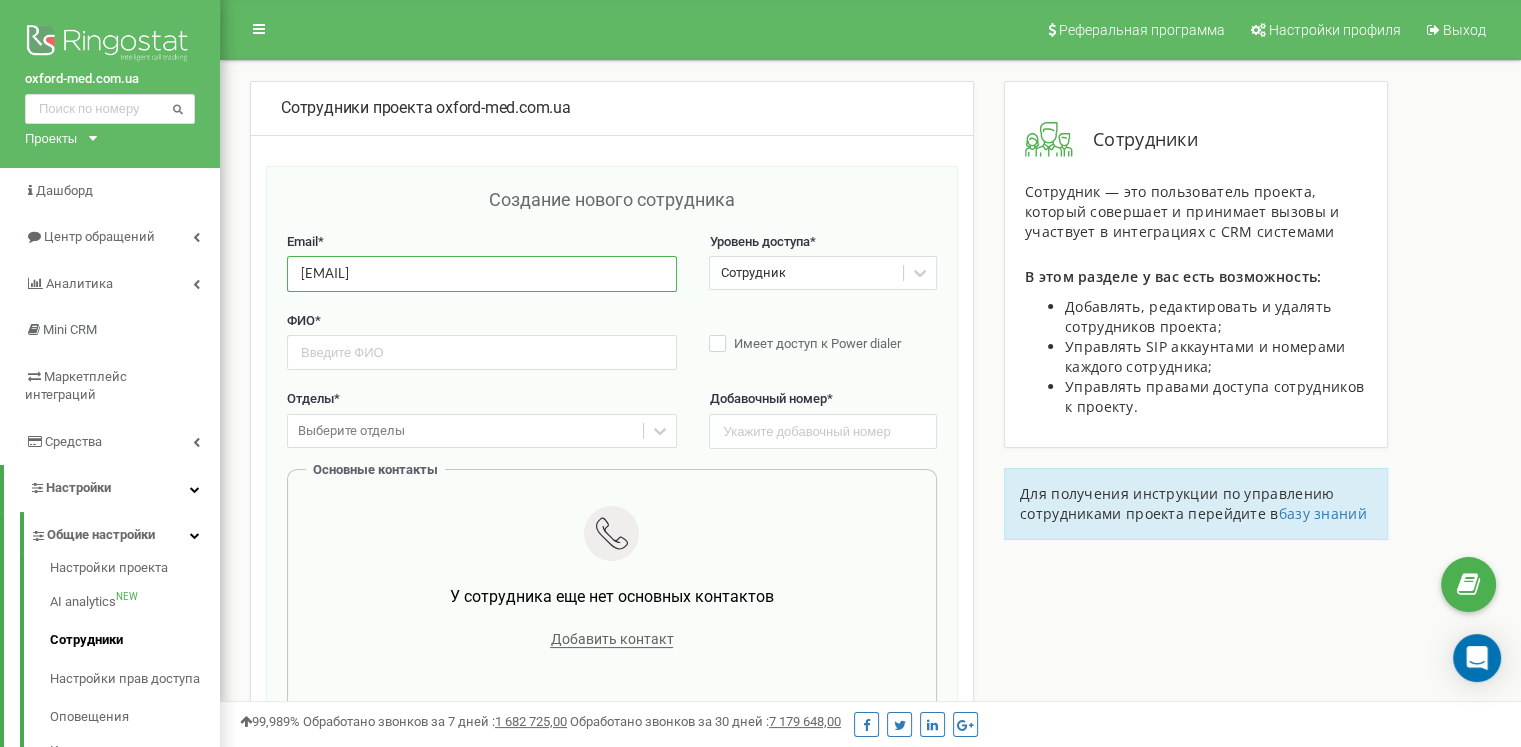type on "[EMAIL]" 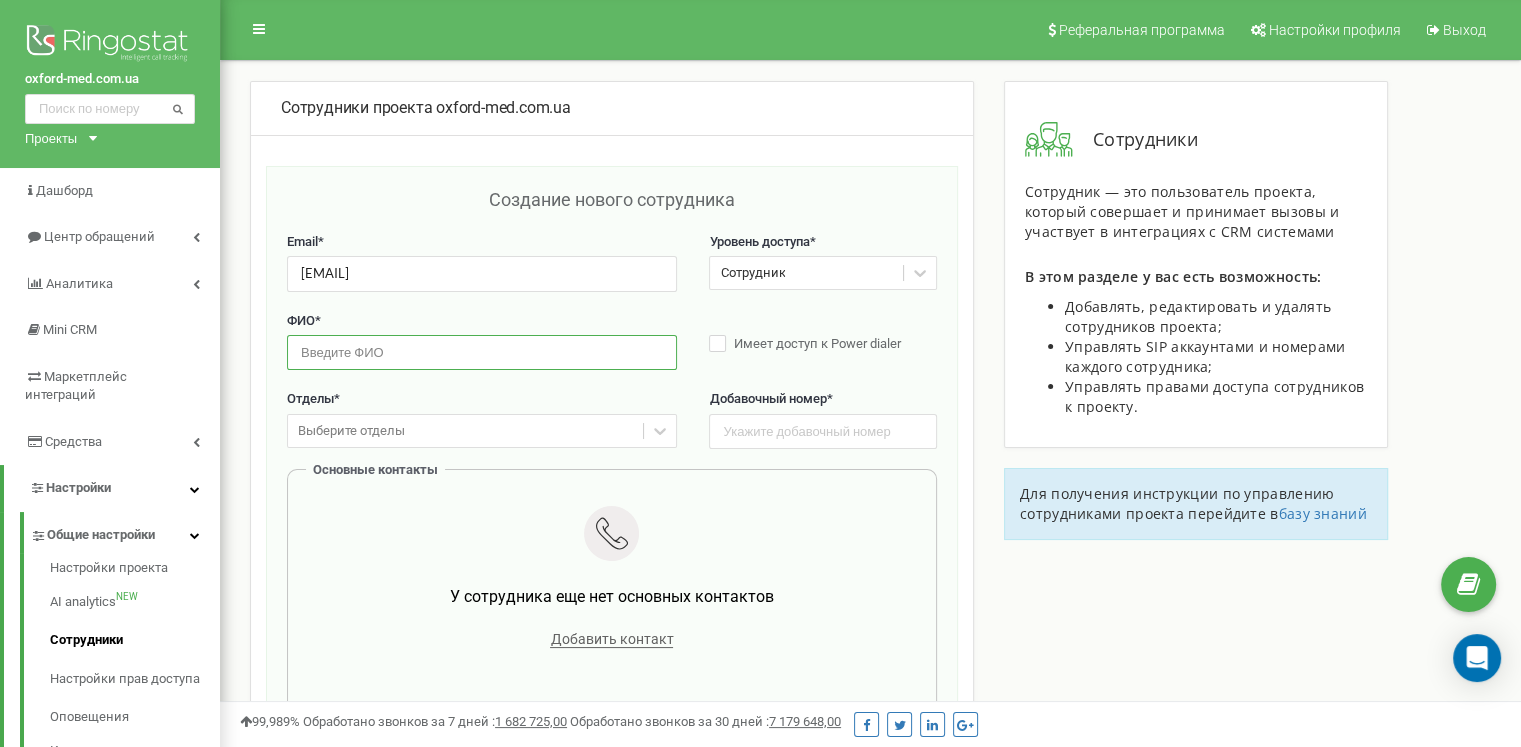 click at bounding box center (482, 352) 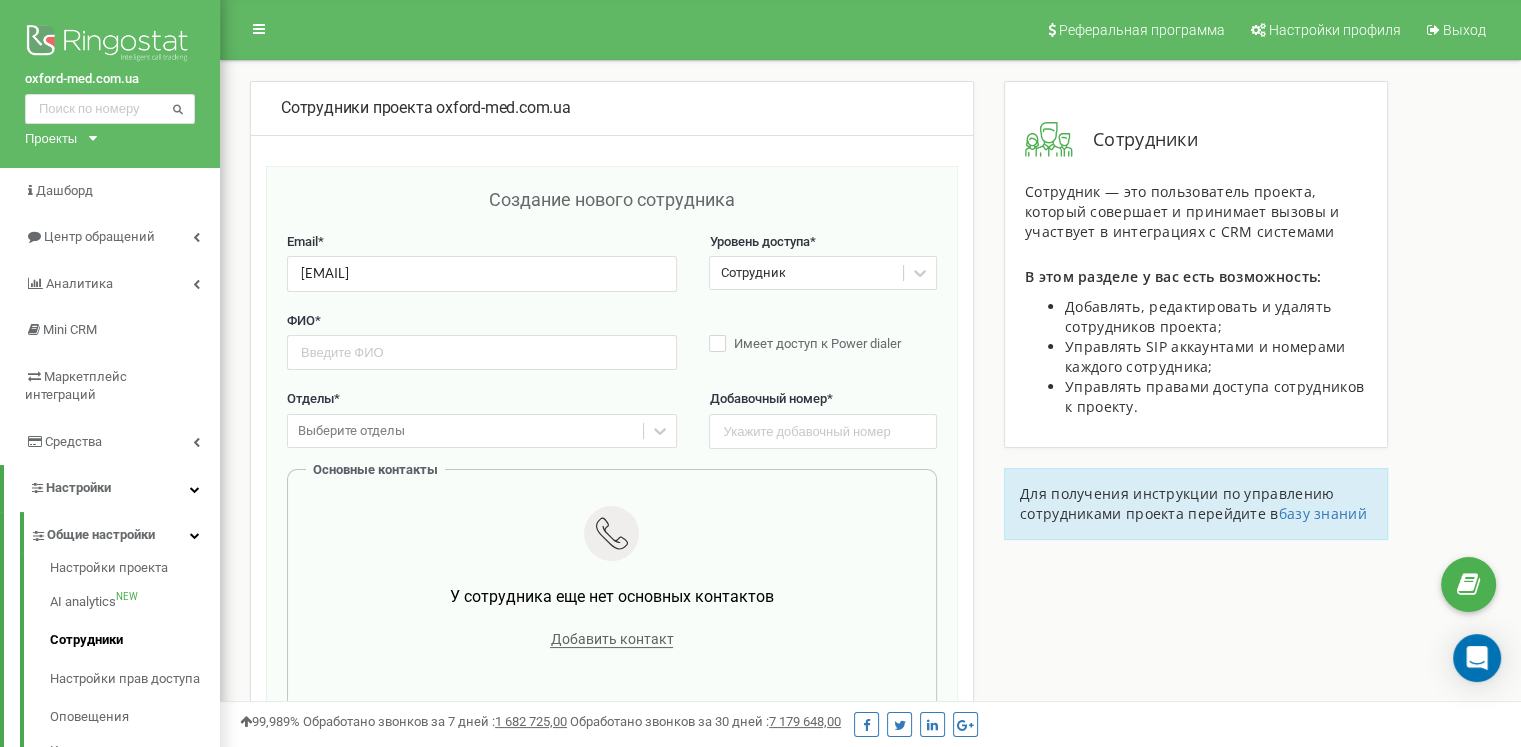 click on "Сотрудники проекта    oxford-med.com.ua" at bounding box center (612, 108) 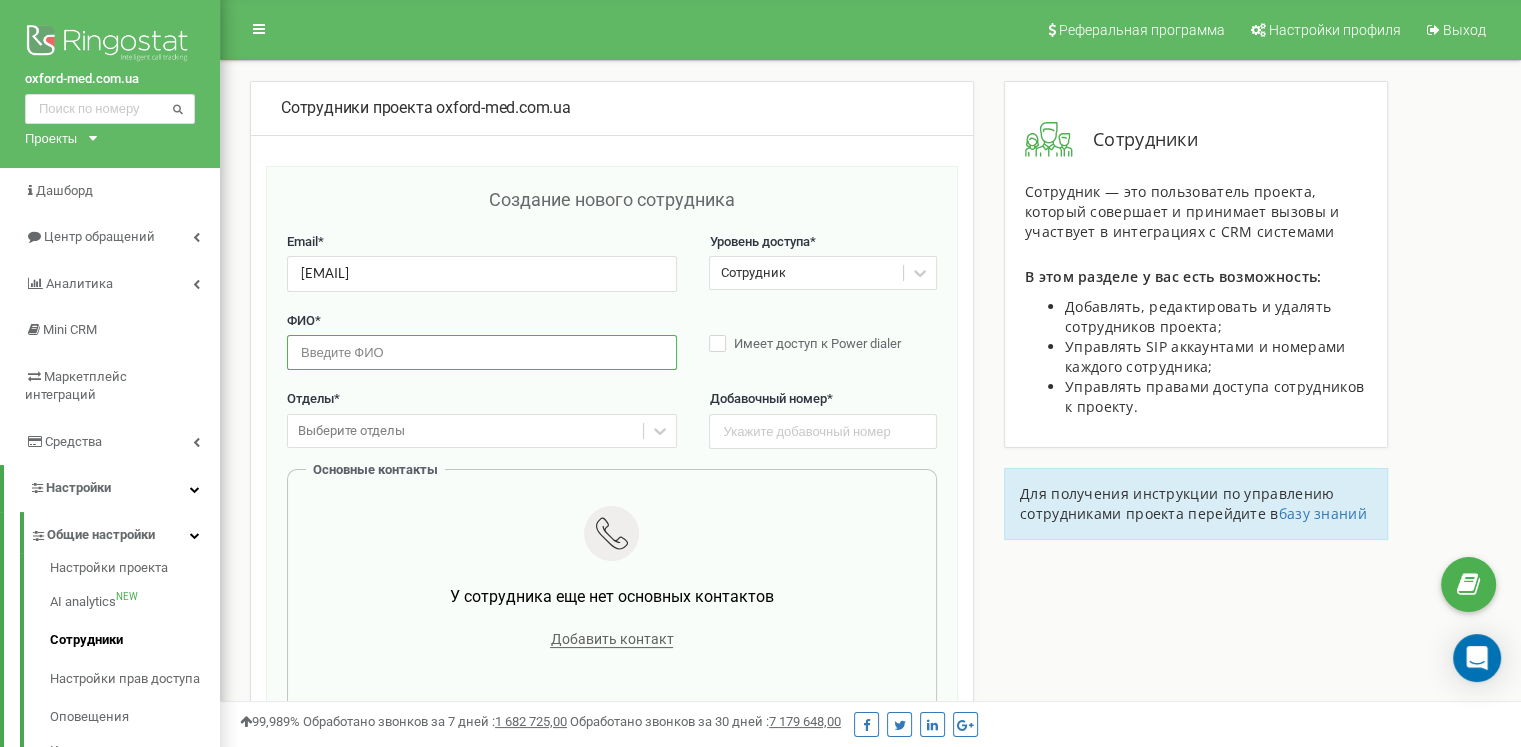 click at bounding box center [482, 352] 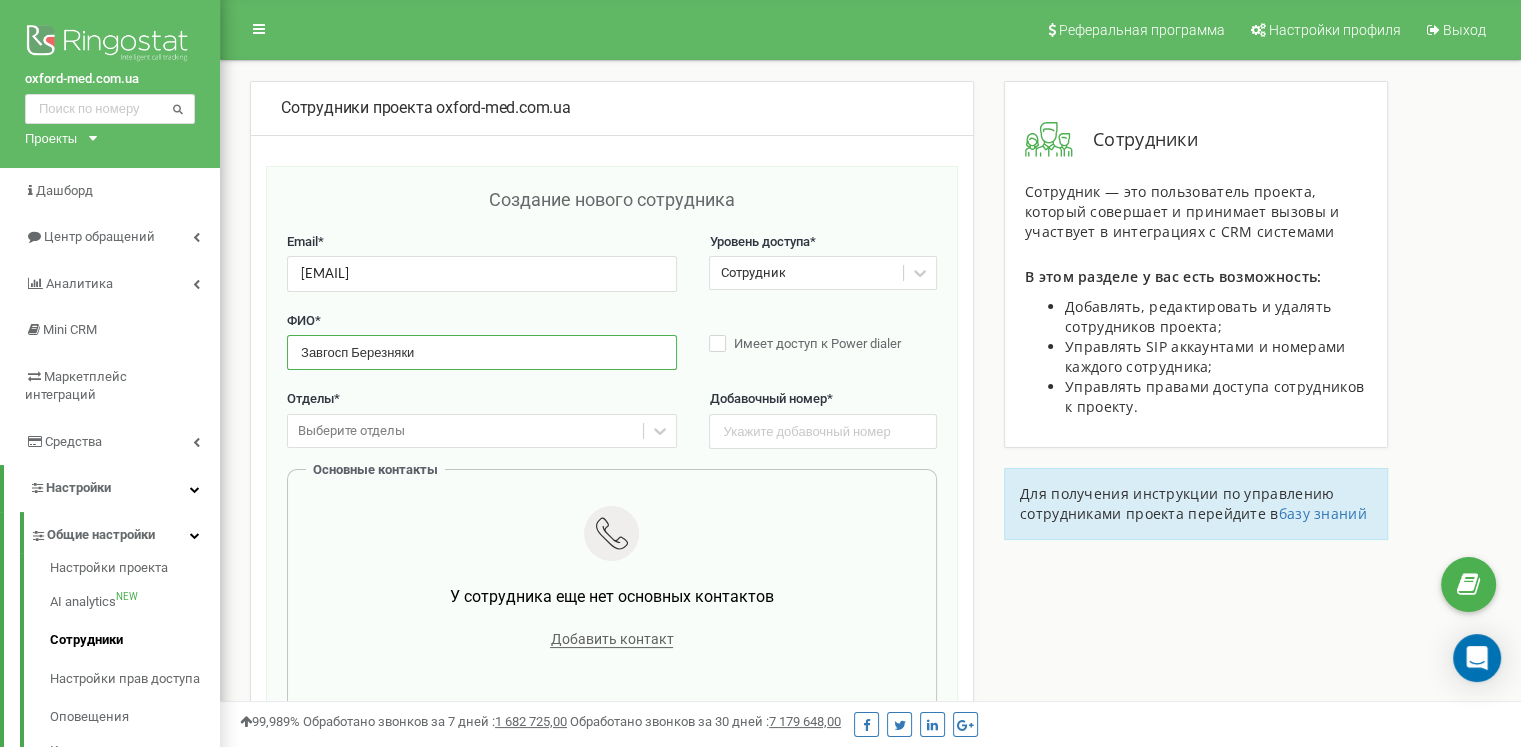 type on "Завгосп Березняки" 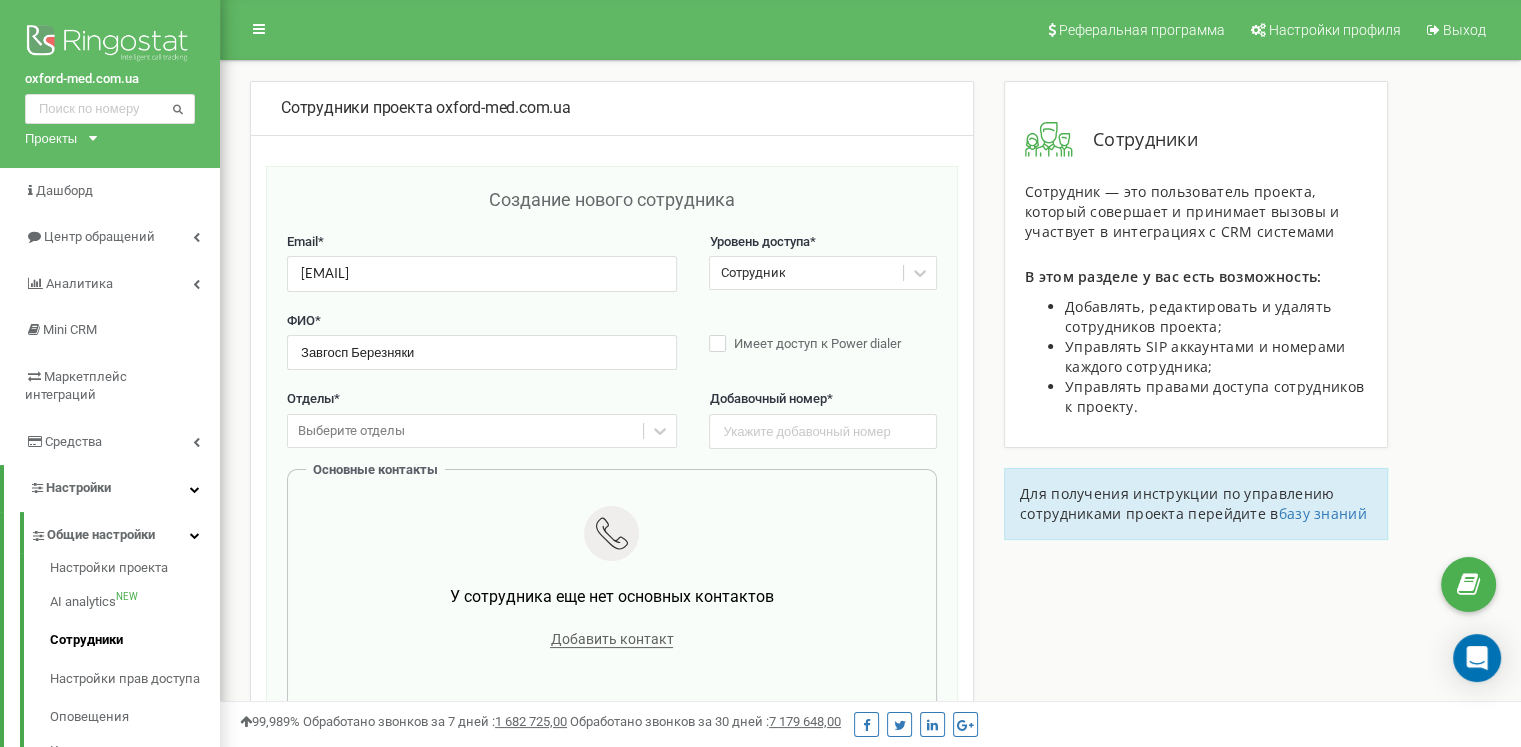 click on "Выберите отделы" at bounding box center [465, 431] 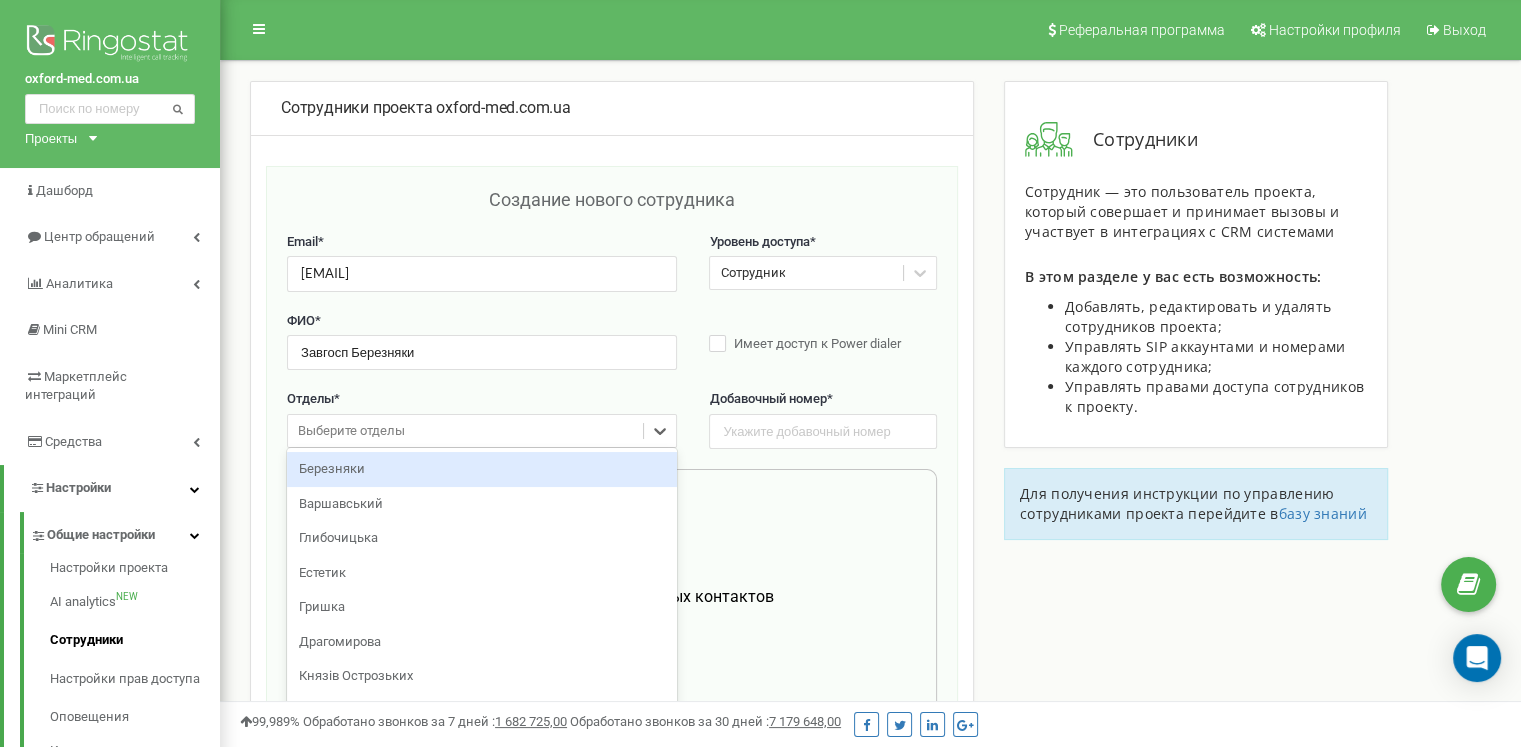 click on "Березняки" at bounding box center [482, 469] 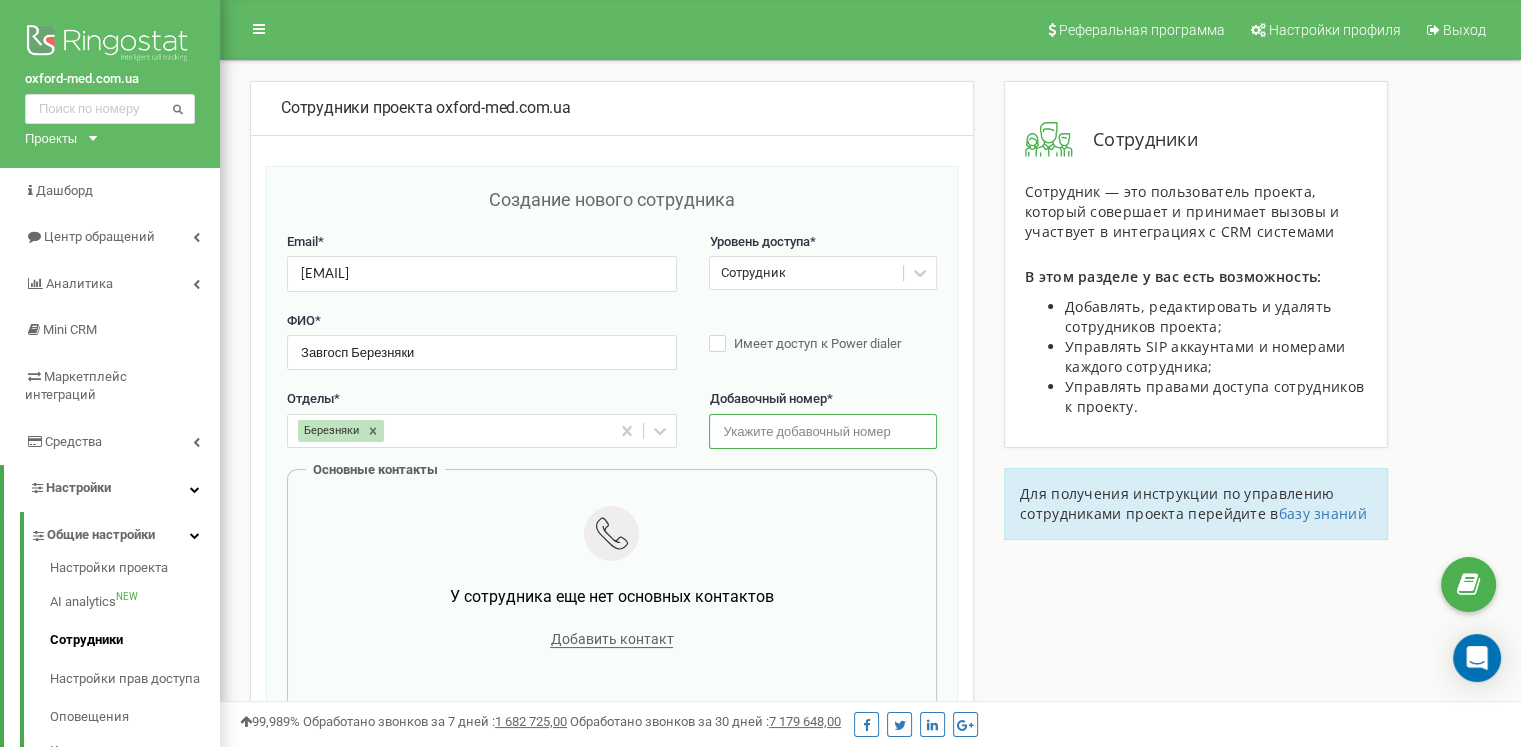 click at bounding box center [822, 431] 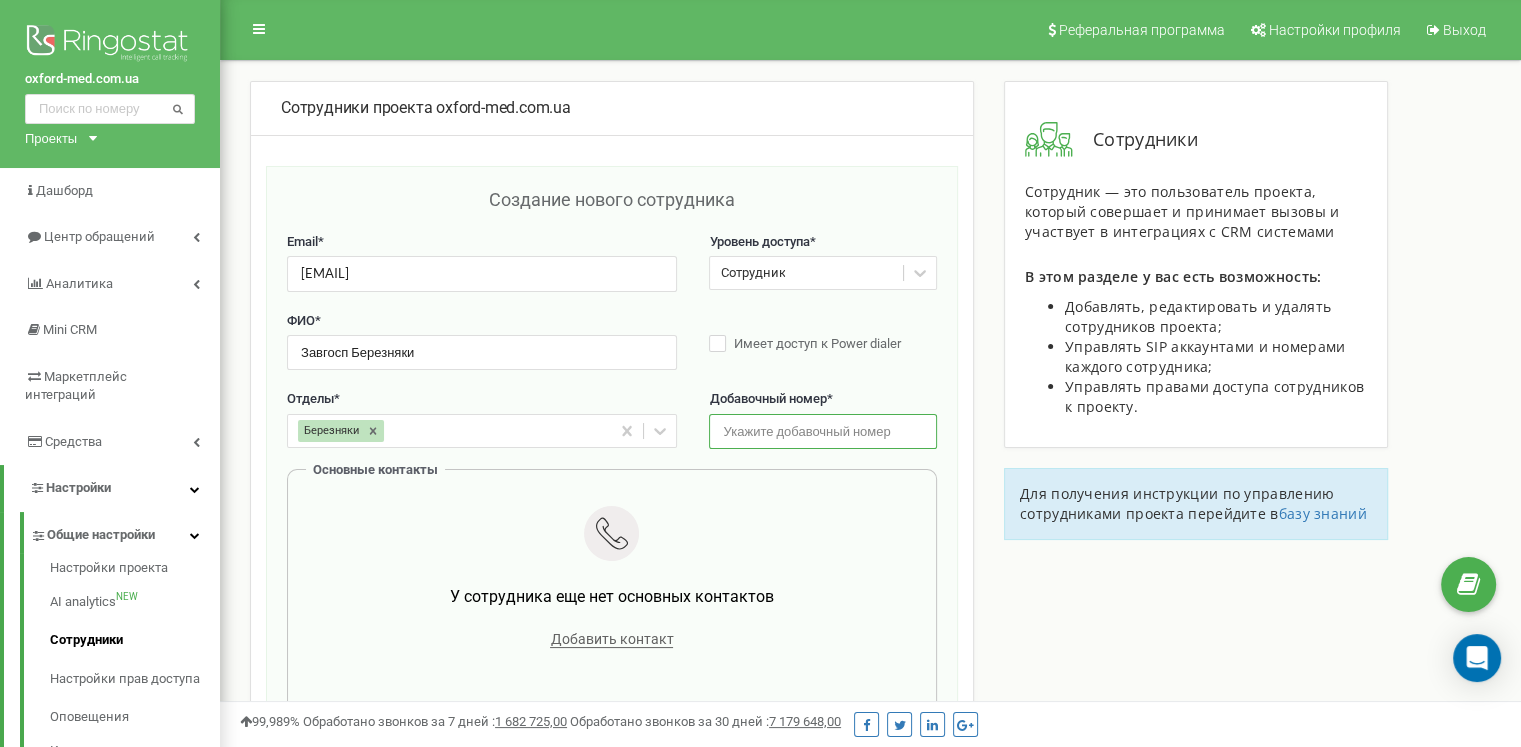 click at bounding box center [822, 431] 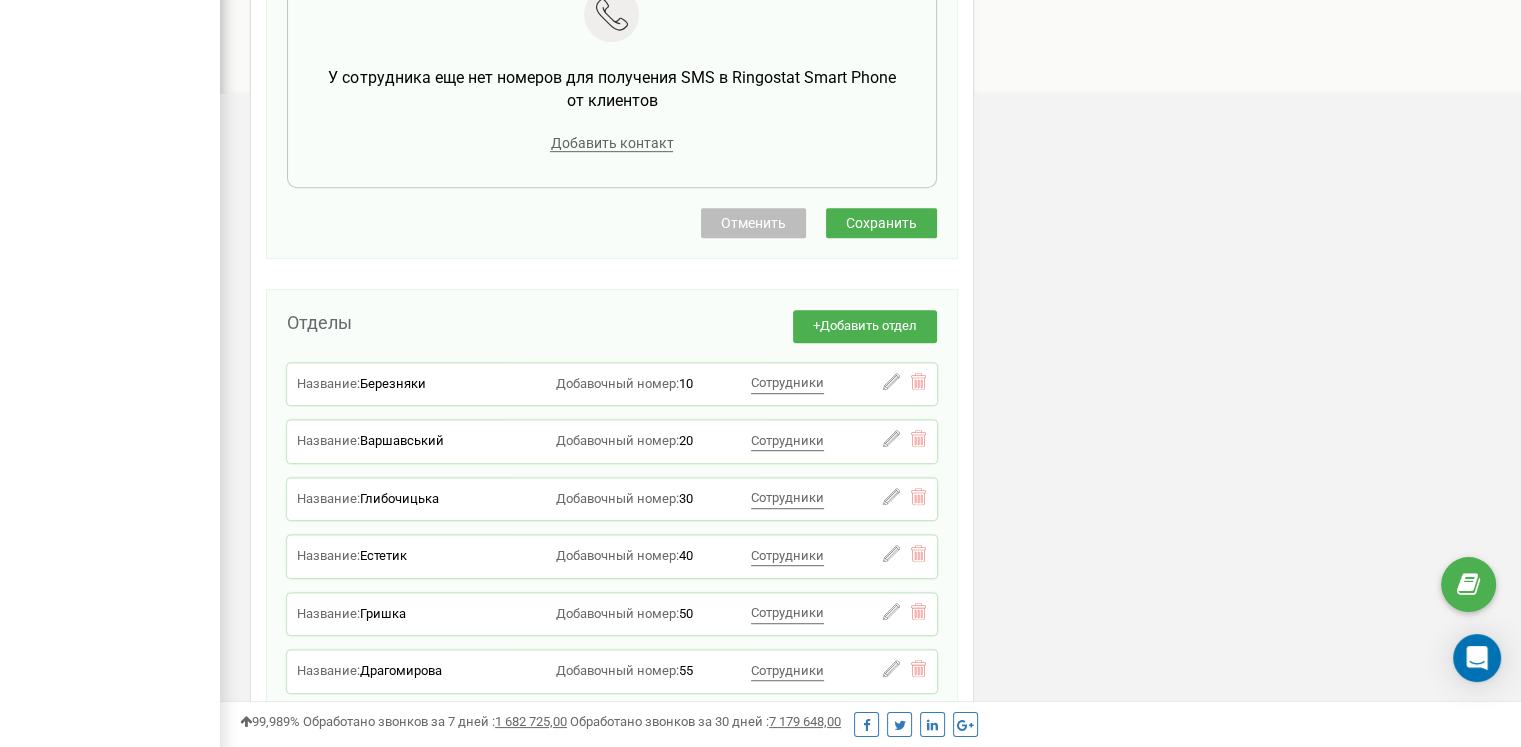 scroll, scrollTop: 1112, scrollLeft: 0, axis: vertical 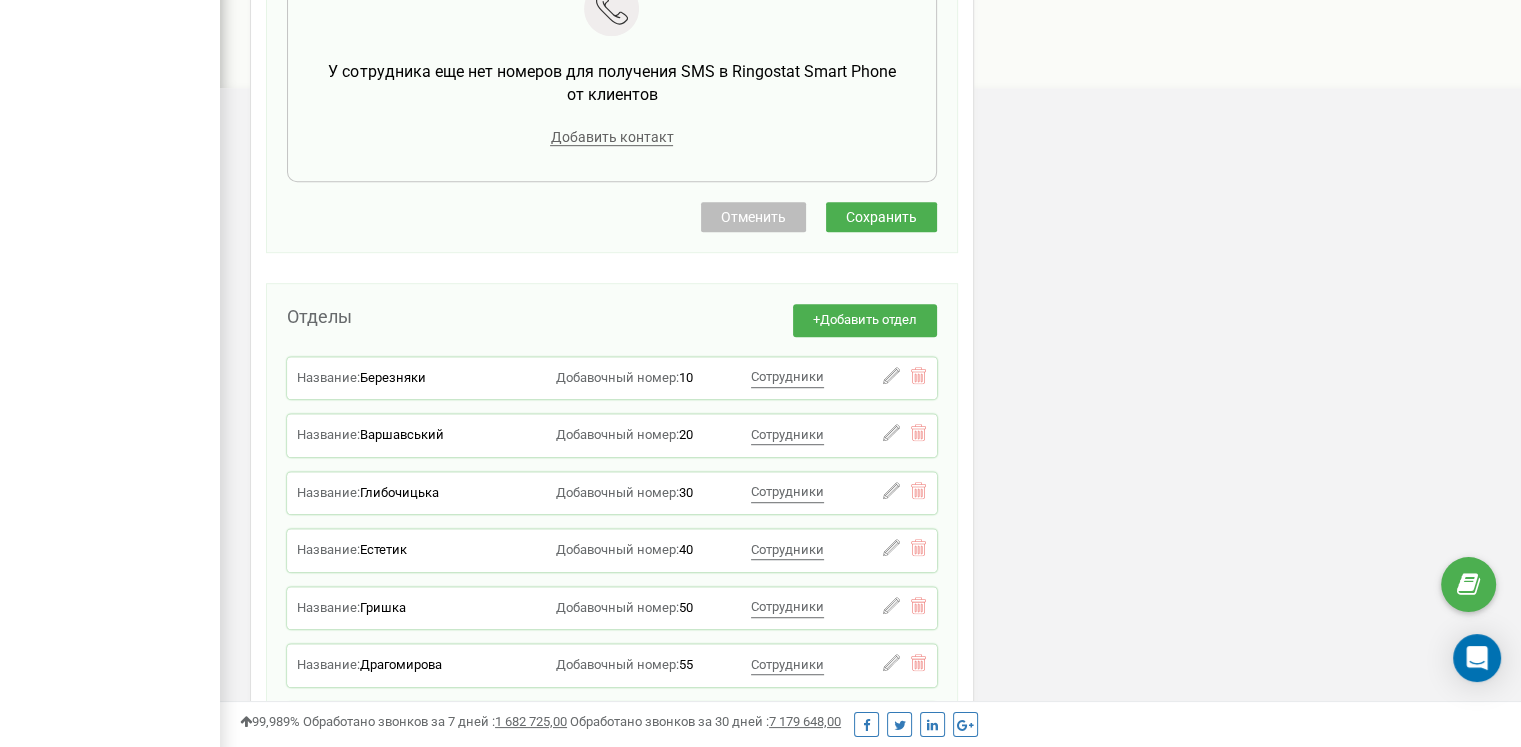 type on "132" 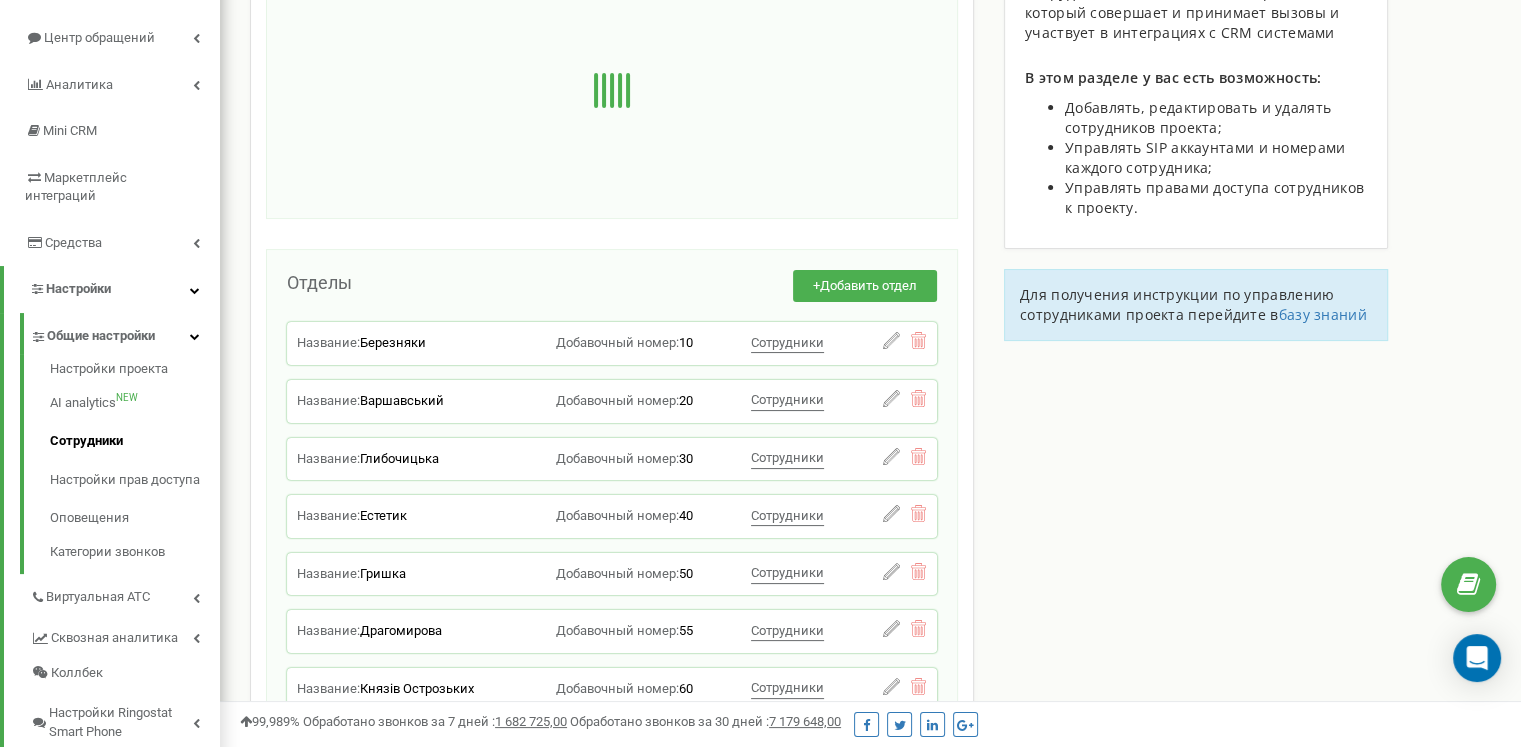 scroll, scrollTop: 0, scrollLeft: 0, axis: both 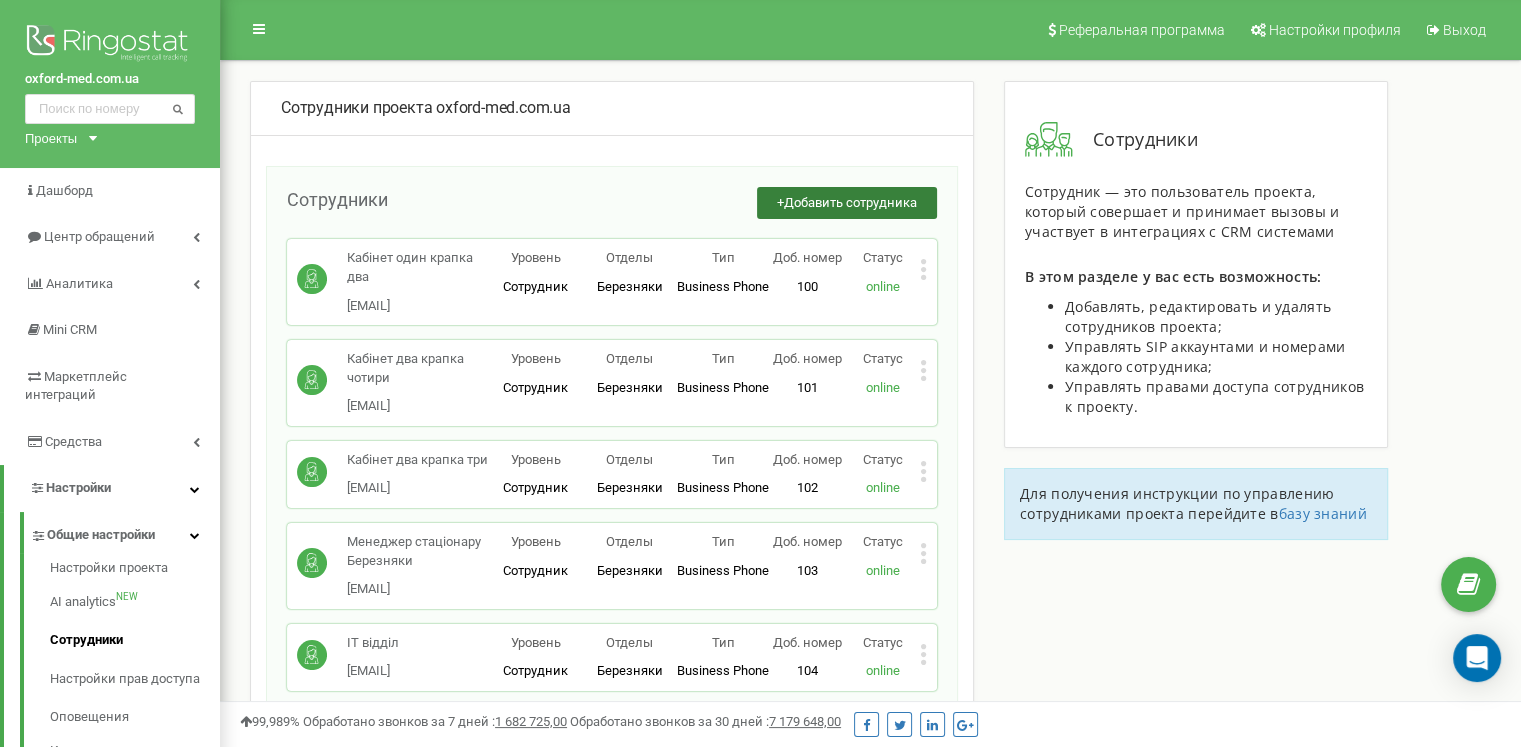 click on "+  Добавить сотрудника" at bounding box center [847, 203] 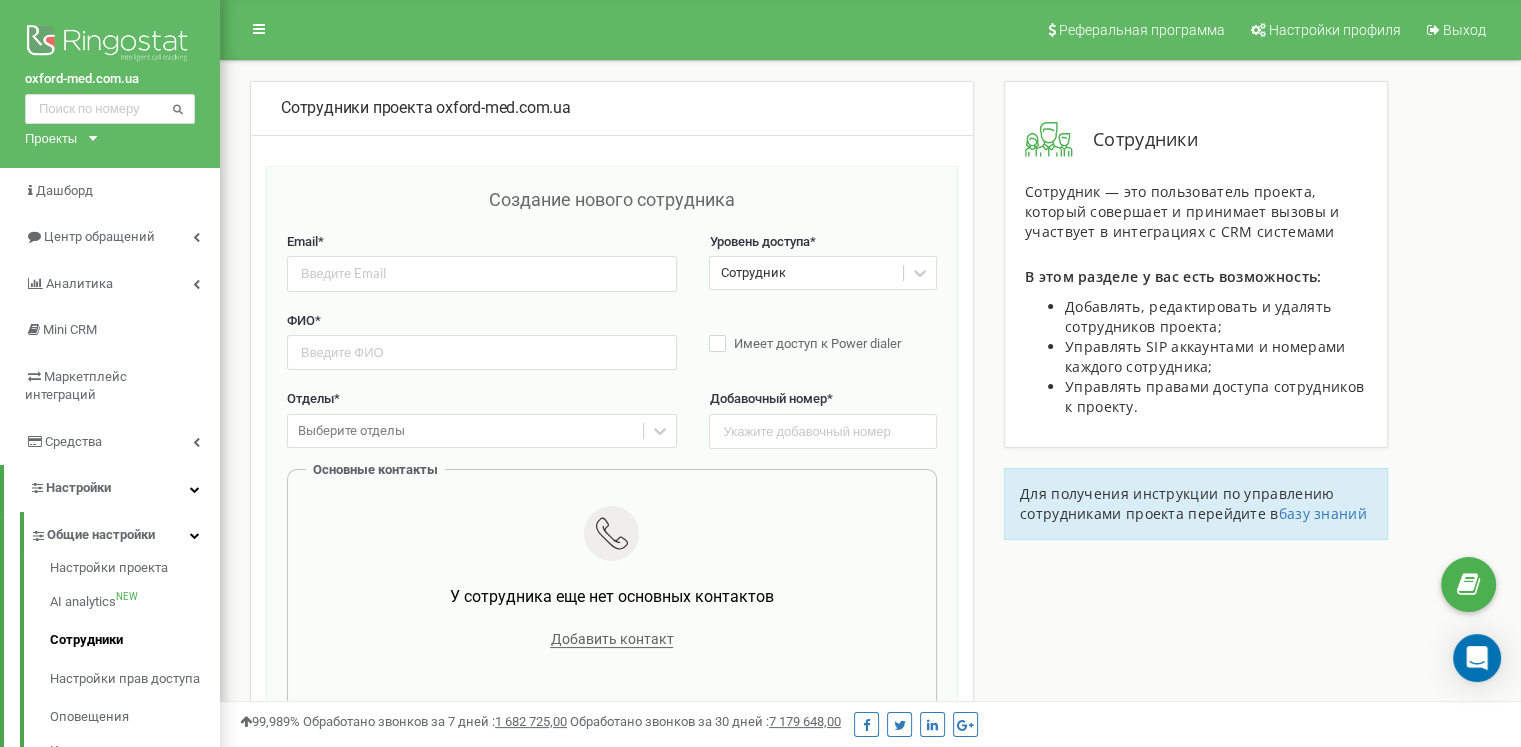 click on "Сотрудники проекта    oxford-med.com.ua" at bounding box center (612, 108) 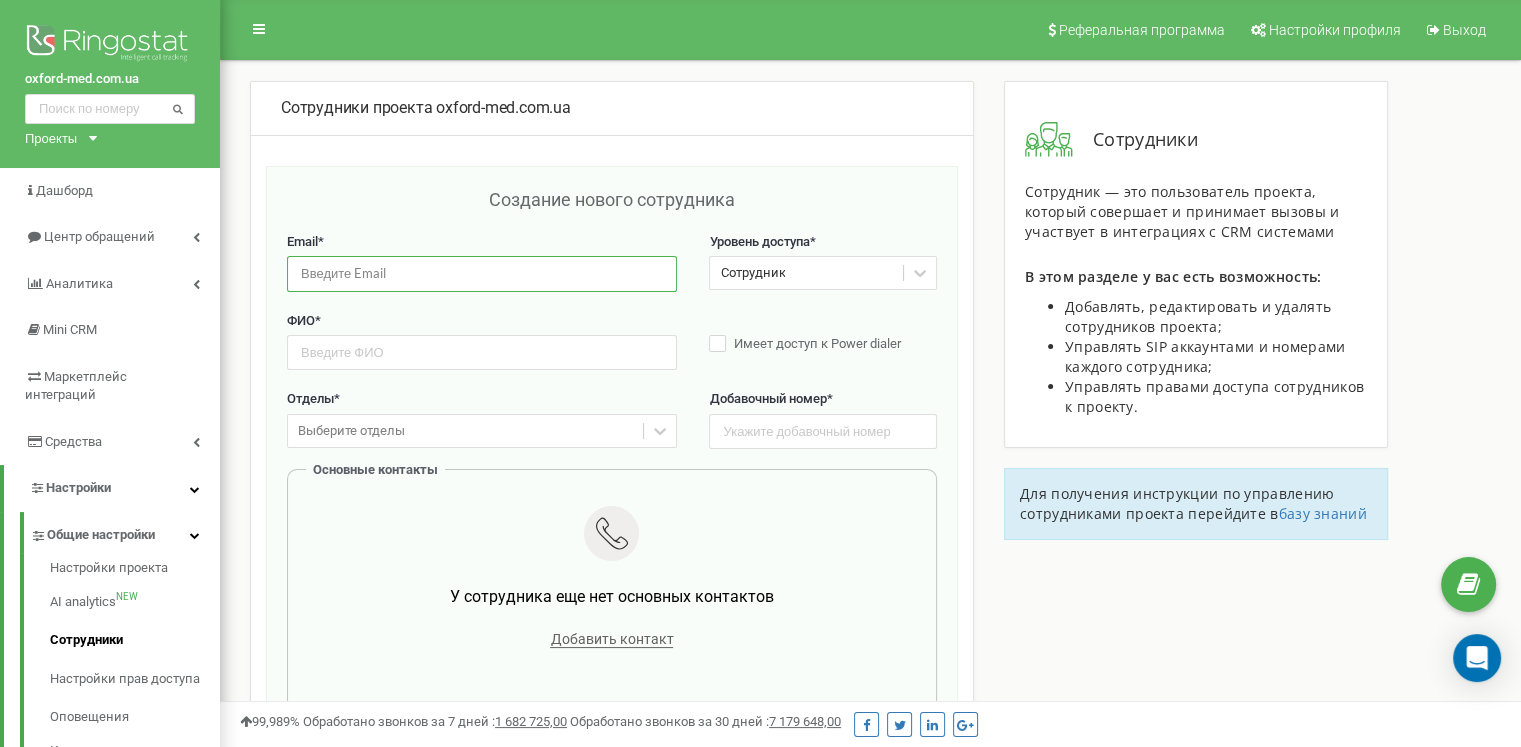 click at bounding box center [482, 273] 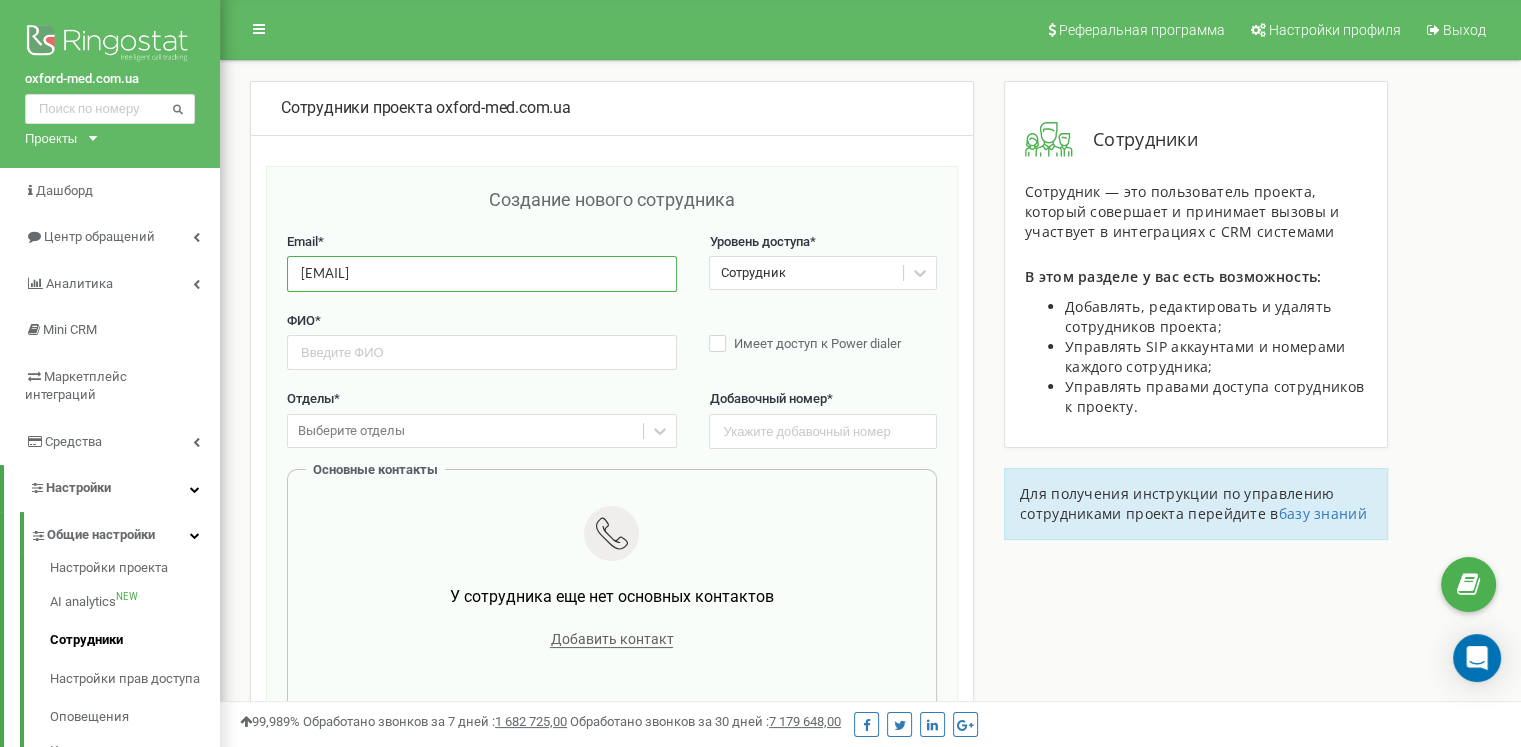 type on "[EMAIL]" 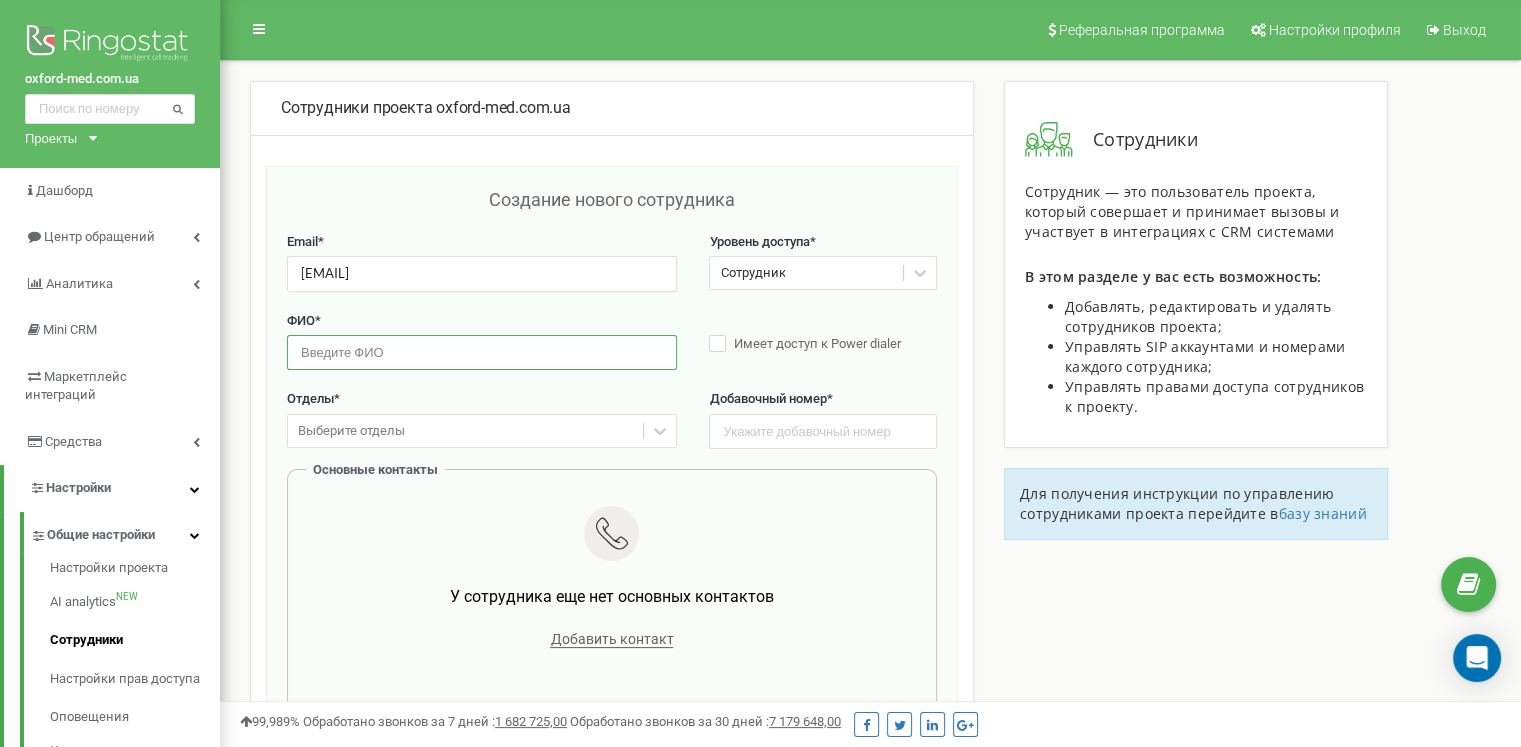 click at bounding box center (482, 352) 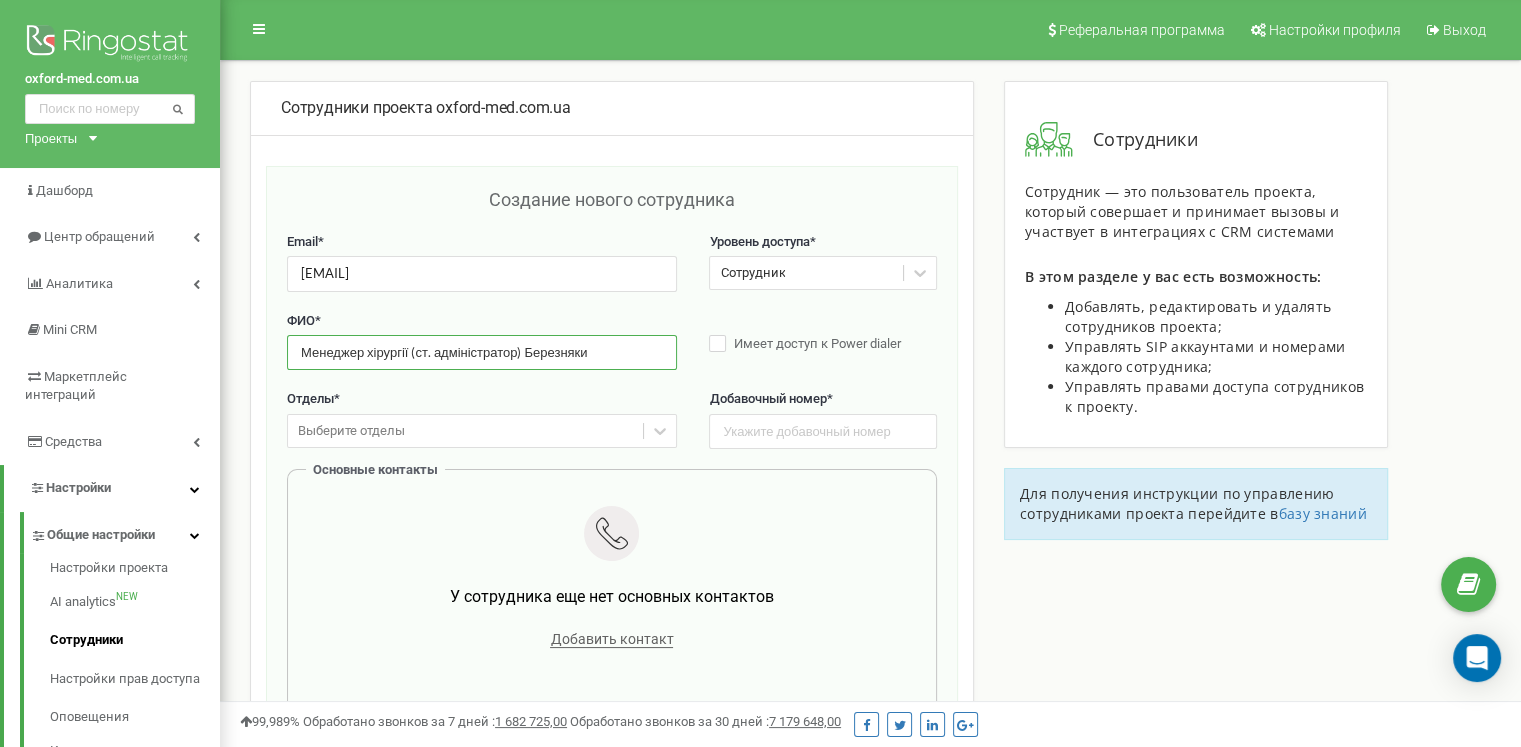 type on "Менеджер хірургії (ст. адміністратор) Березняки" 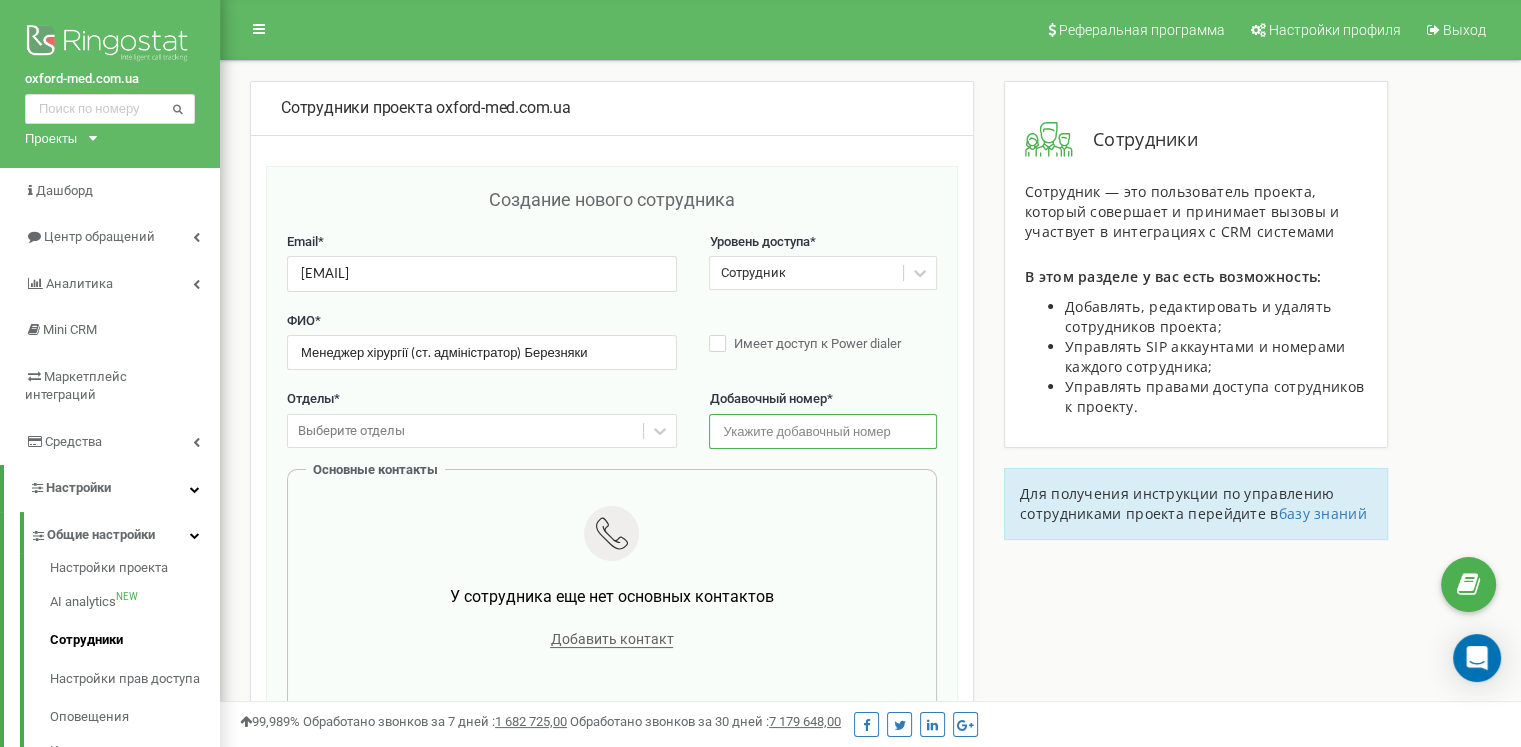 click at bounding box center (822, 431) 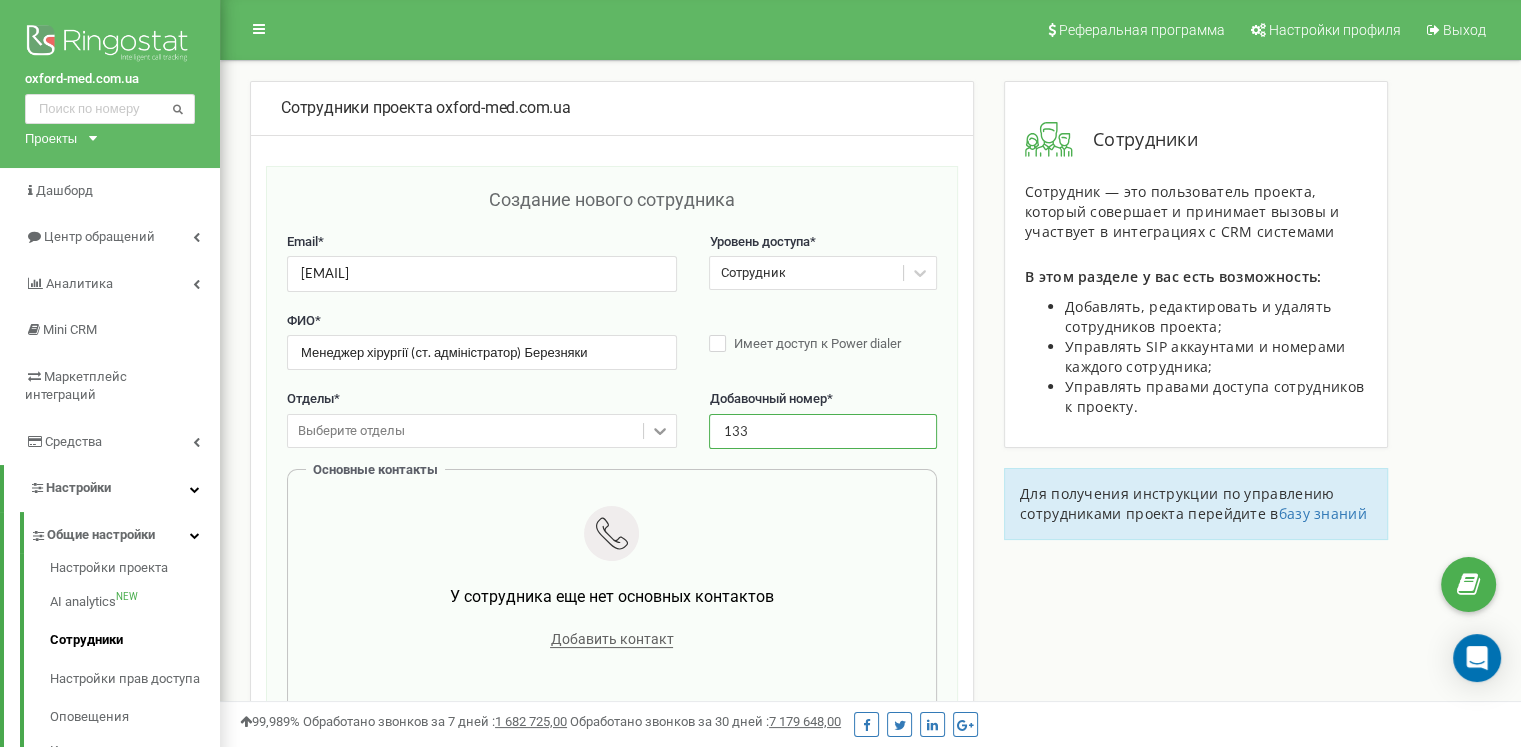 type on "133" 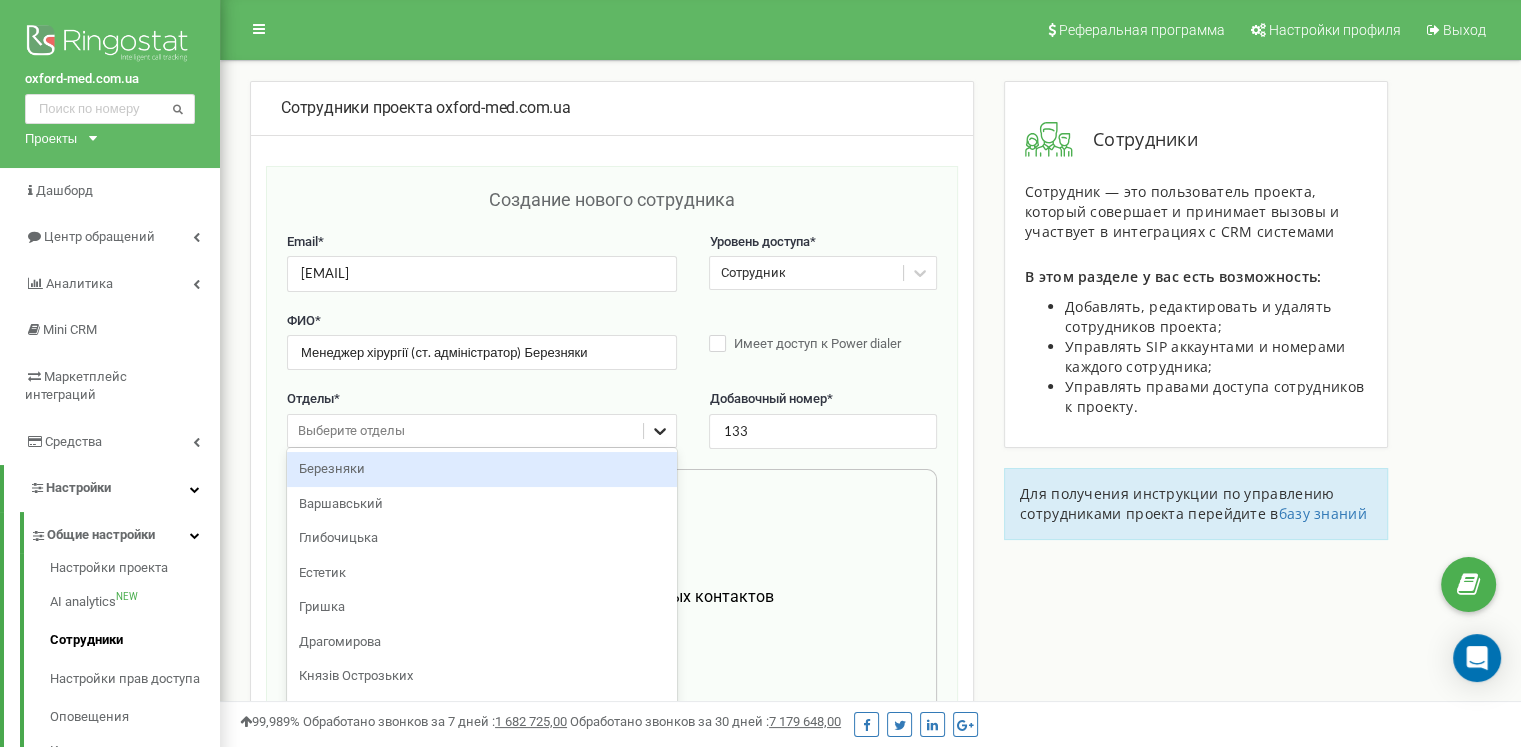 click 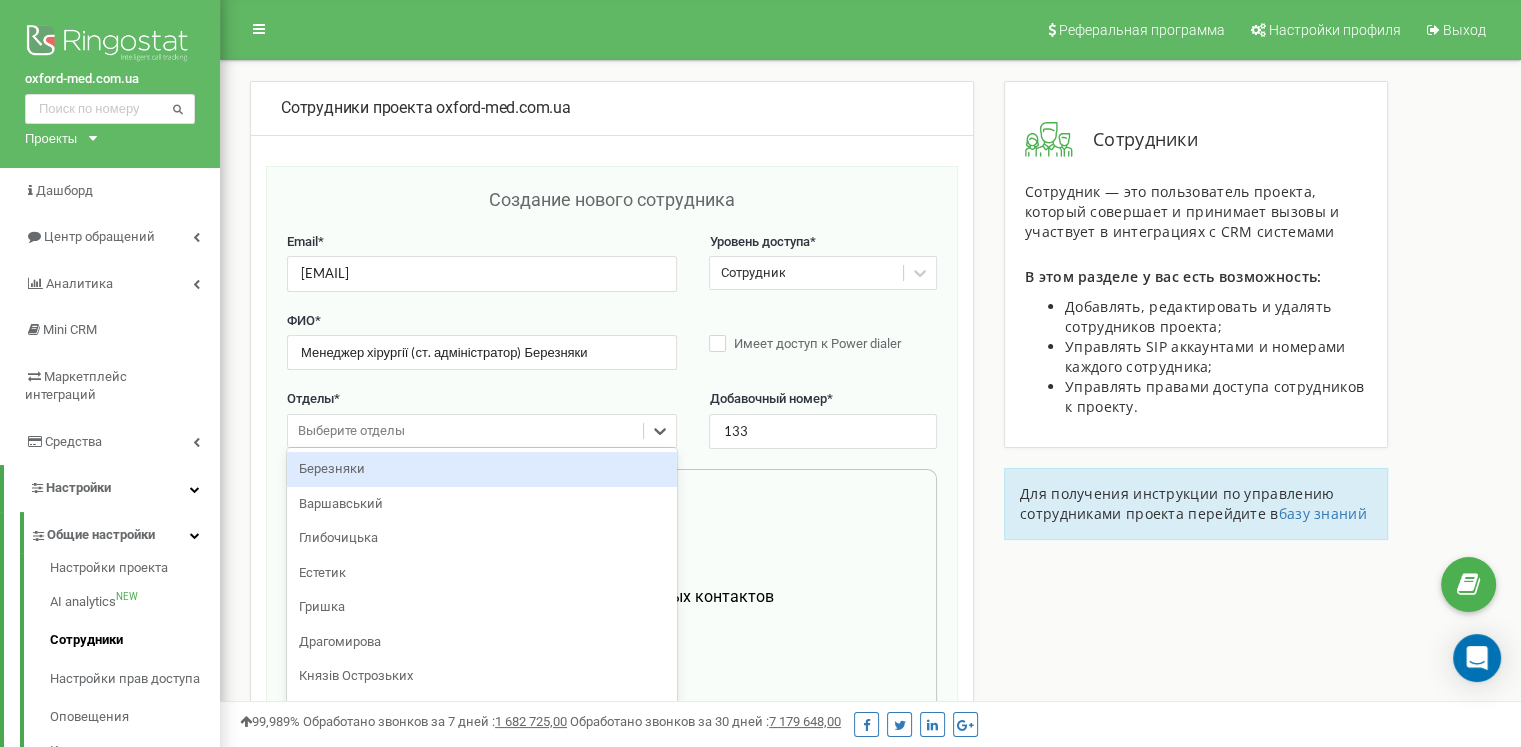 click on "Березняки" at bounding box center (482, 469) 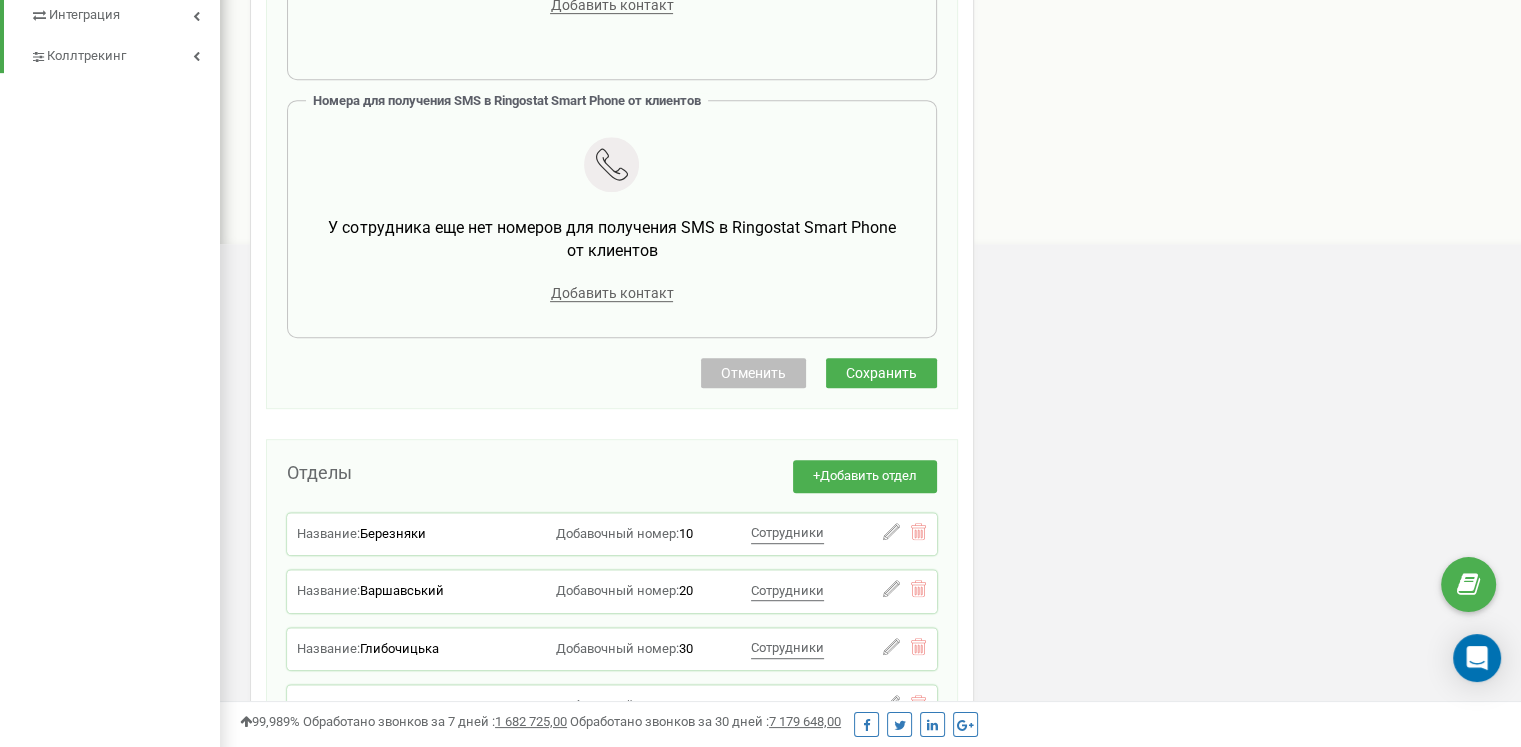 scroll, scrollTop: 948, scrollLeft: 0, axis: vertical 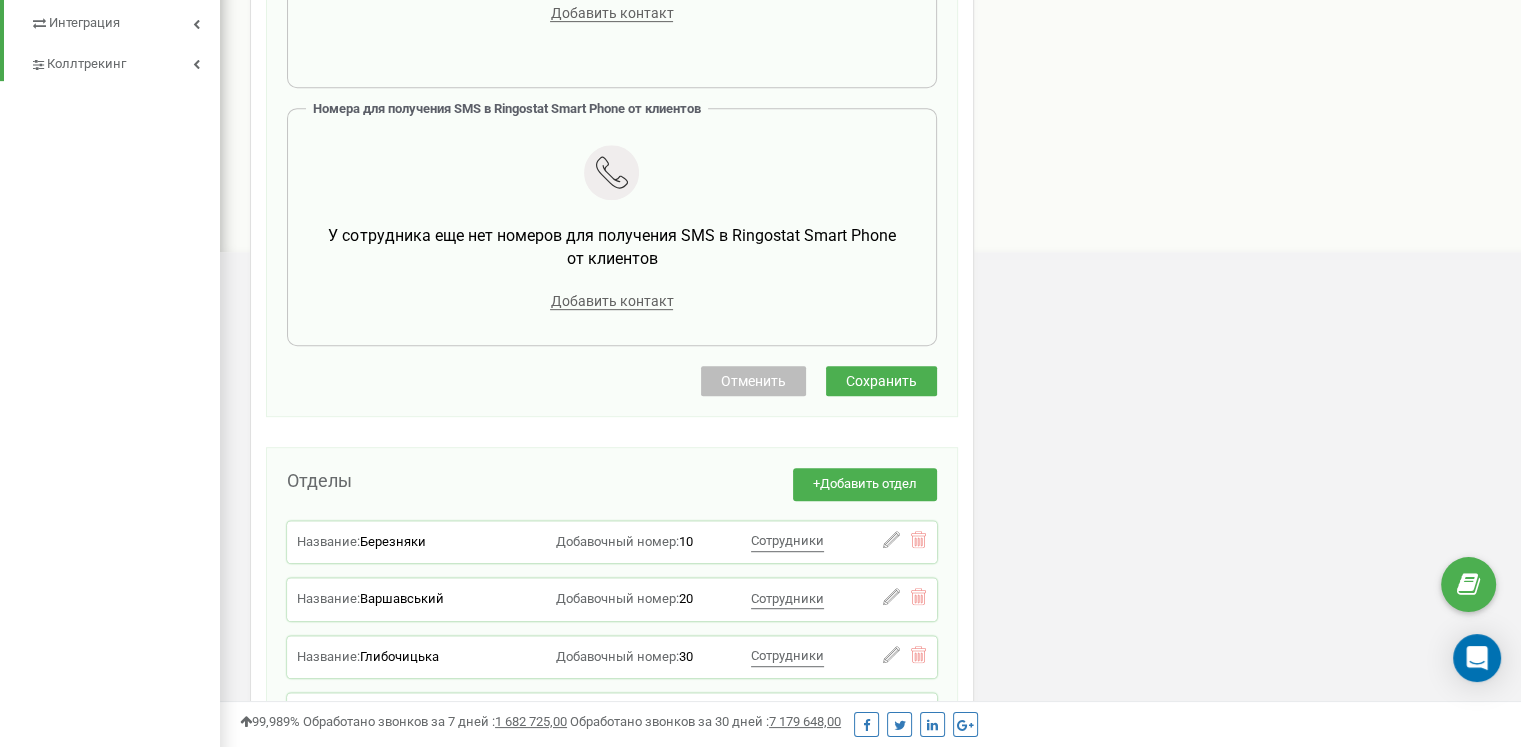 click on "Сохранить" at bounding box center (881, 381) 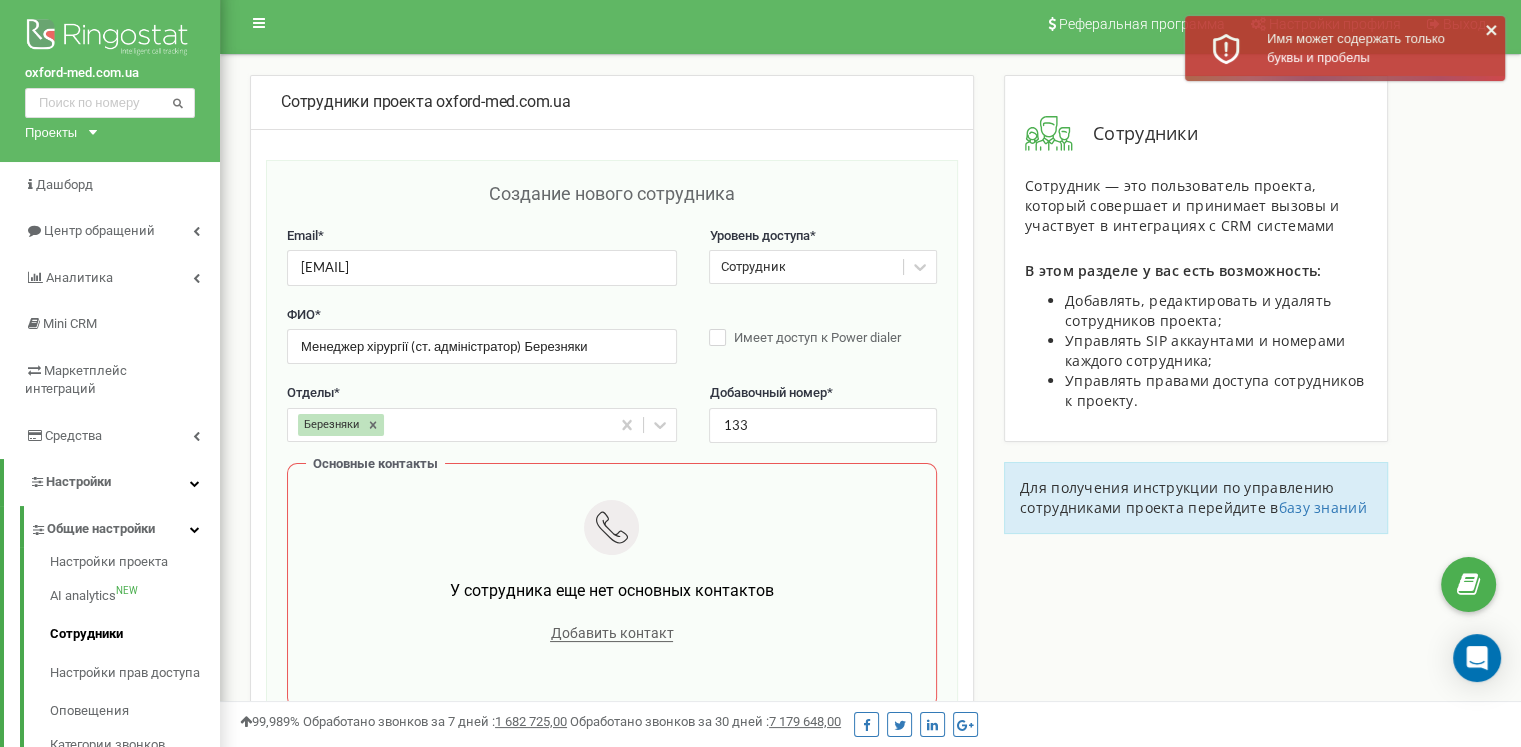 scroll, scrollTop: 8, scrollLeft: 0, axis: vertical 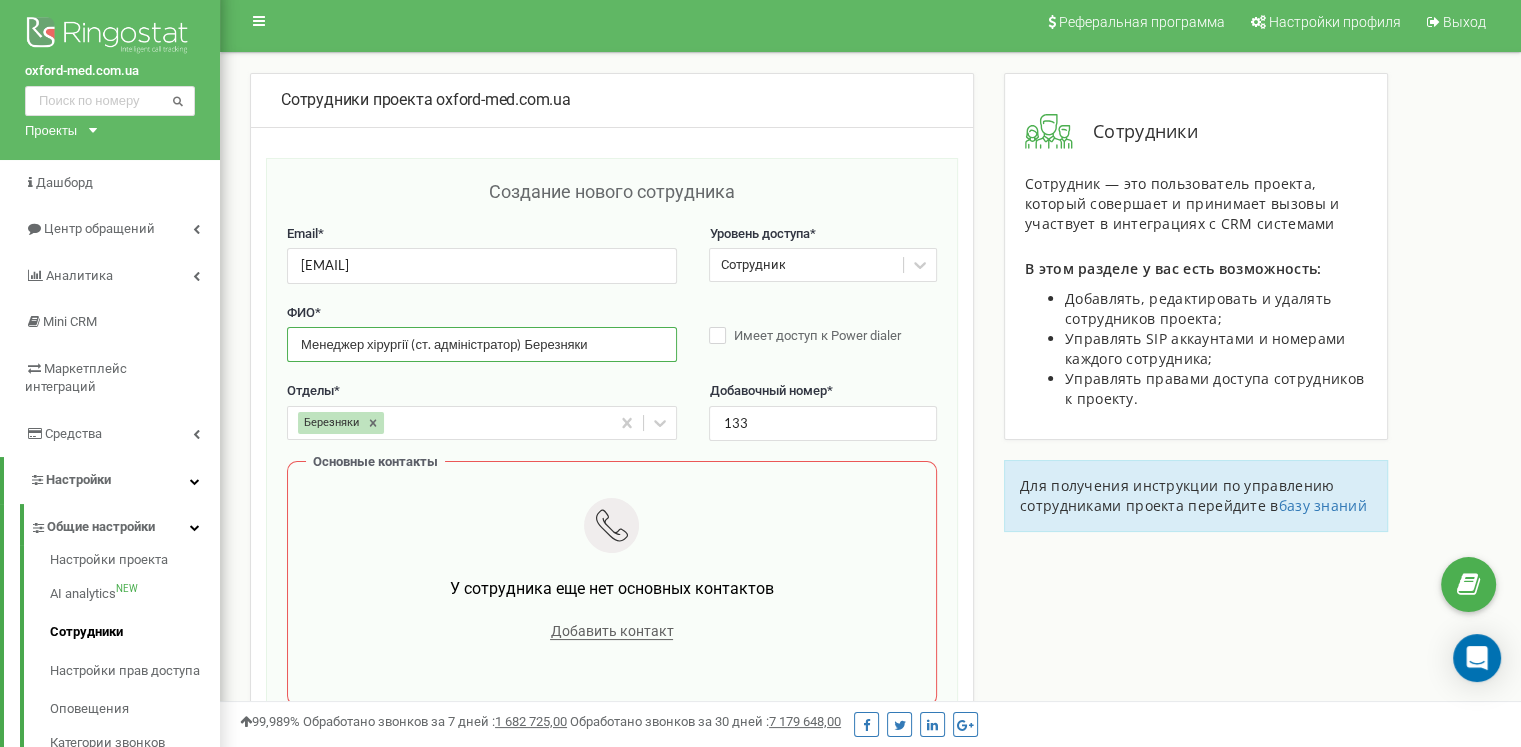 click on "Менеджер хірургії (ст. адміністратор) Березняки" at bounding box center (482, 344) 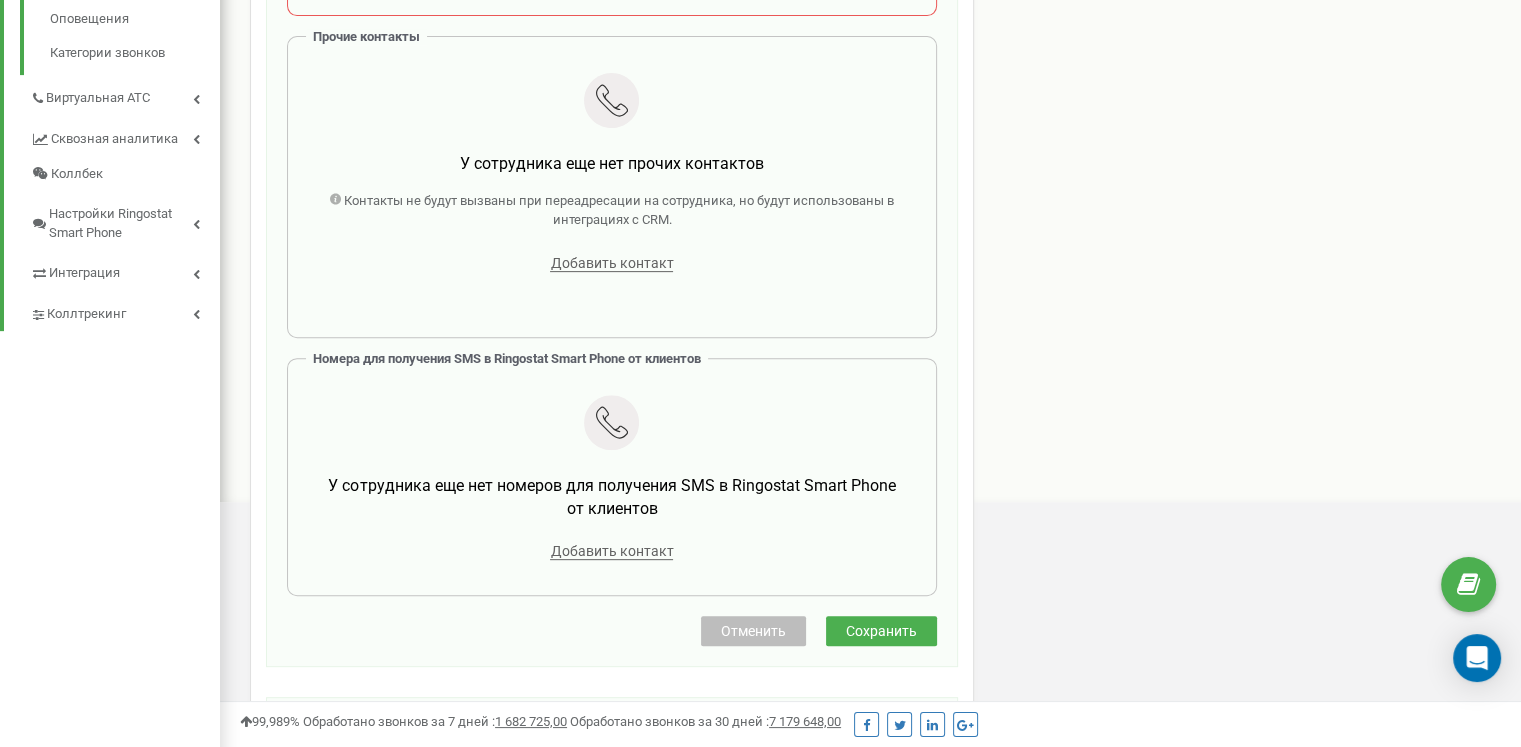 scroll, scrollTop: 700, scrollLeft: 0, axis: vertical 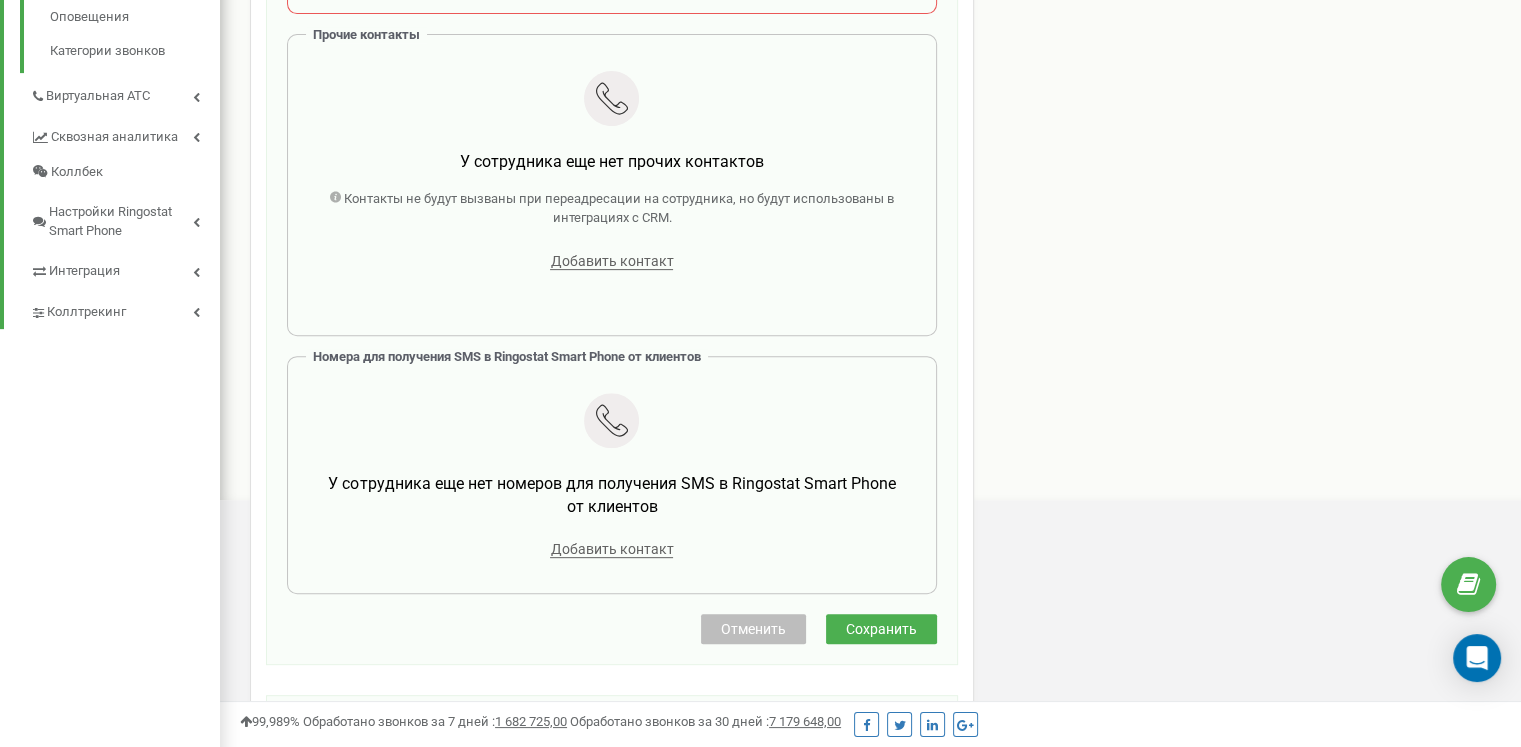 type on "Менеджер хірургії ст. адміністратор Березняки" 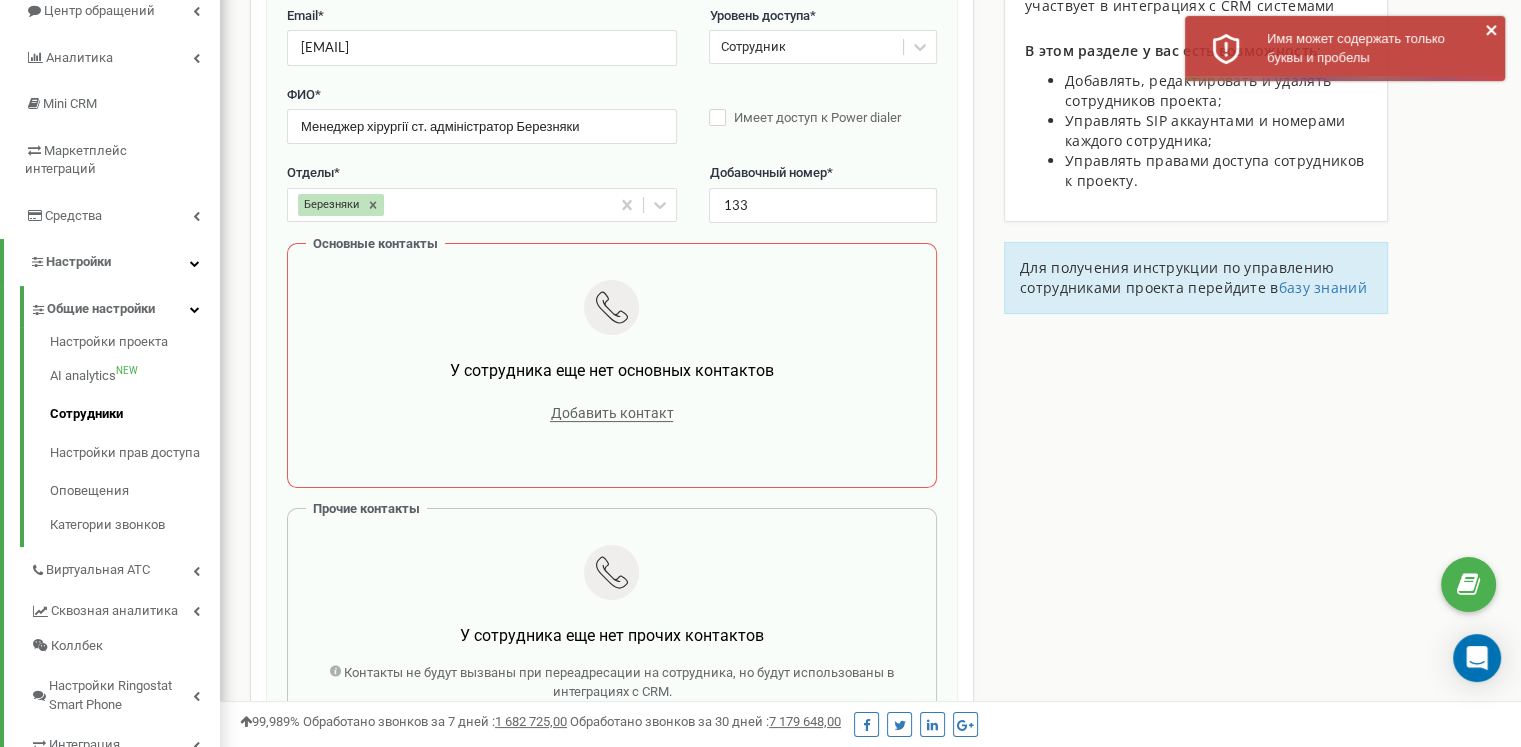 scroll, scrollTop: 0, scrollLeft: 0, axis: both 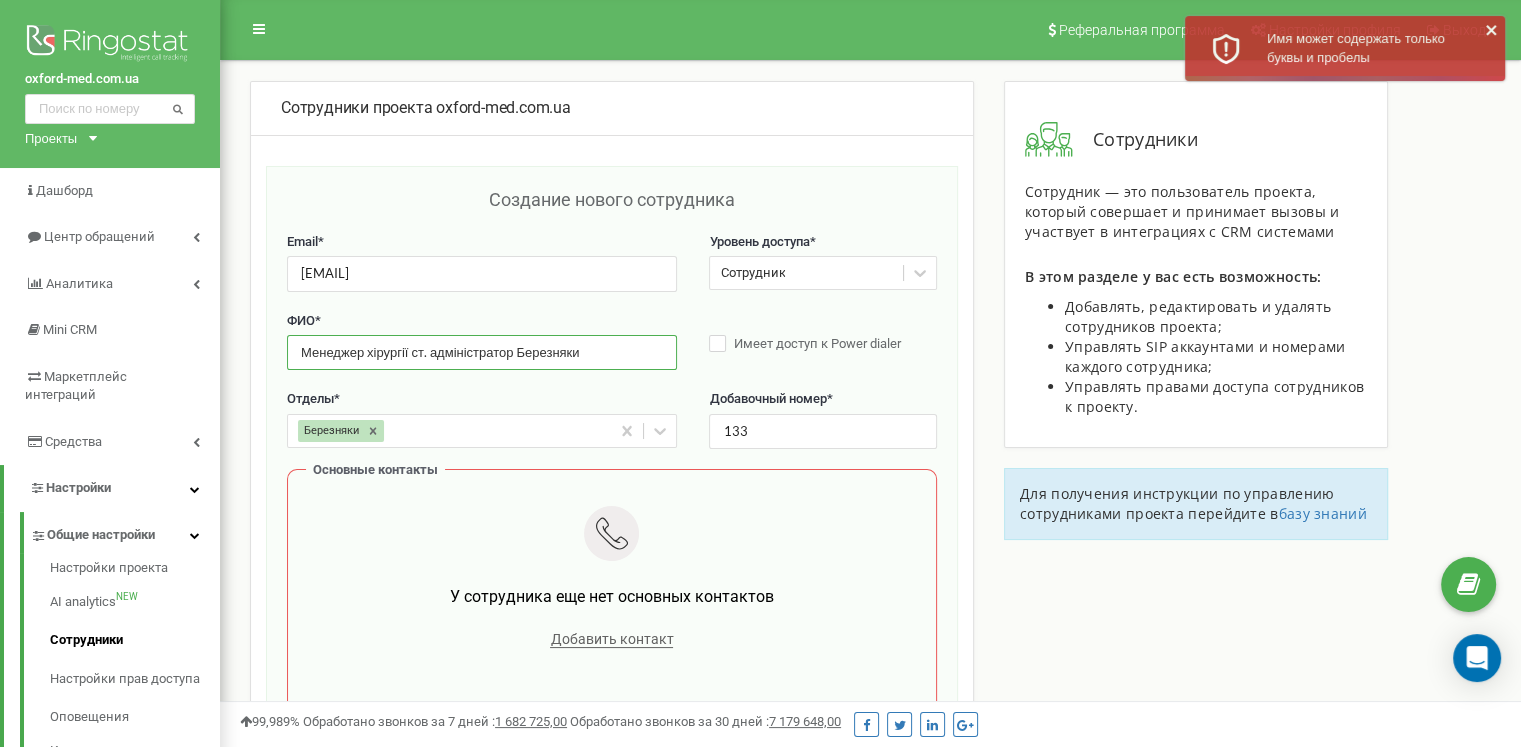 click on "Менеджер хірургії ст. адміністратор Березняки" at bounding box center (482, 352) 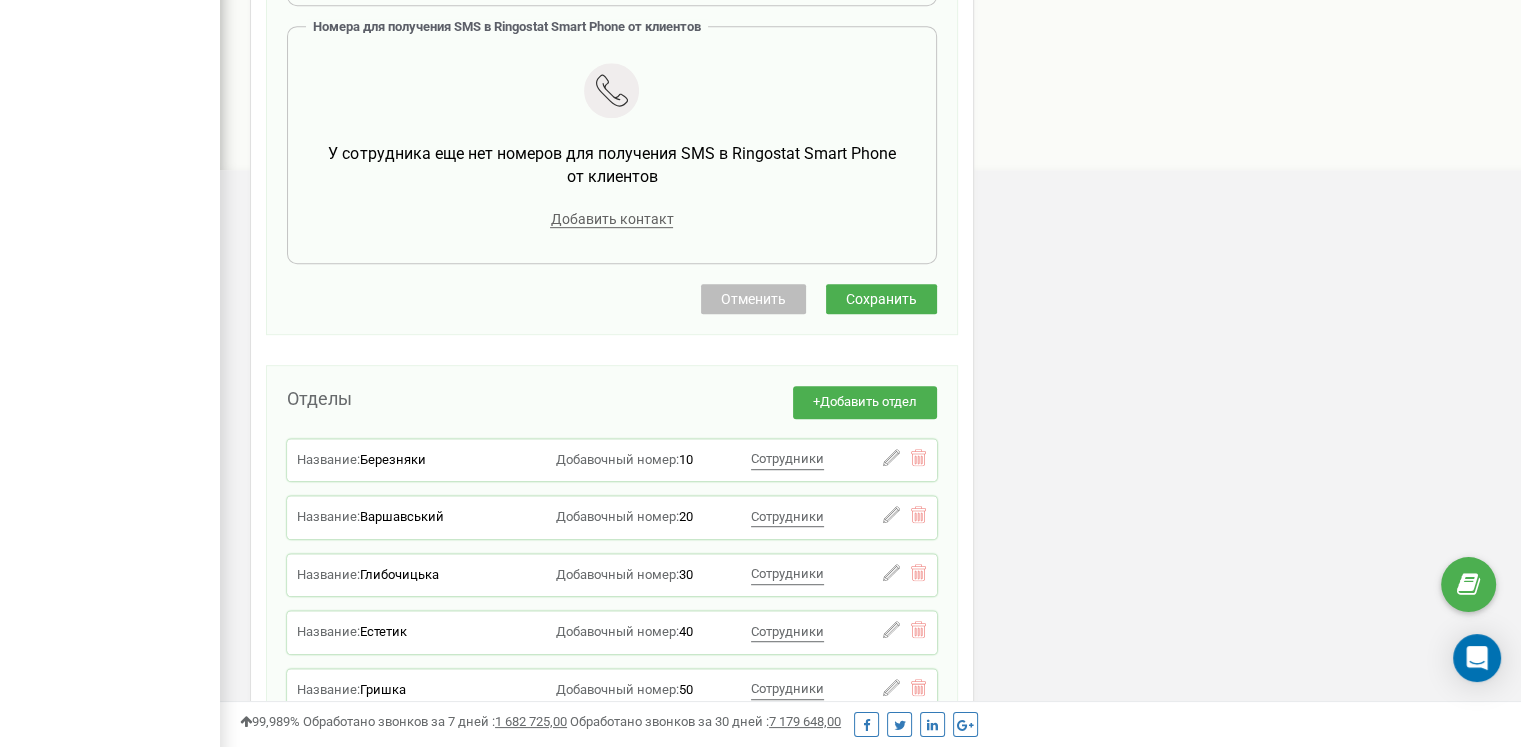 scroll, scrollTop: 1034, scrollLeft: 0, axis: vertical 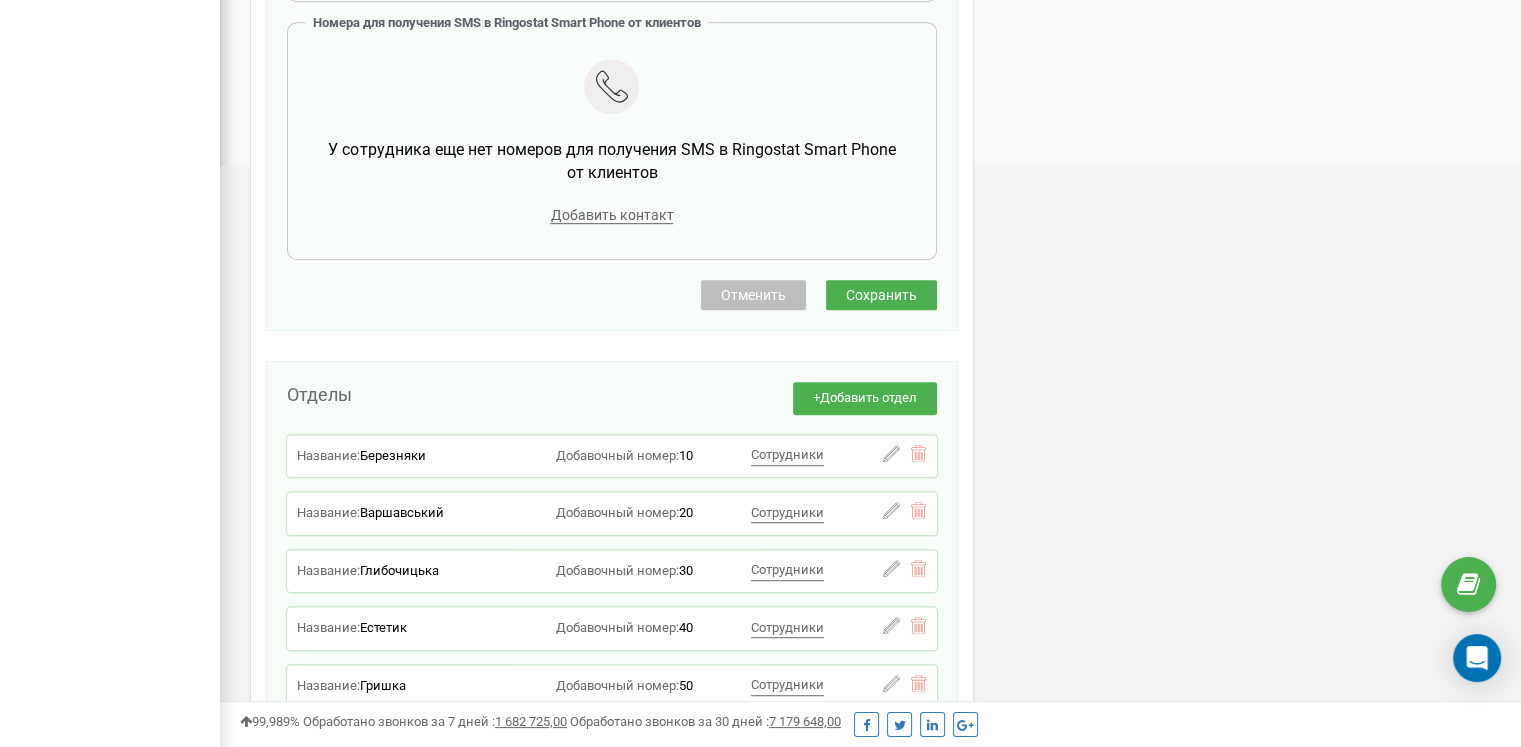 type on "Менеджер хірургії старший адміністратор Березняки" 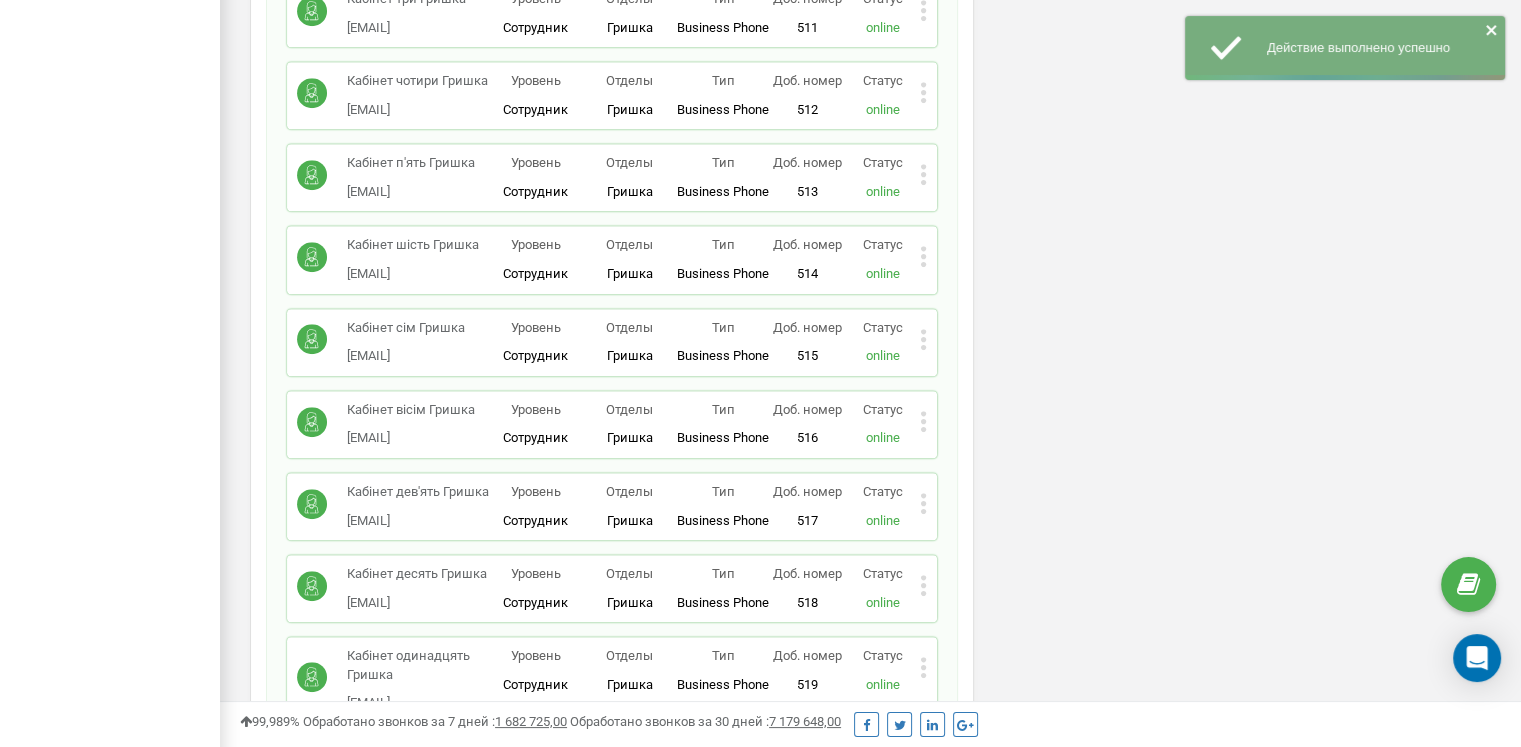 scroll, scrollTop: 8601, scrollLeft: 0, axis: vertical 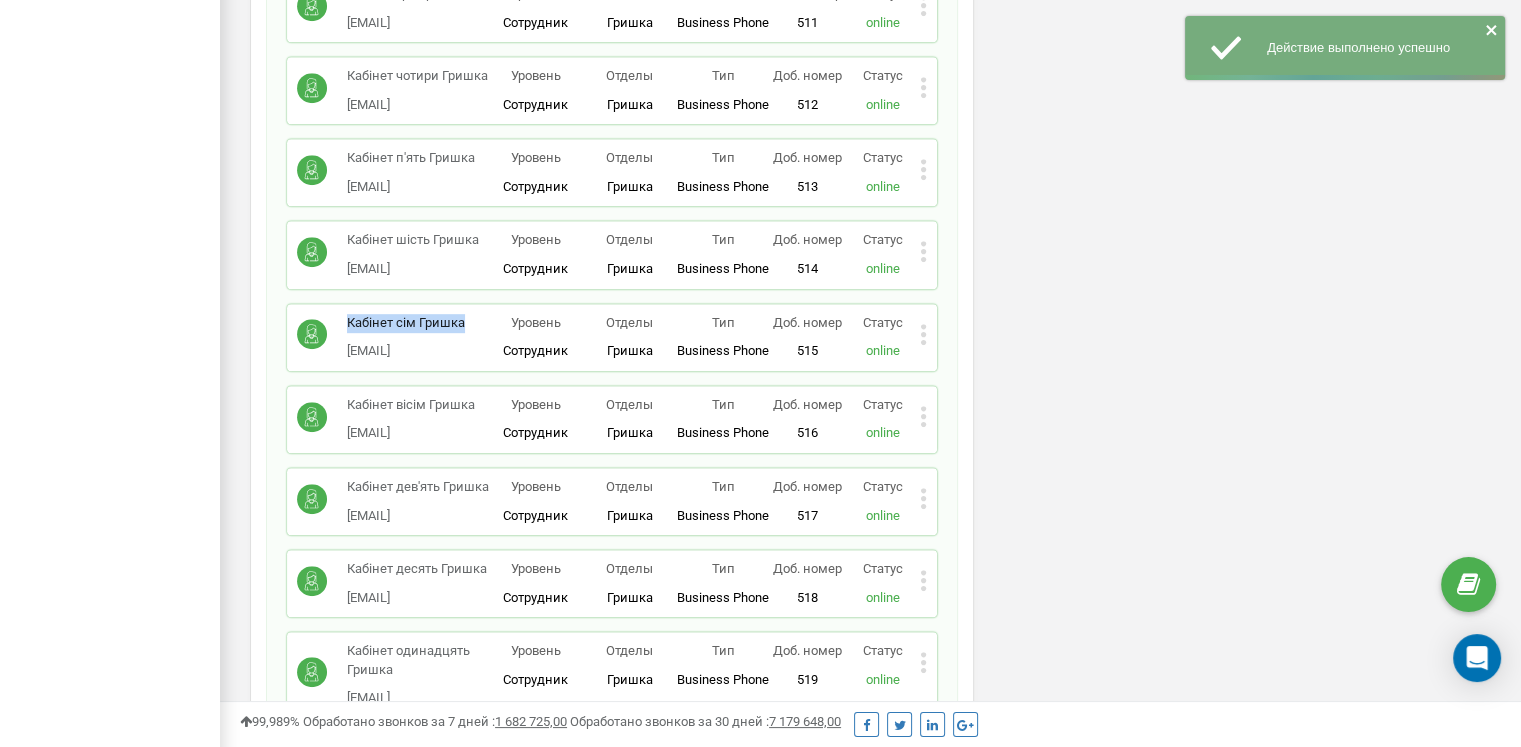drag, startPoint x: 467, startPoint y: 376, endPoint x: 347, endPoint y: 376, distance: 120 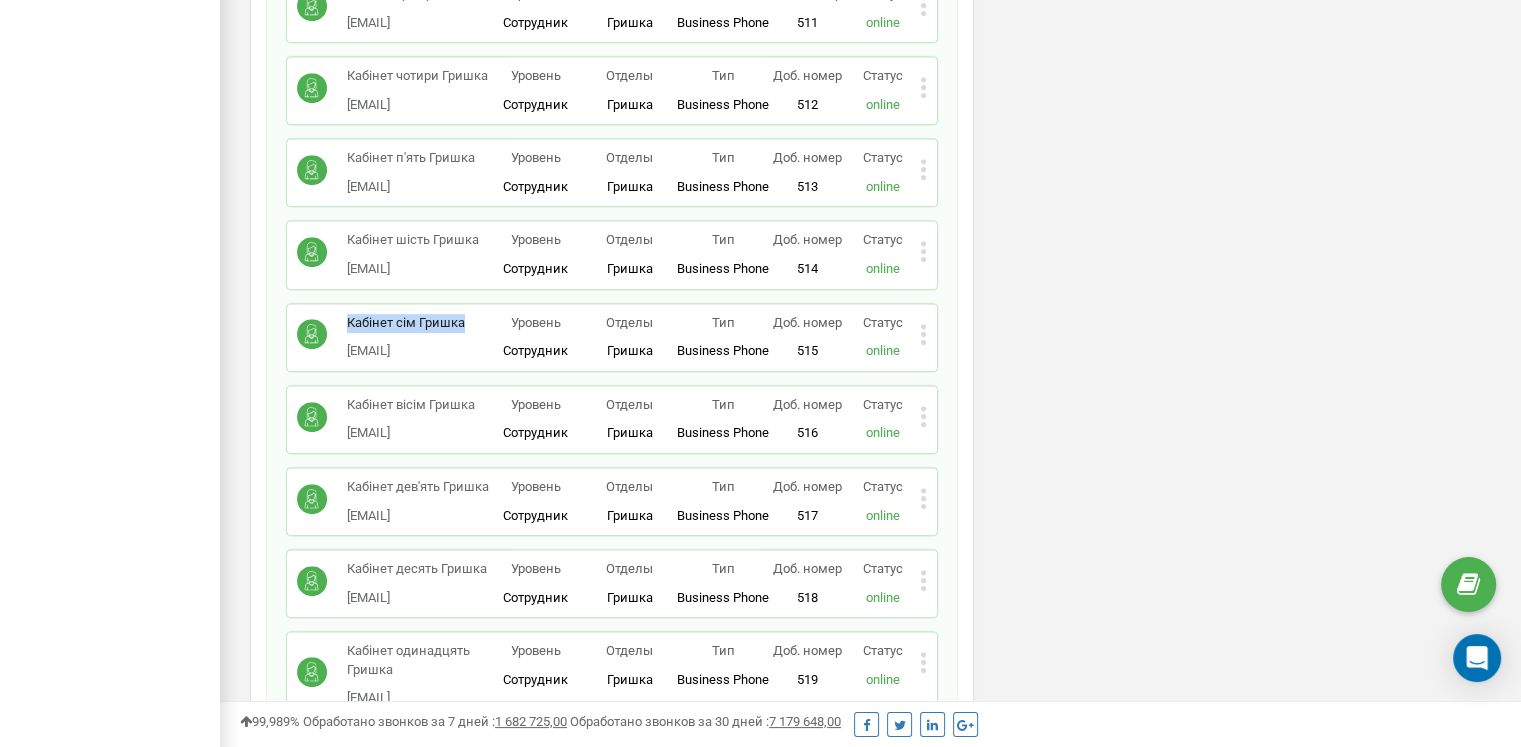 click on "oxford-med.com.ua Проекты oxford-med.com.ua Дашборд Центр обращений Аналитика Mini CRM Маркетплейс интеграций Средства Настройки Общие настройки Настройки проекта AI analytics NEW Сотрудники Настройки прав доступа Оповещения Категории звонков Виртуальная АТС Сквозная аналитика Коллбек Настройки Ringostat Smart Phone Интеграция Коллтрекинг" at bounding box center [110, 4833] 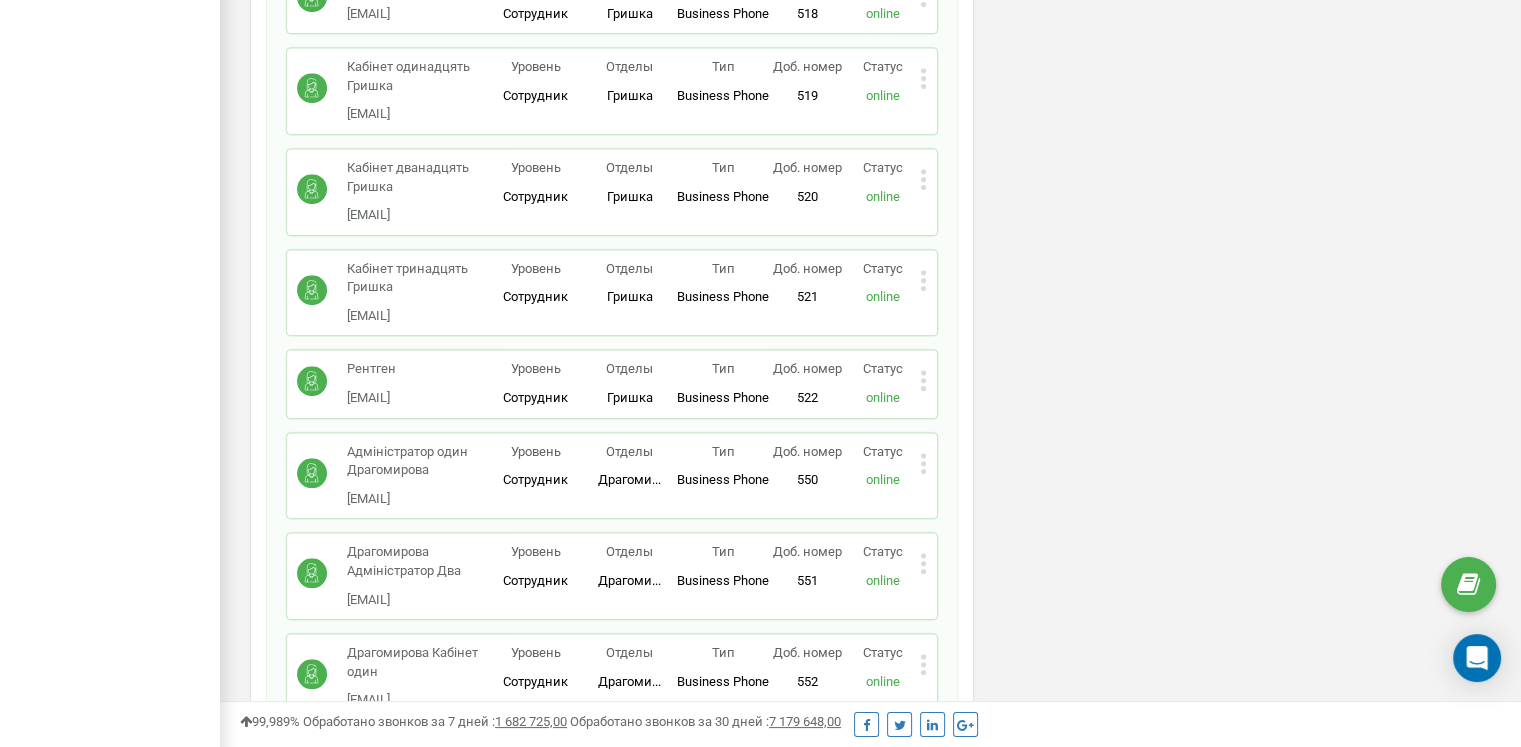 scroll, scrollTop: 9192, scrollLeft: 0, axis: vertical 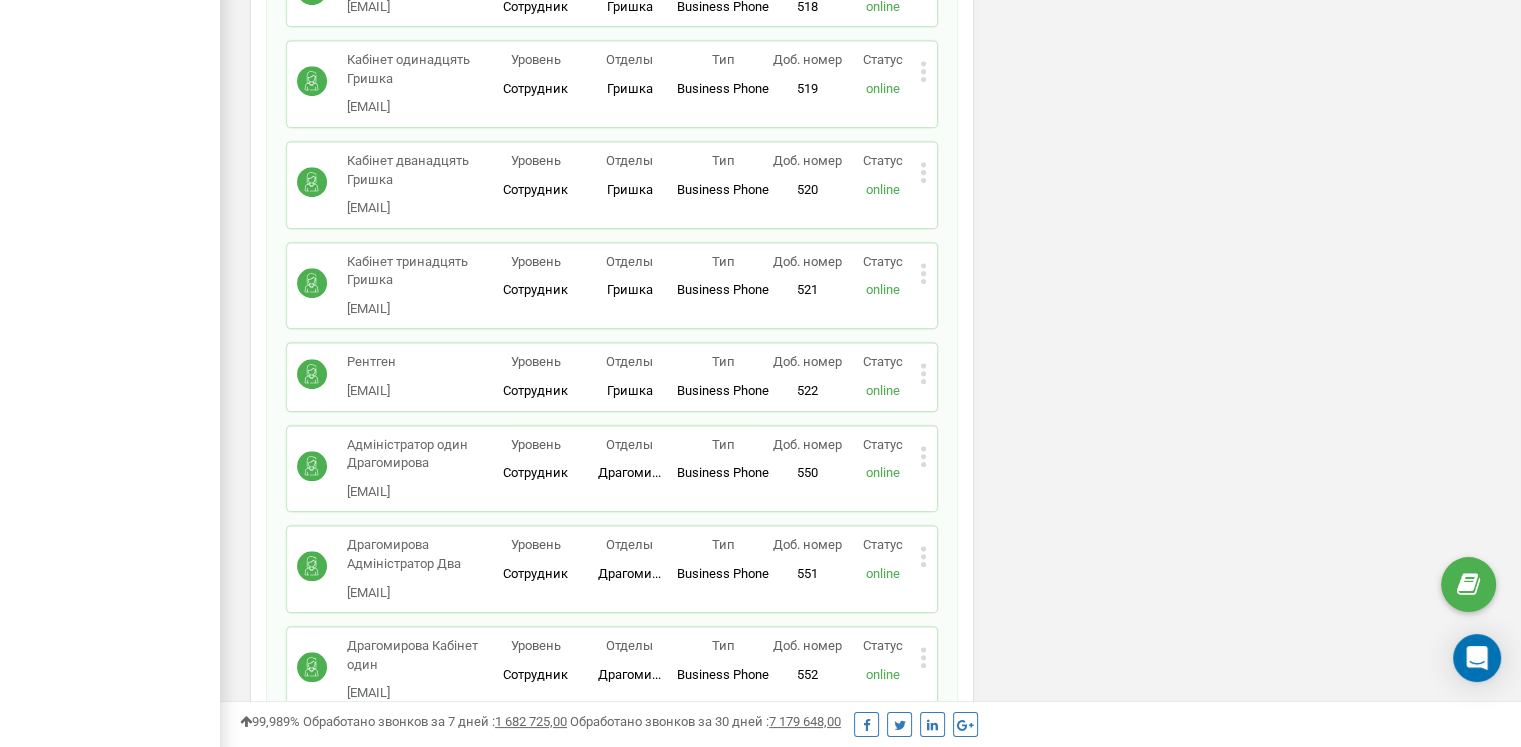 click on "oxford-med.com.ua Проекты oxford-med.com.ua Дашборд Центр обращений Аналитика Mini CRM Маркетплейс интеграций Средства Настройки Общие настройки Настройки проекта AI analytics NEW Сотрудники Настройки прав доступа Оповещения Категории звонков Виртуальная АТС Сквозная аналитика Коллбек Настройки Ringostat Smart Phone Интеграция Коллтрекинг" at bounding box center (110, 4242) 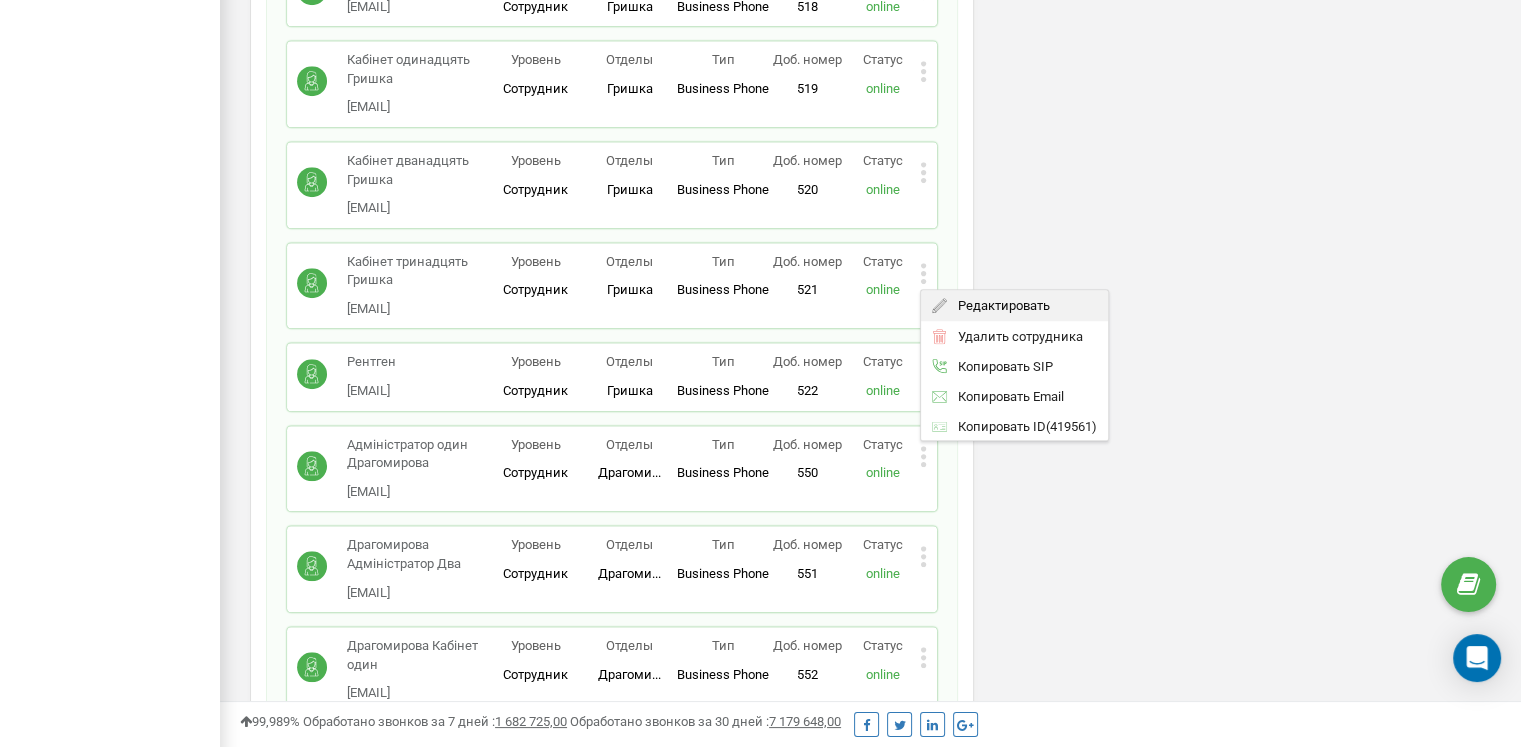 click on "Редактировать" at bounding box center (998, 305) 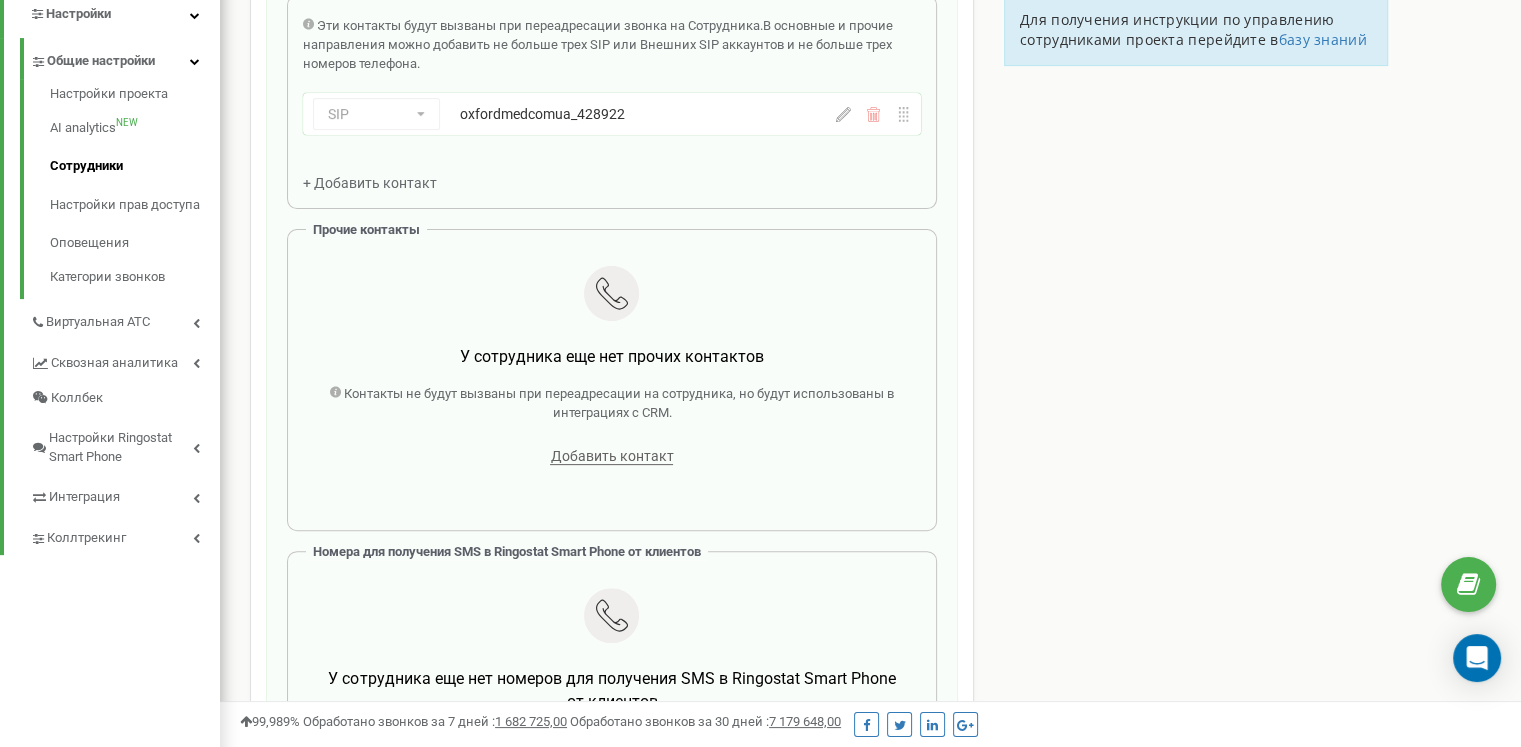 scroll, scrollTop: 200, scrollLeft: 0, axis: vertical 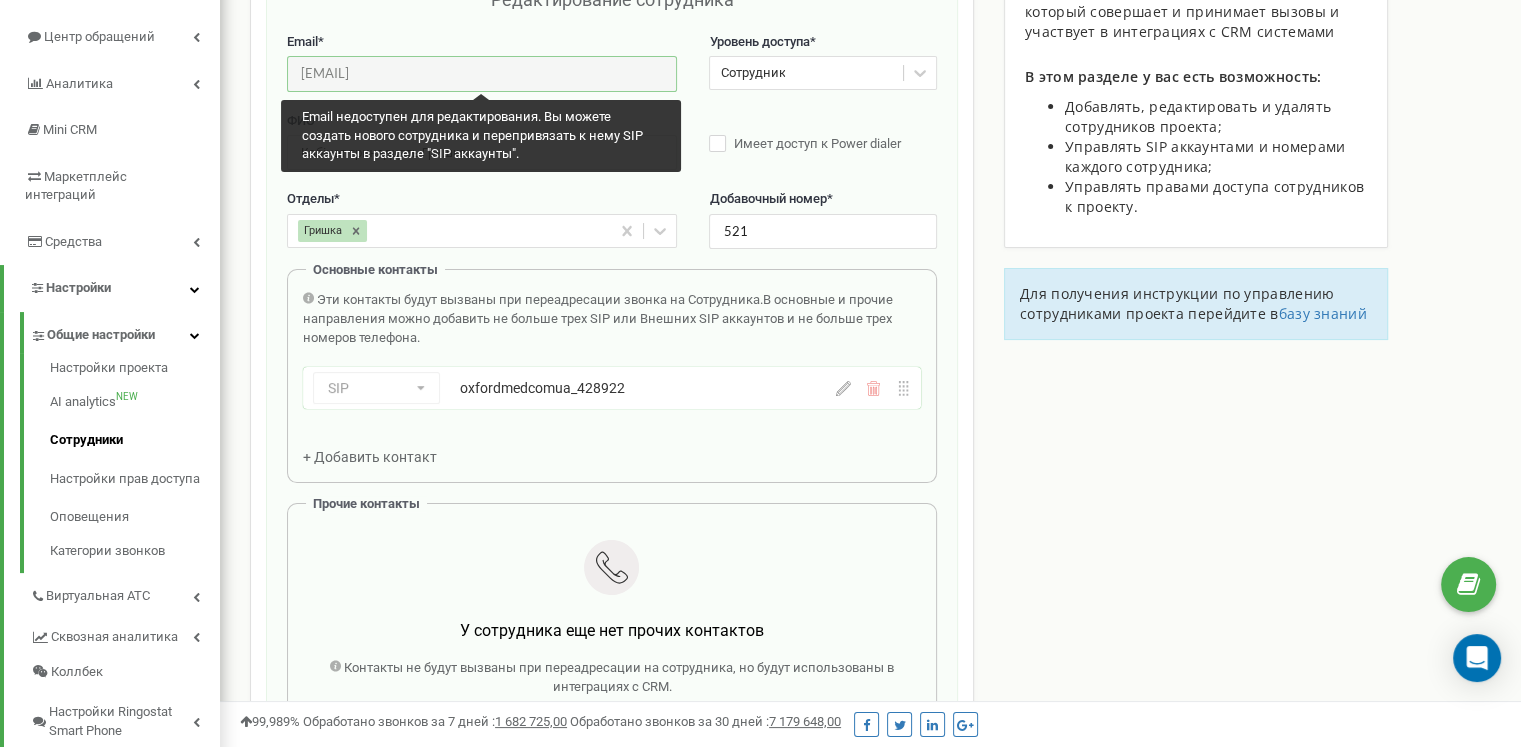 drag, startPoint x: 458, startPoint y: 74, endPoint x: 294, endPoint y: 74, distance: 164 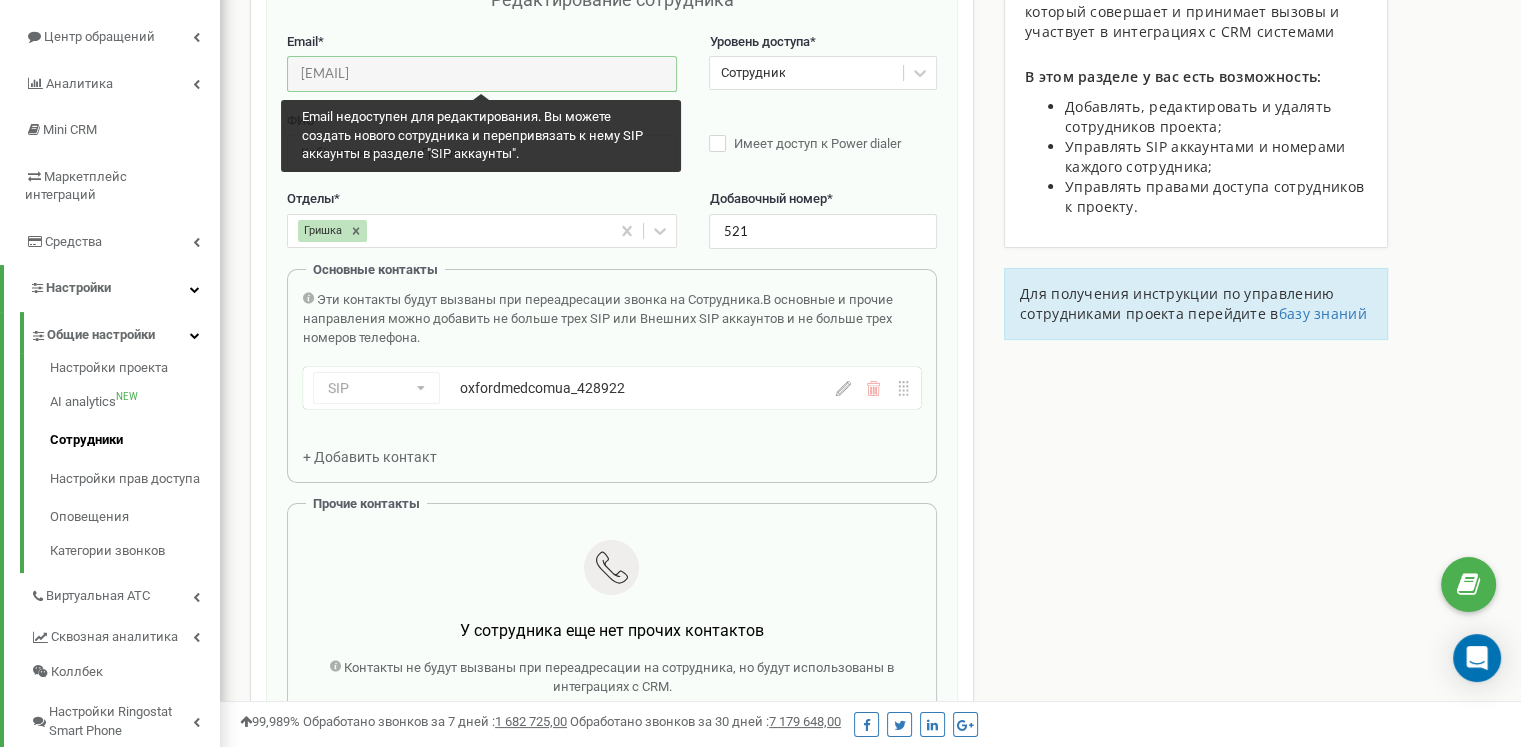 click on "[EMAIL]" at bounding box center [482, 73] 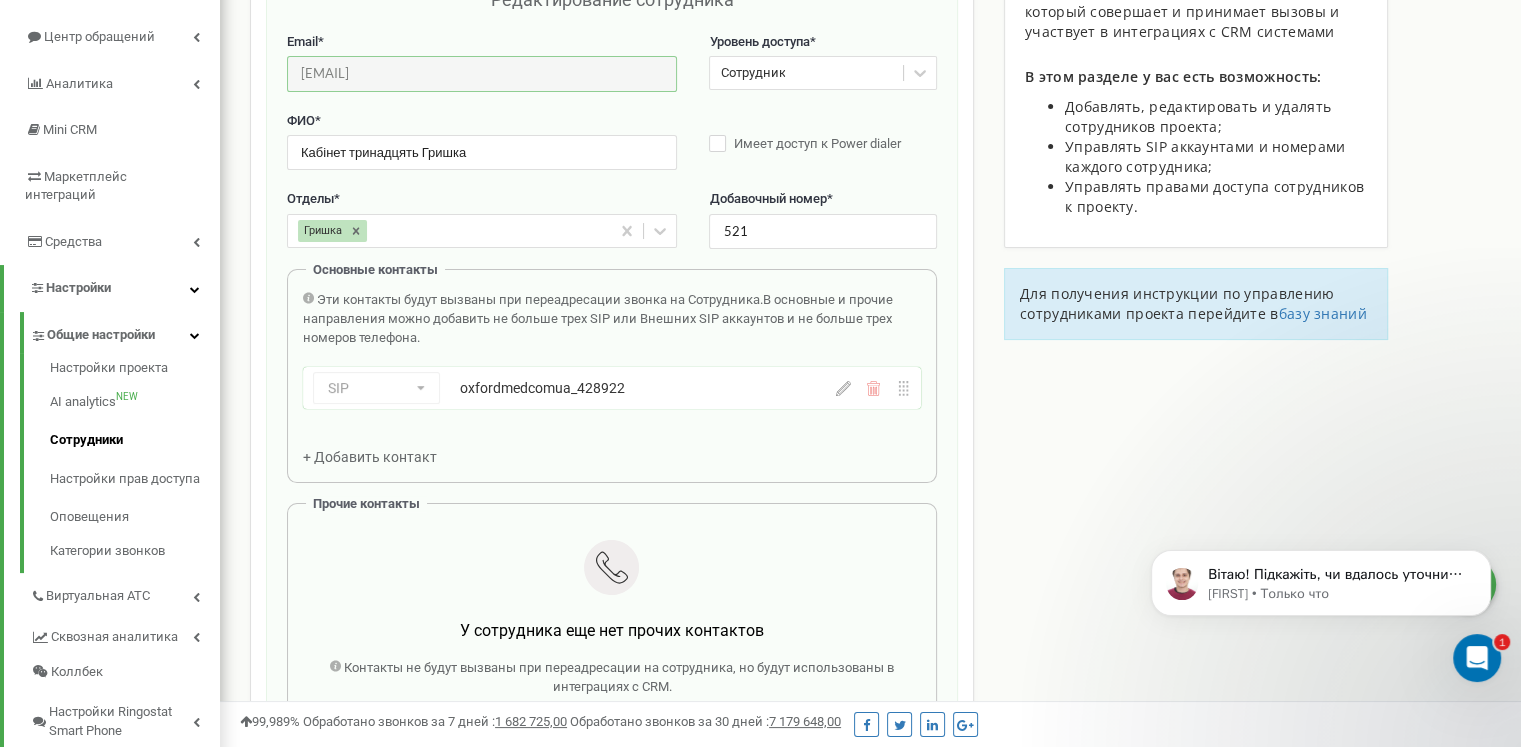 scroll, scrollTop: 0, scrollLeft: 0, axis: both 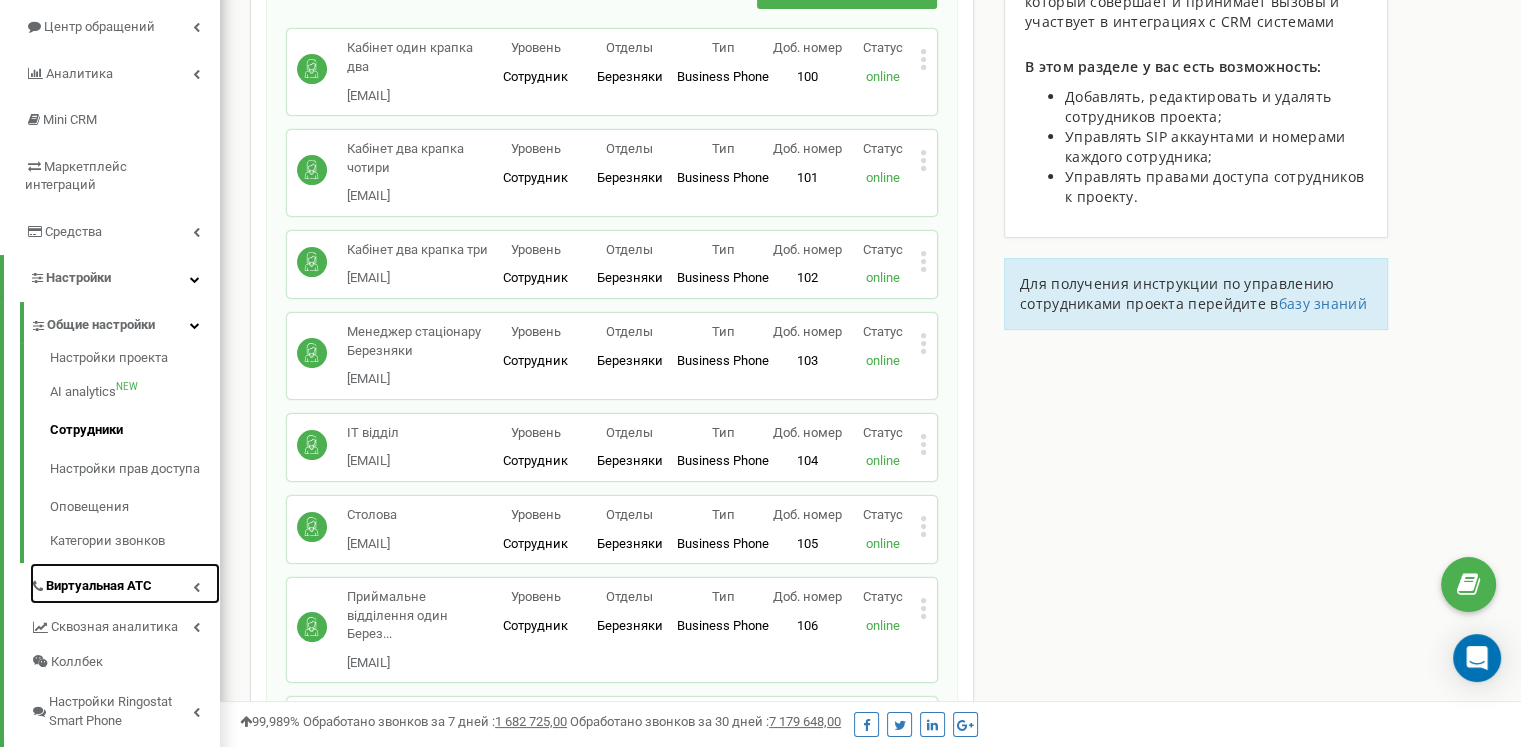 click on "Виртуальная АТС" at bounding box center [99, 586] 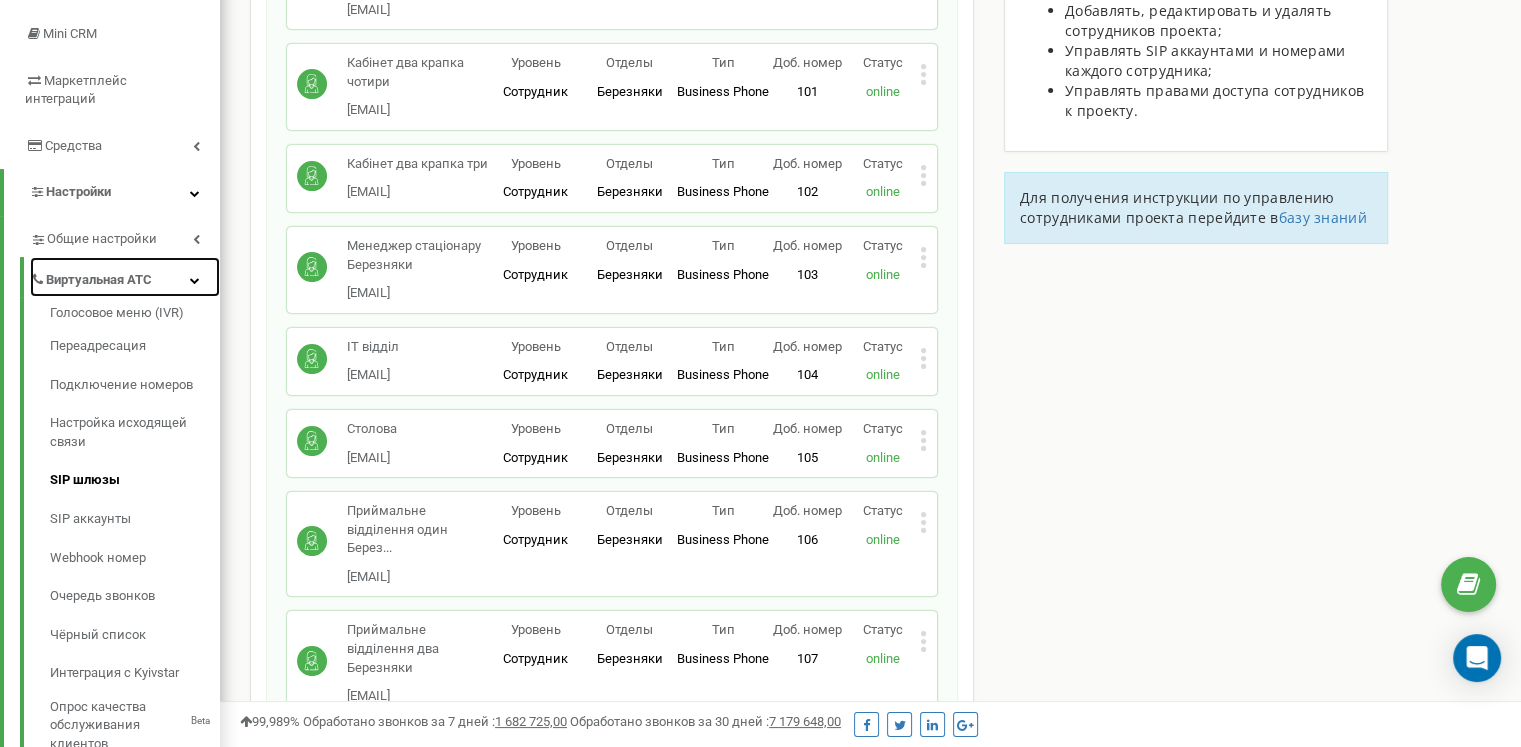 scroll, scrollTop: 225, scrollLeft: 0, axis: vertical 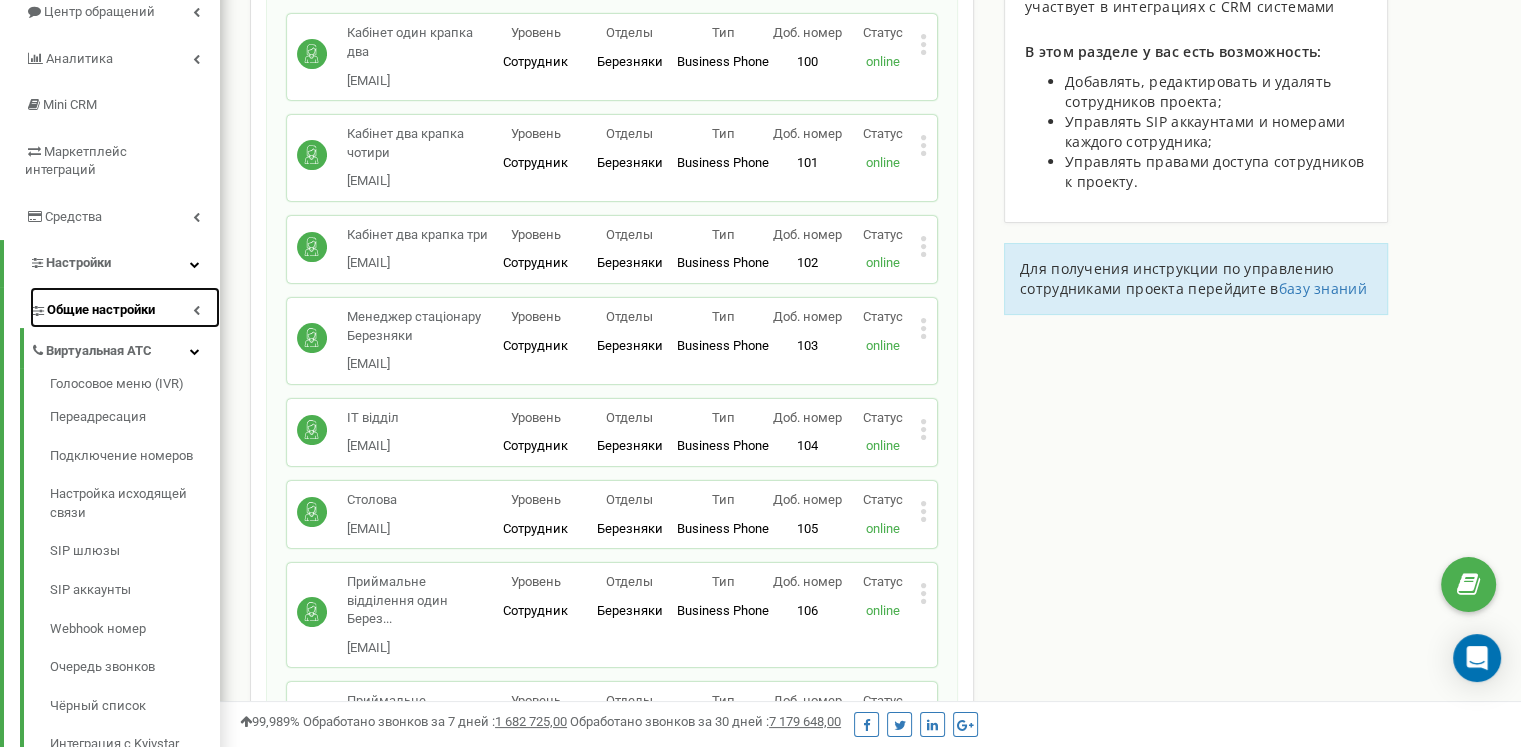 click on "Общие настройки" at bounding box center [101, 310] 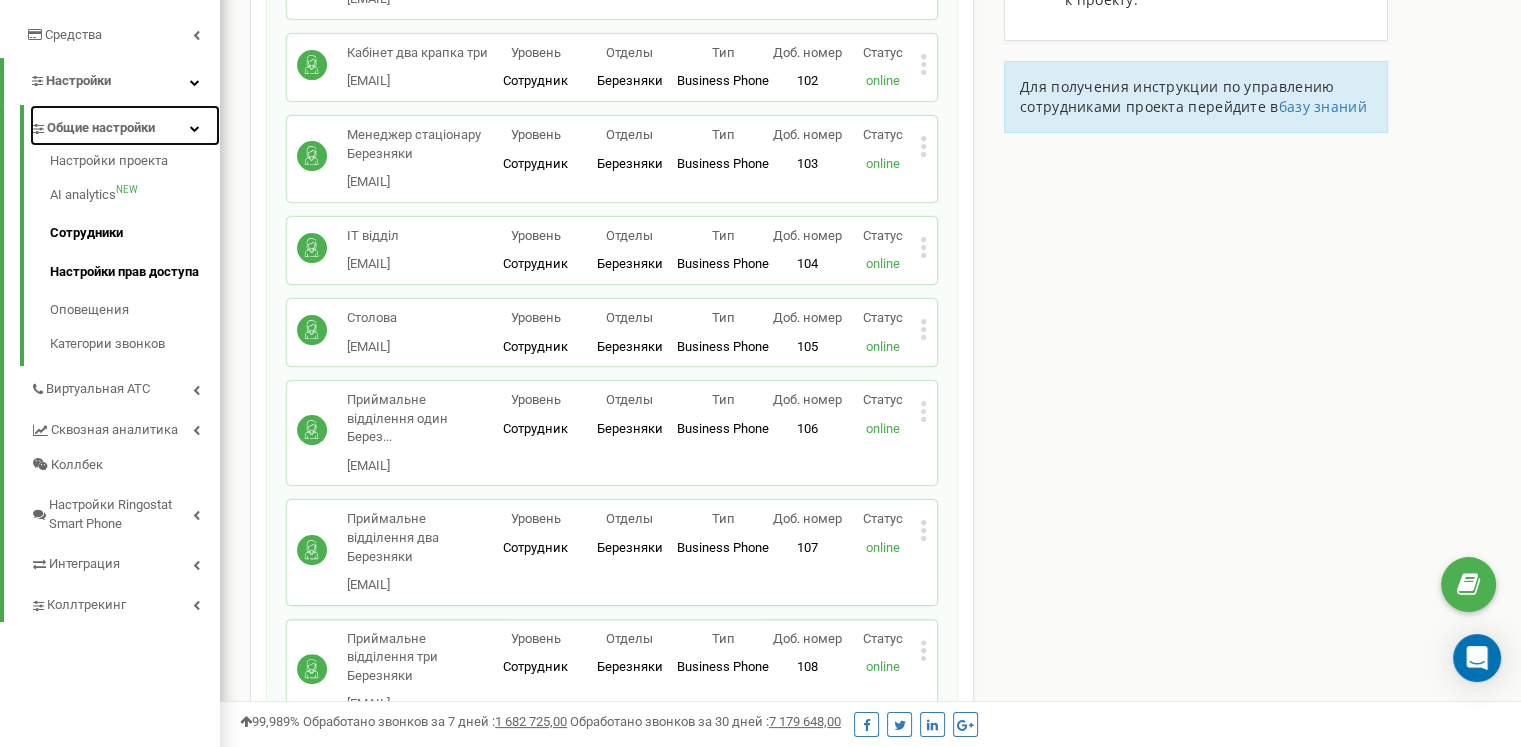 scroll, scrollTop: 560, scrollLeft: 0, axis: vertical 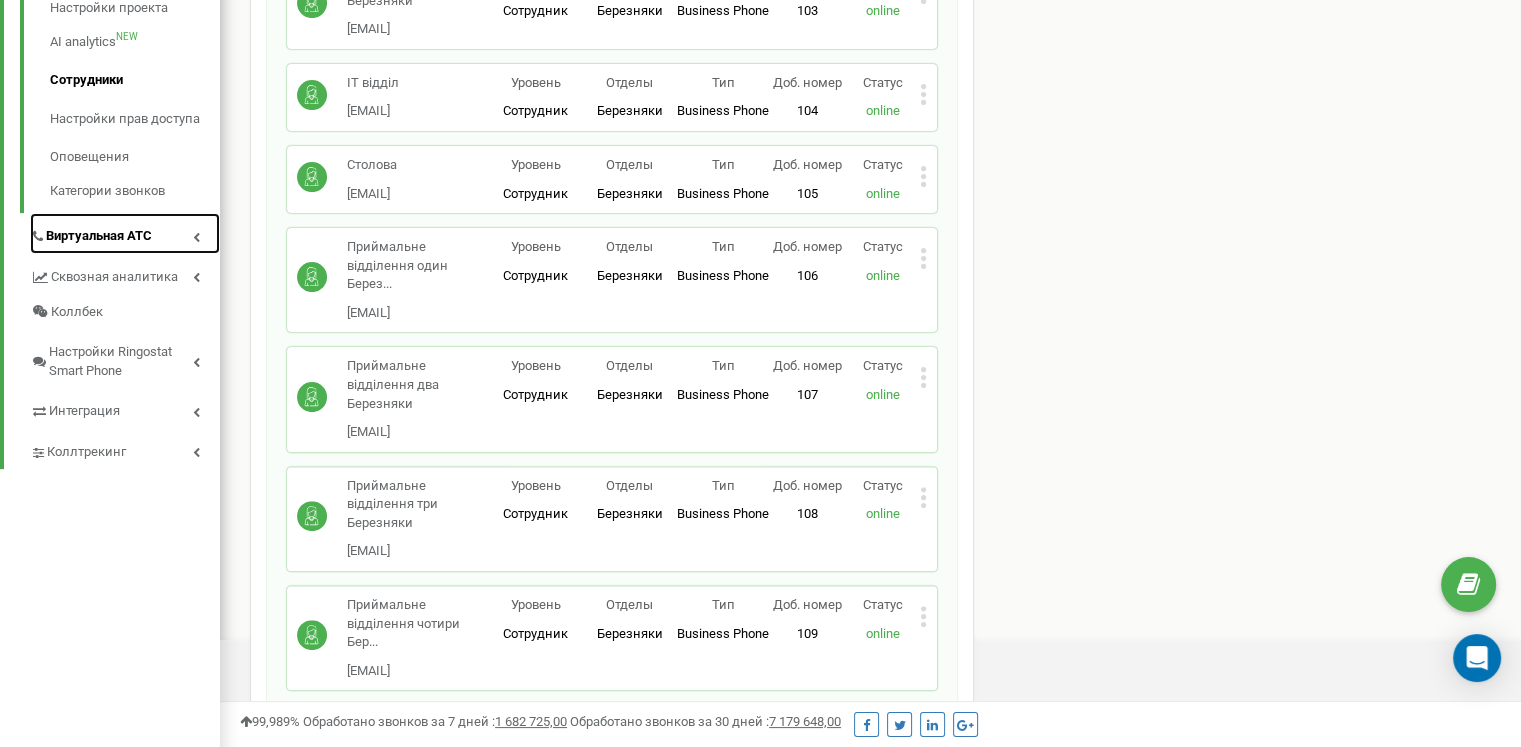 click on "Виртуальная АТС" at bounding box center [125, 233] 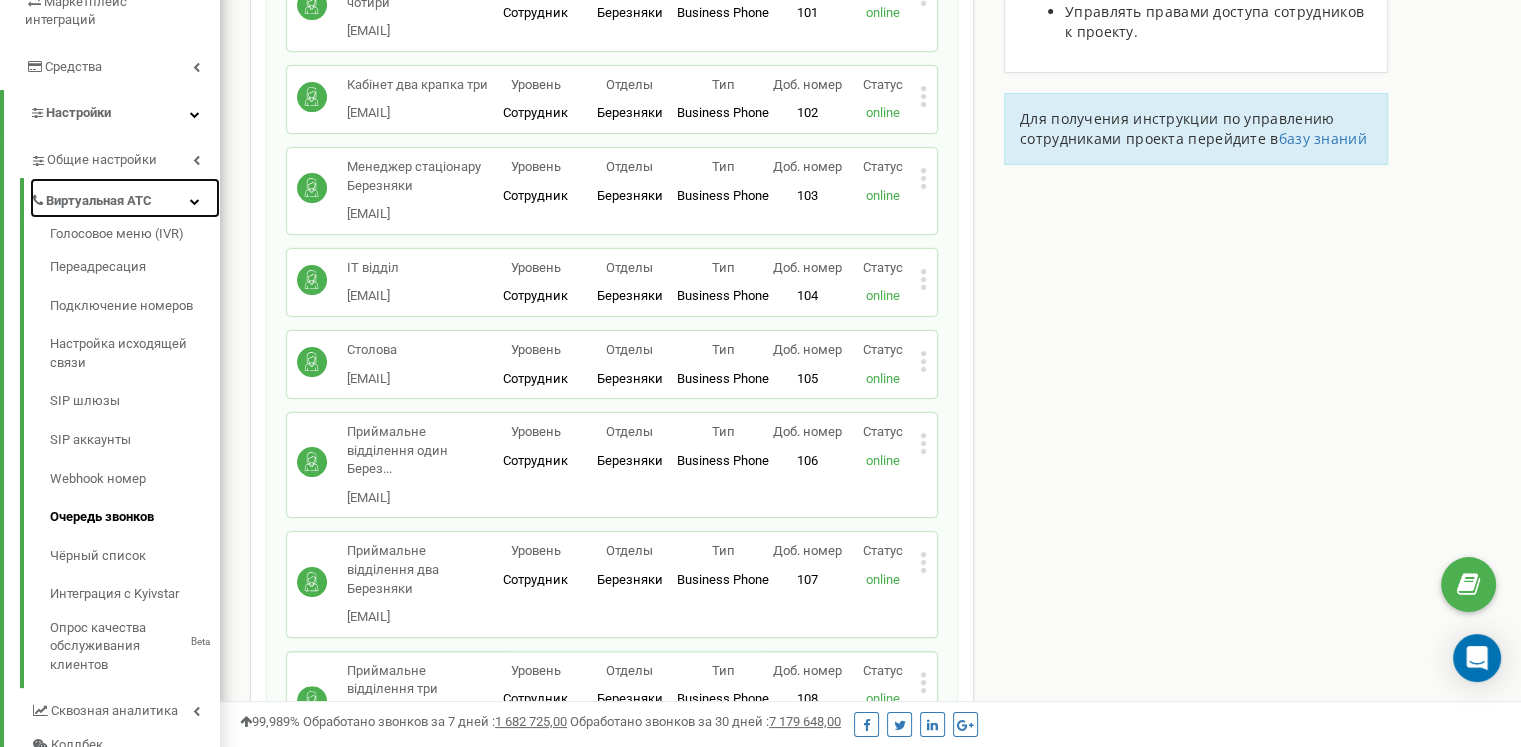 scroll, scrollTop: 373, scrollLeft: 0, axis: vertical 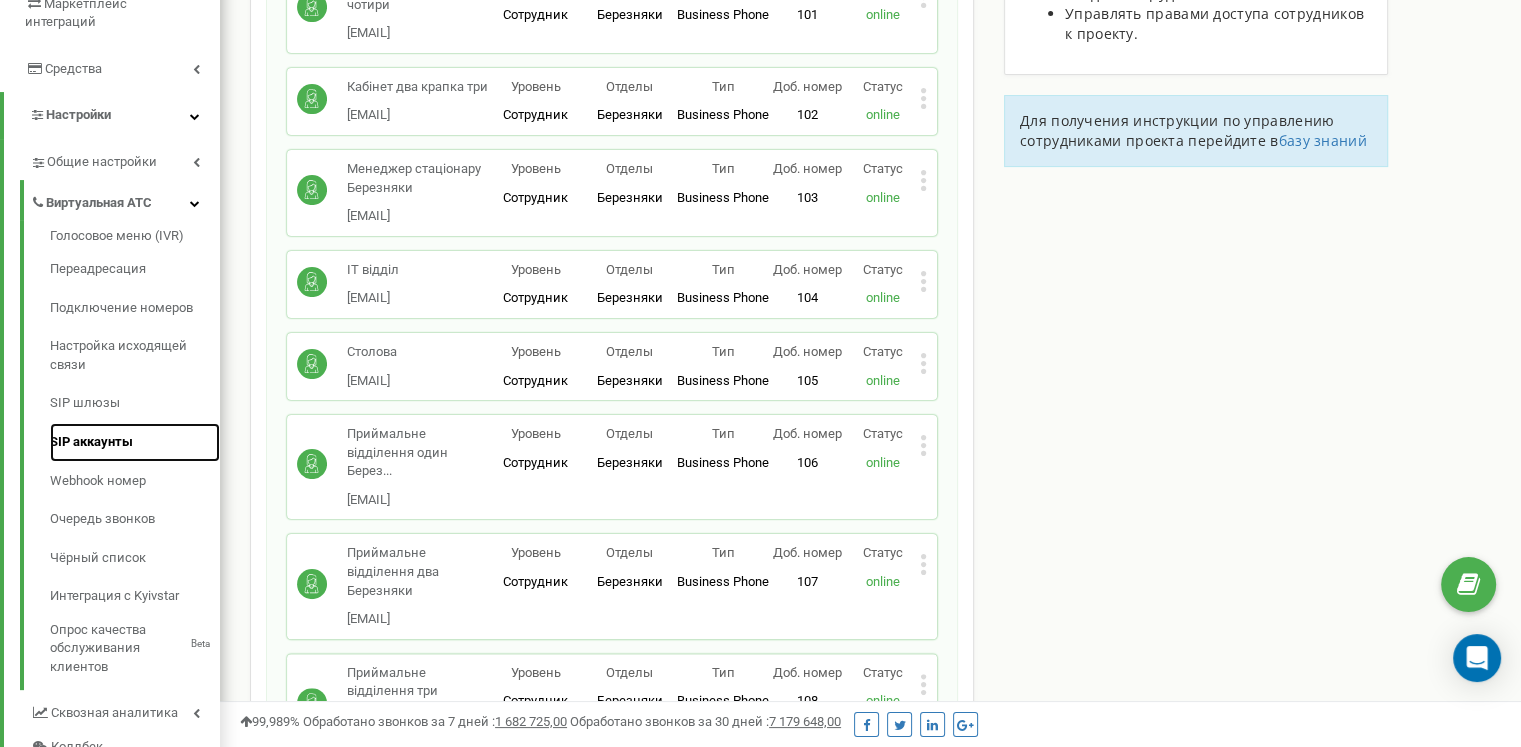 click on "SIP аккаунты" at bounding box center (135, 442) 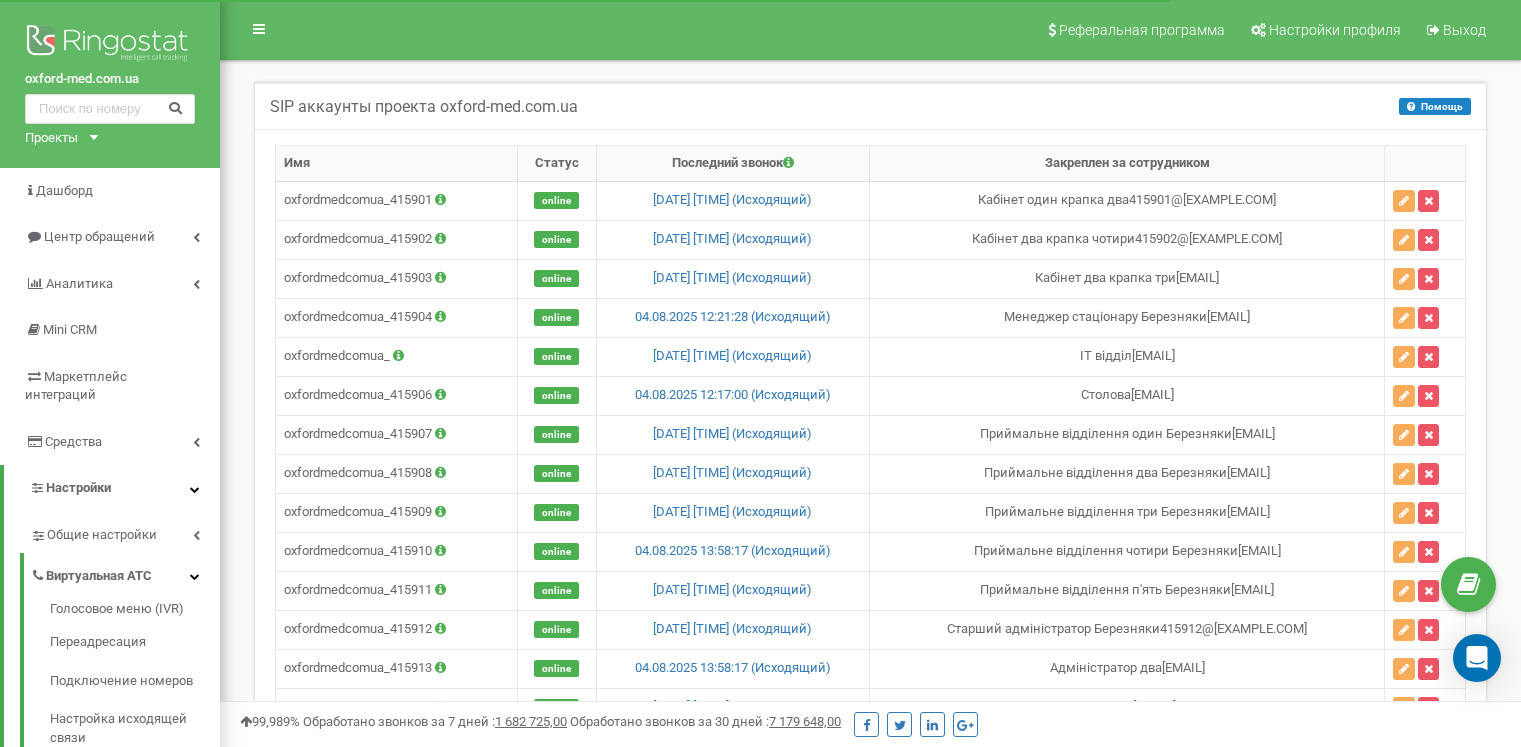 scroll, scrollTop: 0, scrollLeft: 0, axis: both 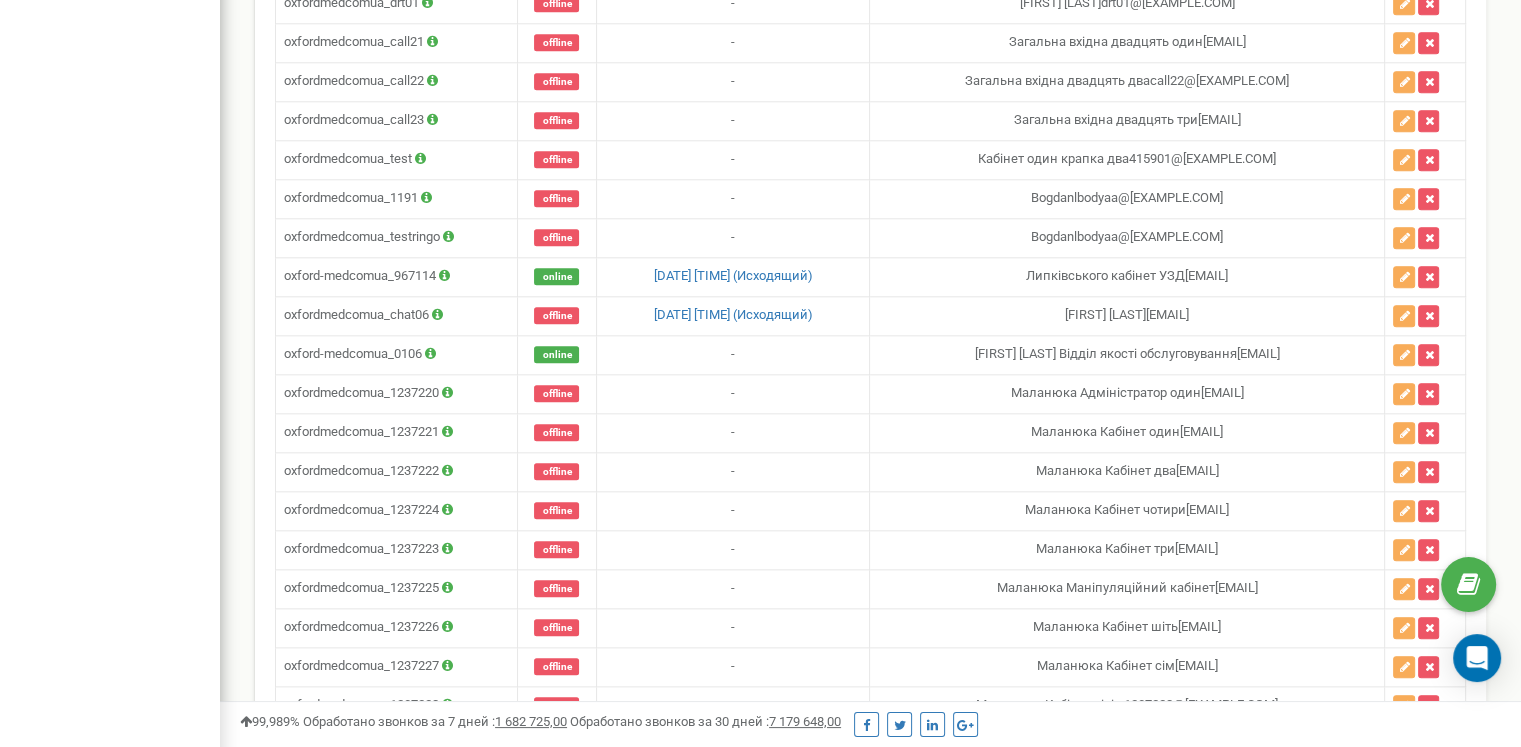 click on "Создать SIP аккаунт" at bounding box center (361, 802) 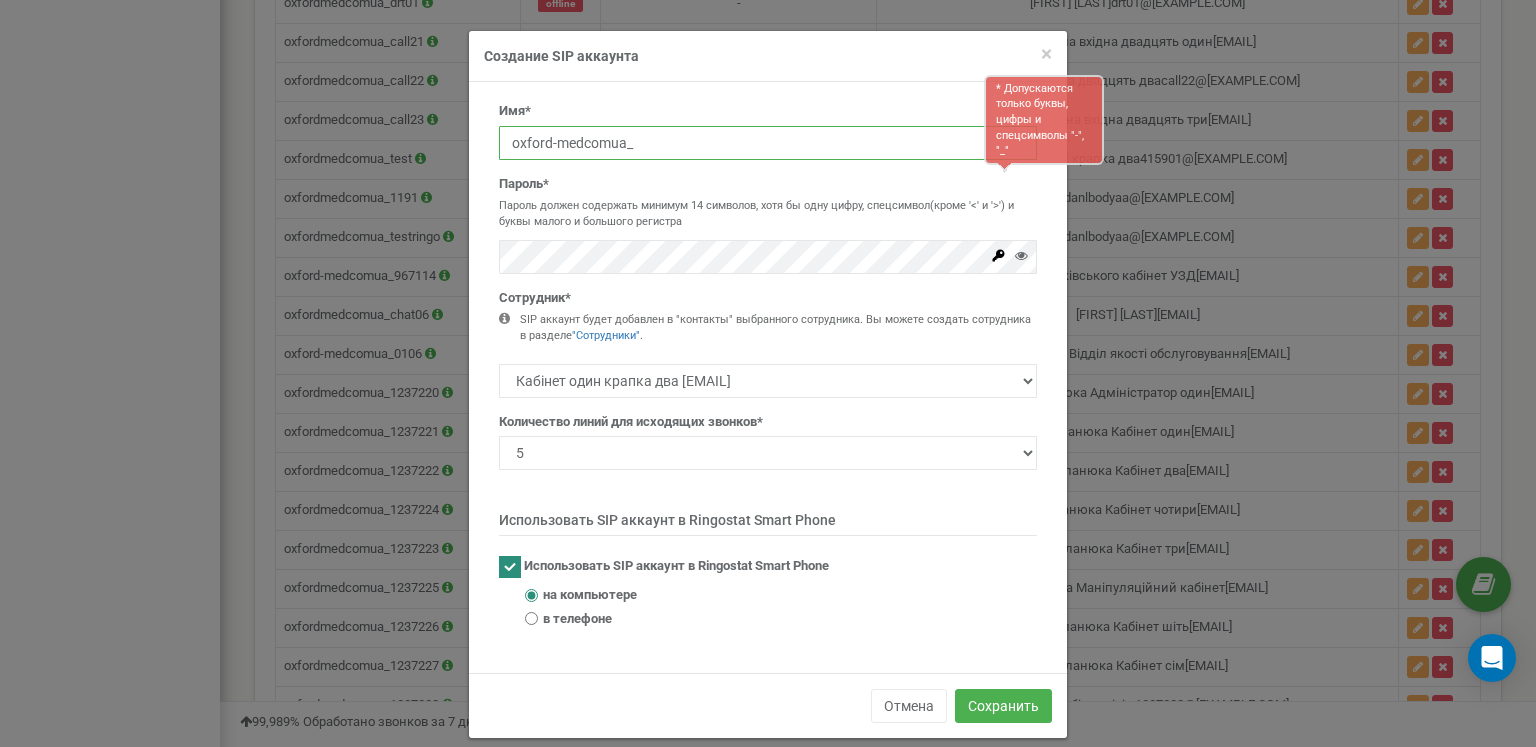 click on "oxford-medcomua_" at bounding box center (768, 143) 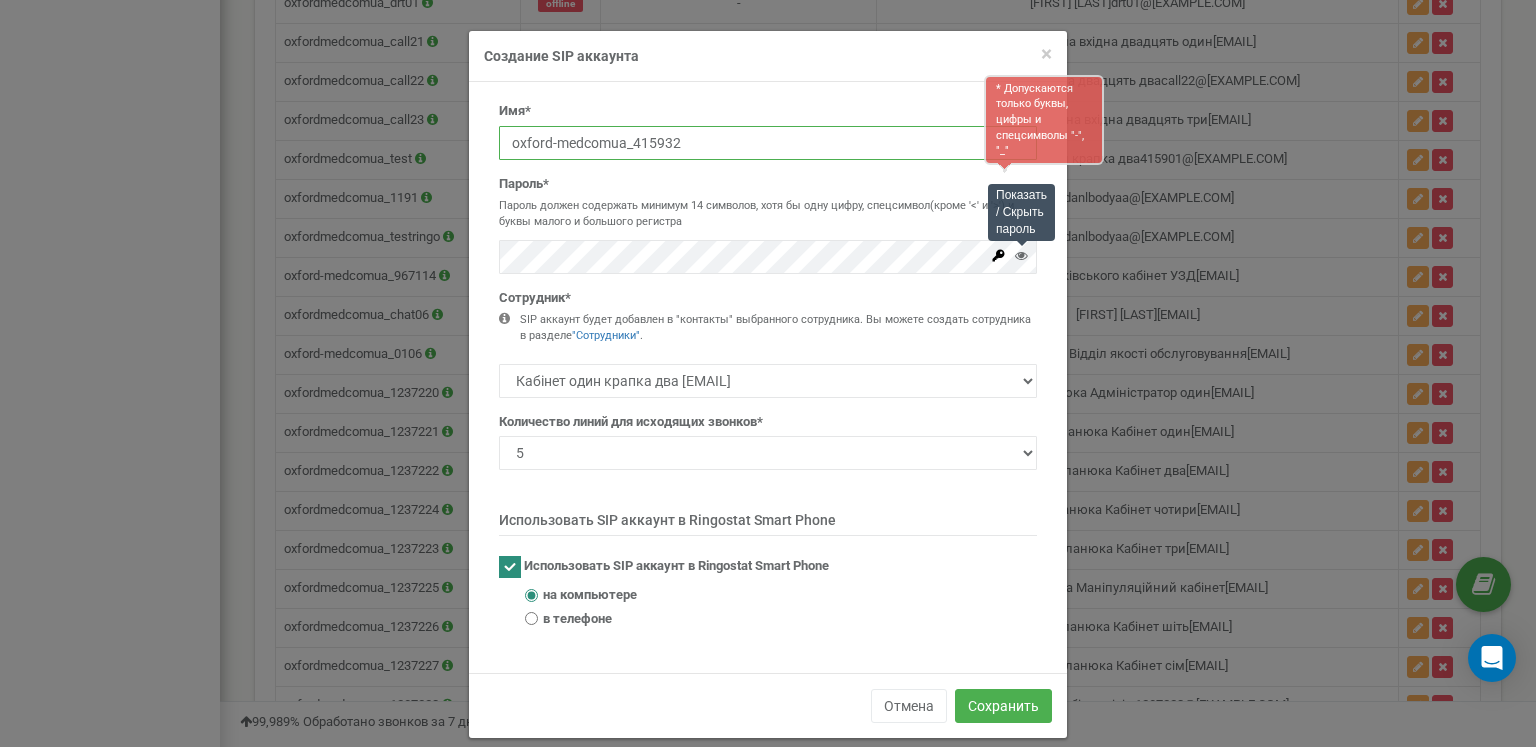 type on "oxford-medcomua_415932" 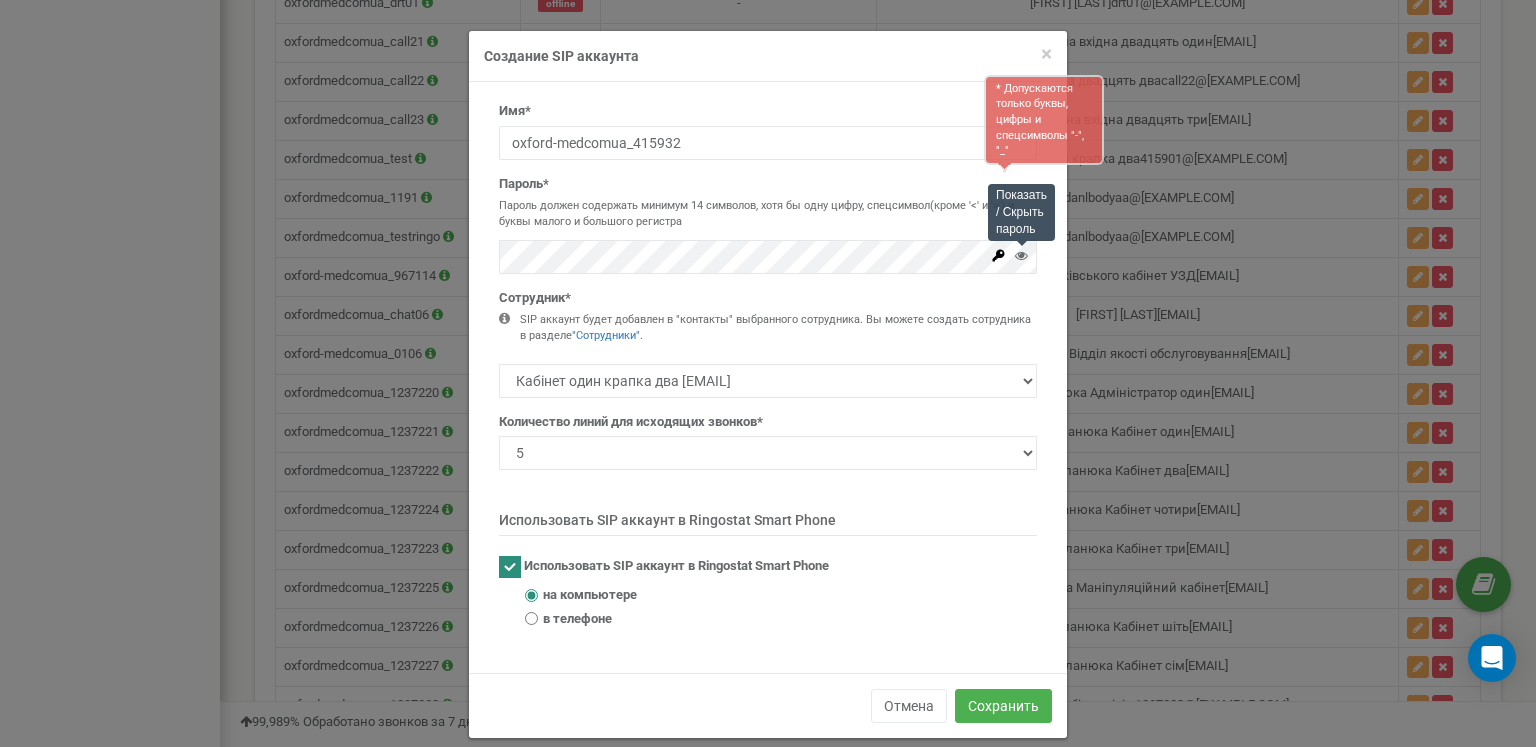 click at bounding box center [1021, 255] 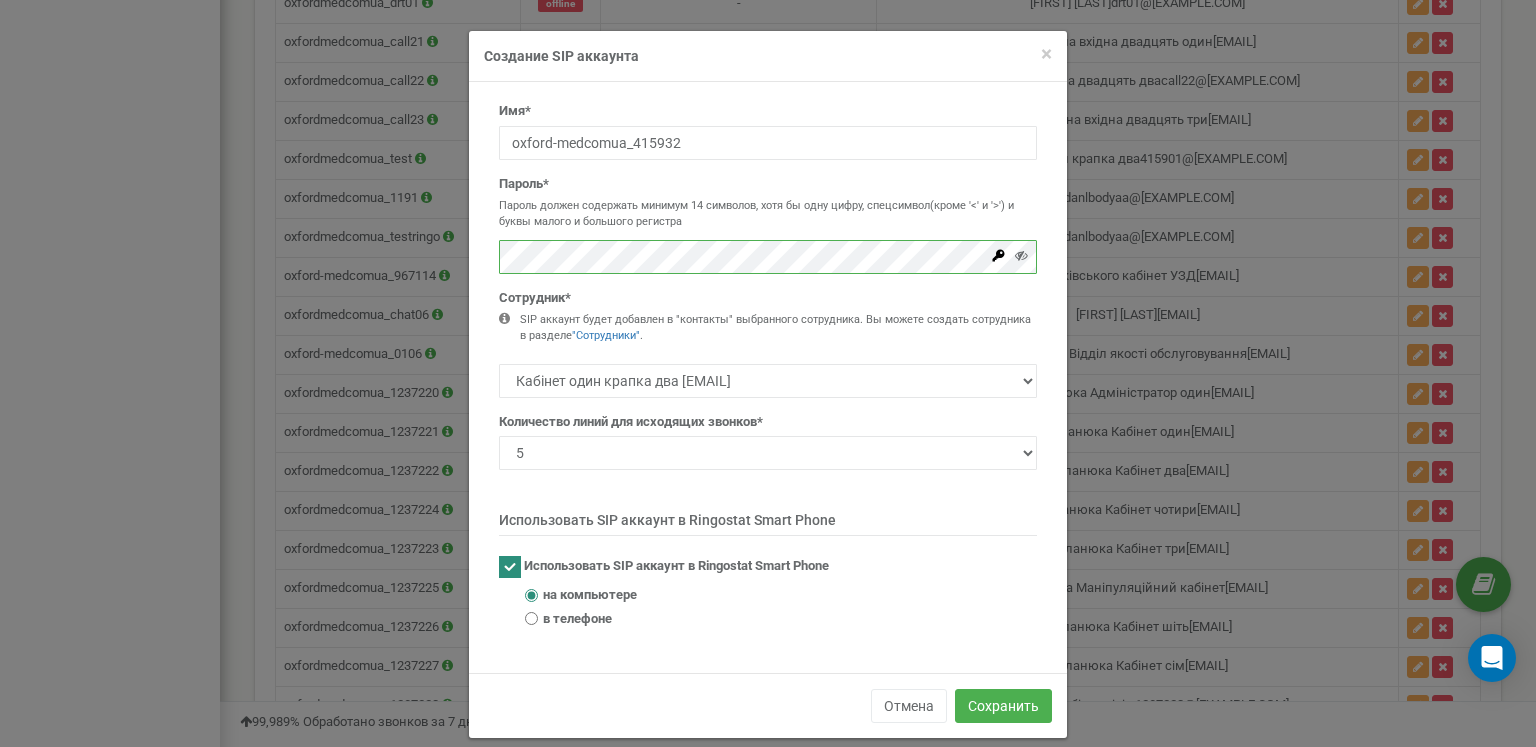 click on "× Close
Создание SIP аккаунта
Имя*
[EMAIL]
Пароль*
Пароль должен содержать минимум 14 символов, хотя бы одну цифру, спецсимвол(кроме '\u003c' и '\u003e') и буквы малого и большого регистра
1 2 3" at bounding box center (768, 373) 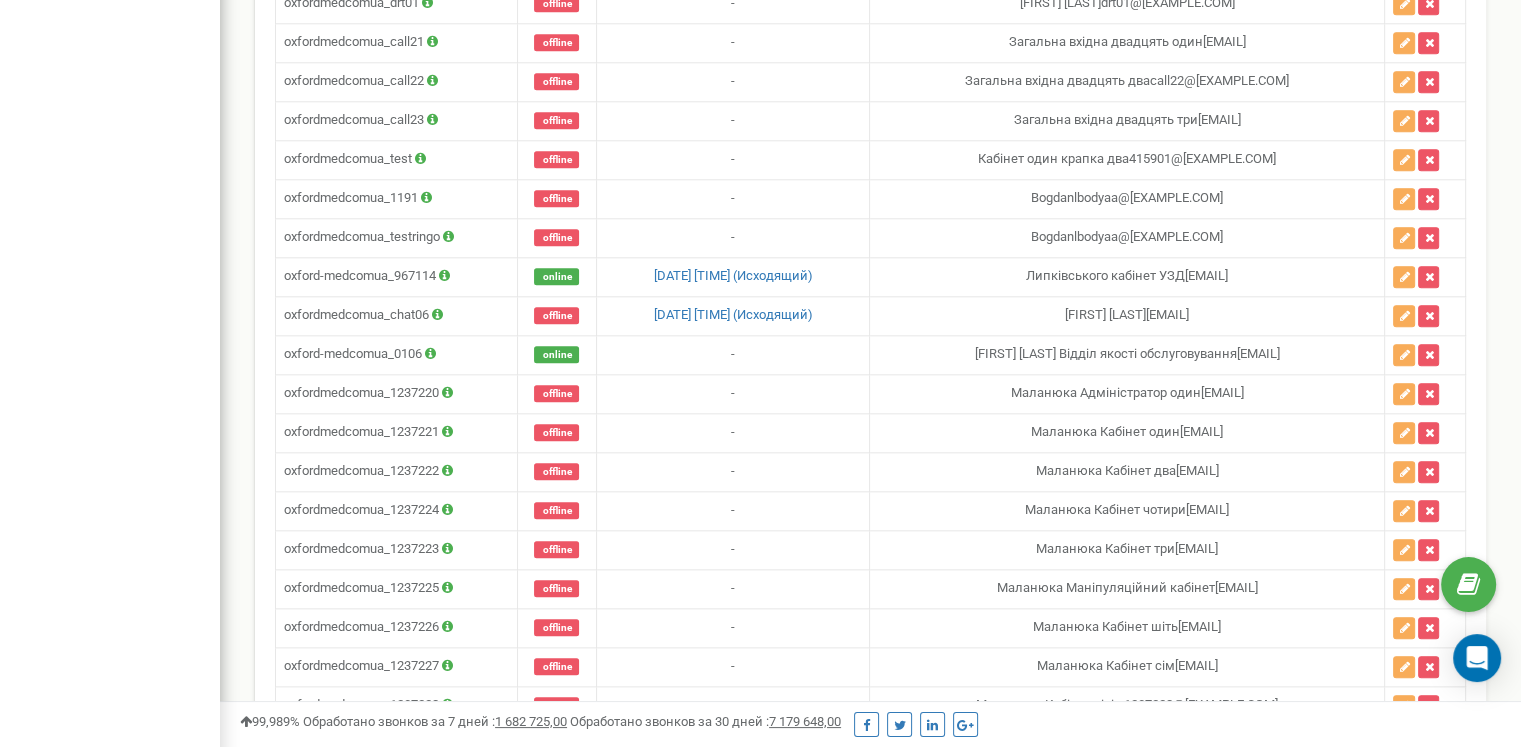 click on "Создать SIP аккаунт" at bounding box center (361, 802) 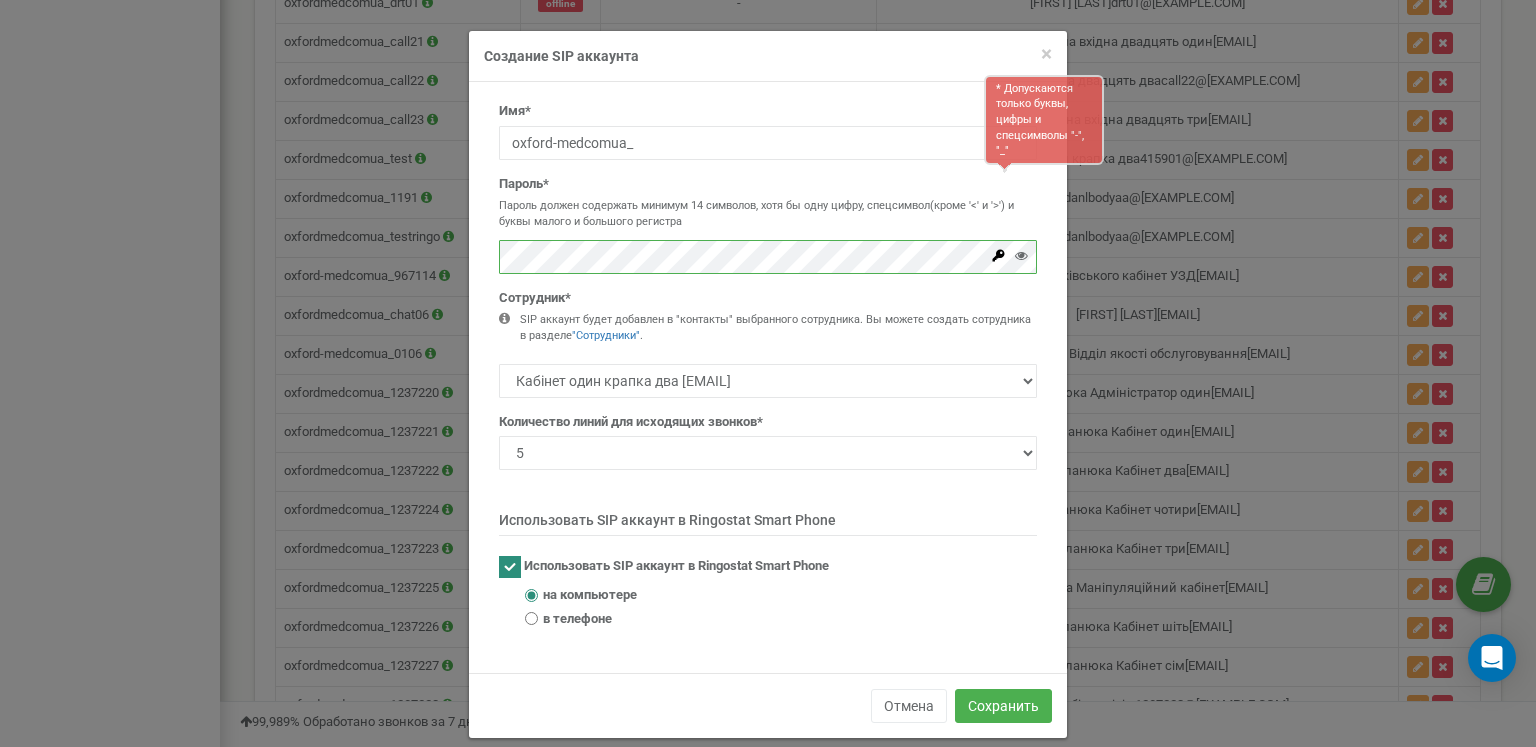 click on "Имя*
* Допускаются только буквы, цифры и спецсимволы "-", "_" [EMAIL]
Пароль*
Пароль должен содержать минимум 14 символов, хотя бы одну цифру, спецсимвол(кроме '\u003c' и '\u003e') и буквы малого и большого регистра
1" at bounding box center (768, 372) 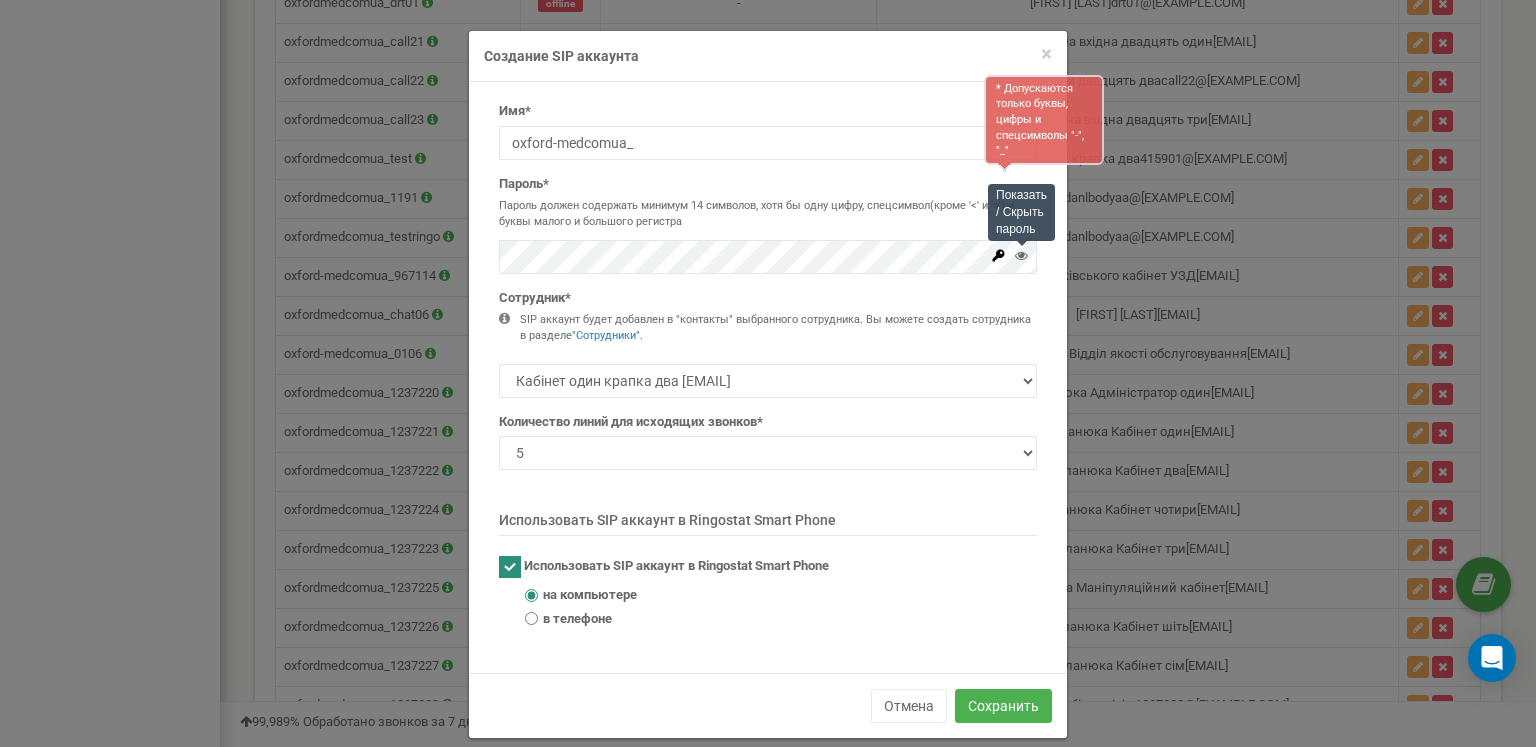 click at bounding box center [1021, 255] 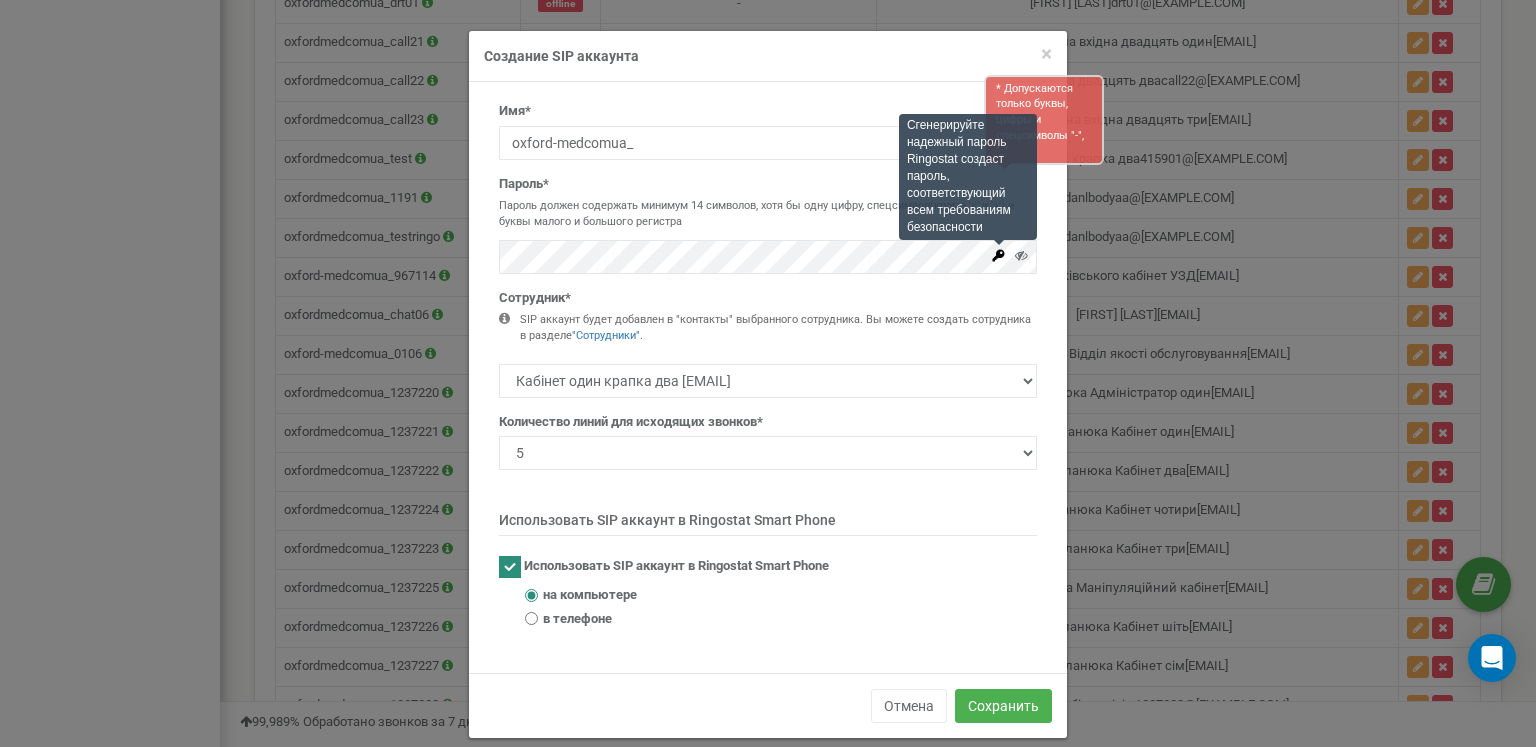 click 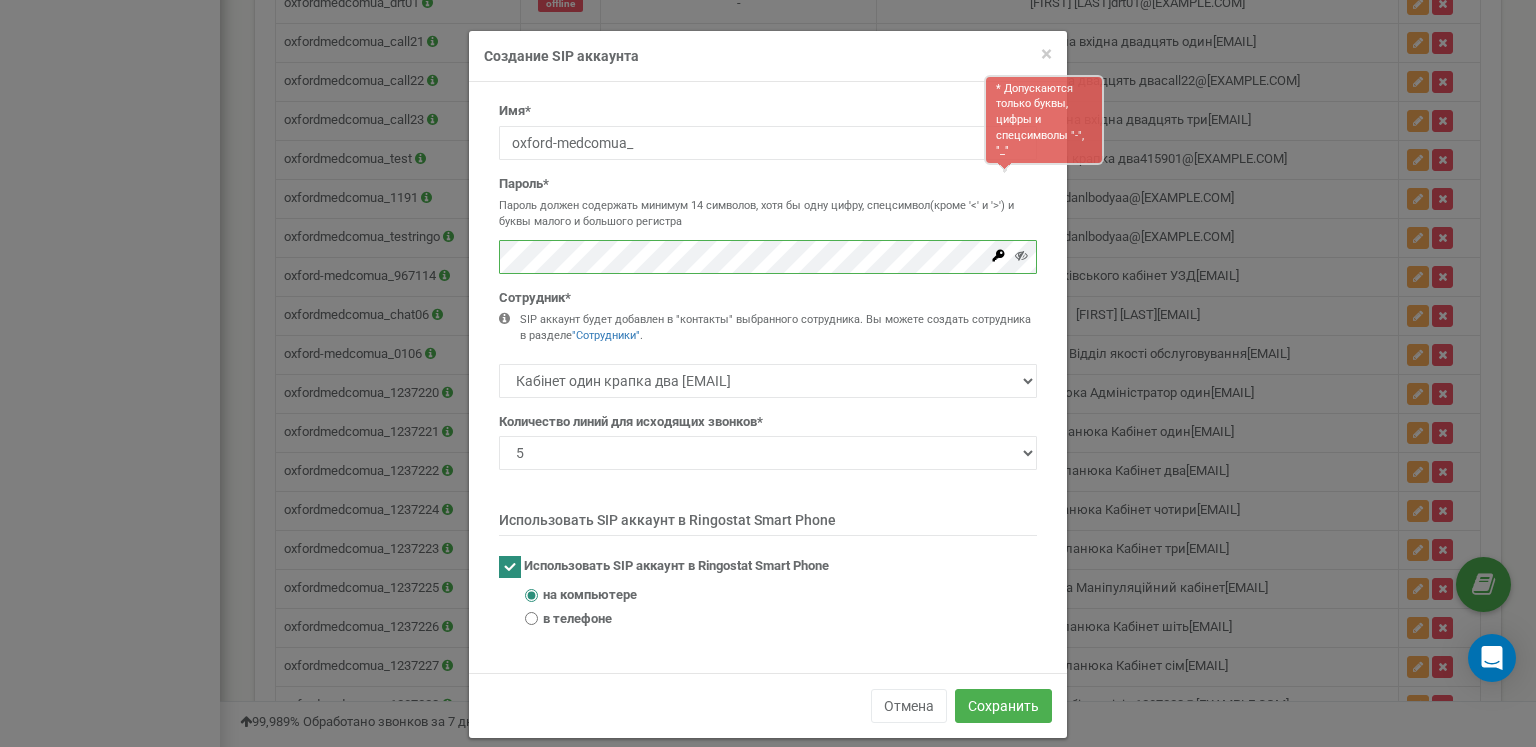 click on "Имя*
* Допускаются только буквы, цифры и спецсимволы "-", "_" oxford-medcomua_
Пароль*
Пароль должен содержать минимум 14 символов, хотя бы одну цифру, спецсимвол(кроме '<' и '>') и буквы малого и большого регистра
1 2" at bounding box center [768, 377] 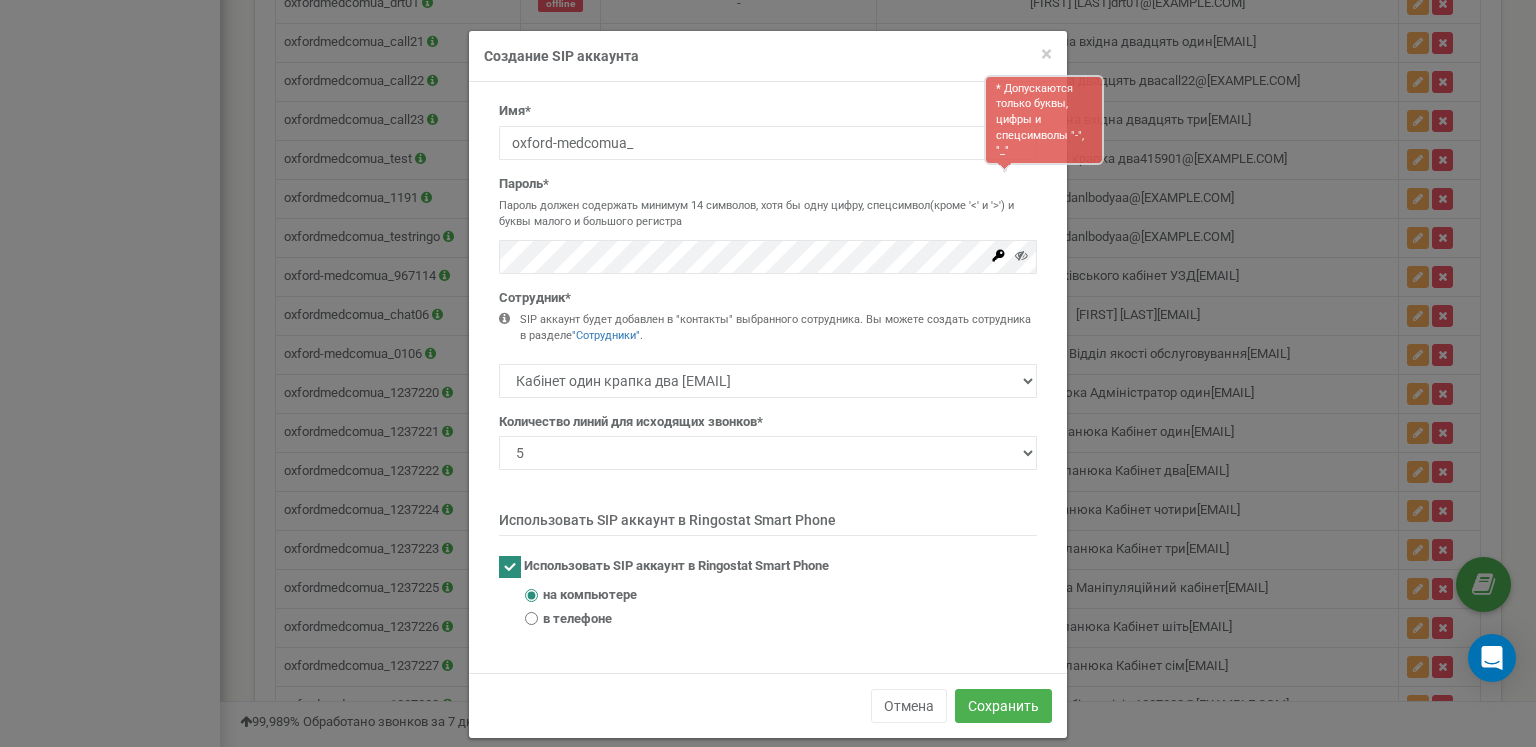 click on "Имя*
* Допускаются только буквы, цифры и спецсимволы "-", "_" oxford-medcomua_
Пароль*
Пароль должен содержать минимум 14 символов, хотя бы одну цифру, спецсимвол(кроме '<' и '>') и буквы малого и большого регистра
1 2" at bounding box center [768, 377] 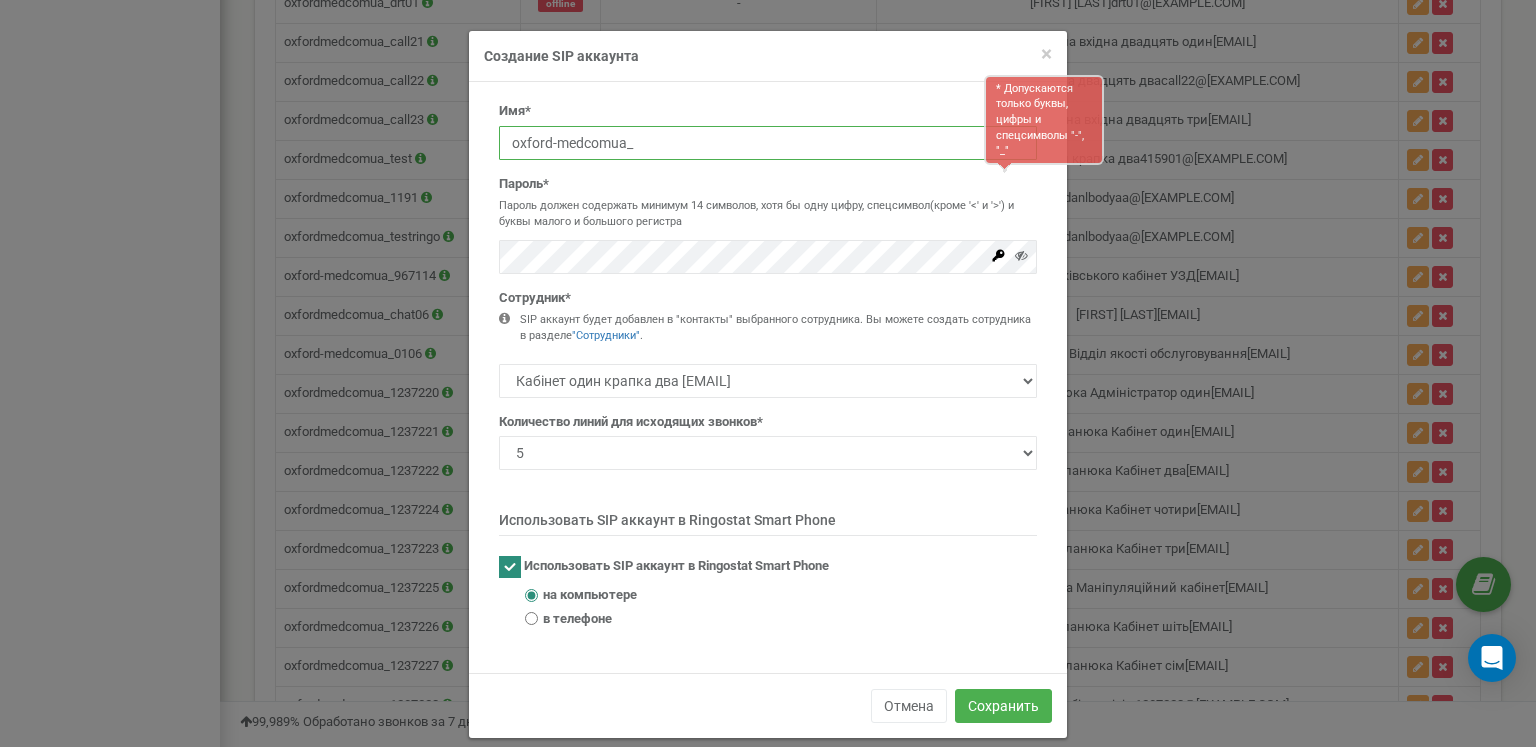 click on "oxford-medcomua_" at bounding box center (768, 143) 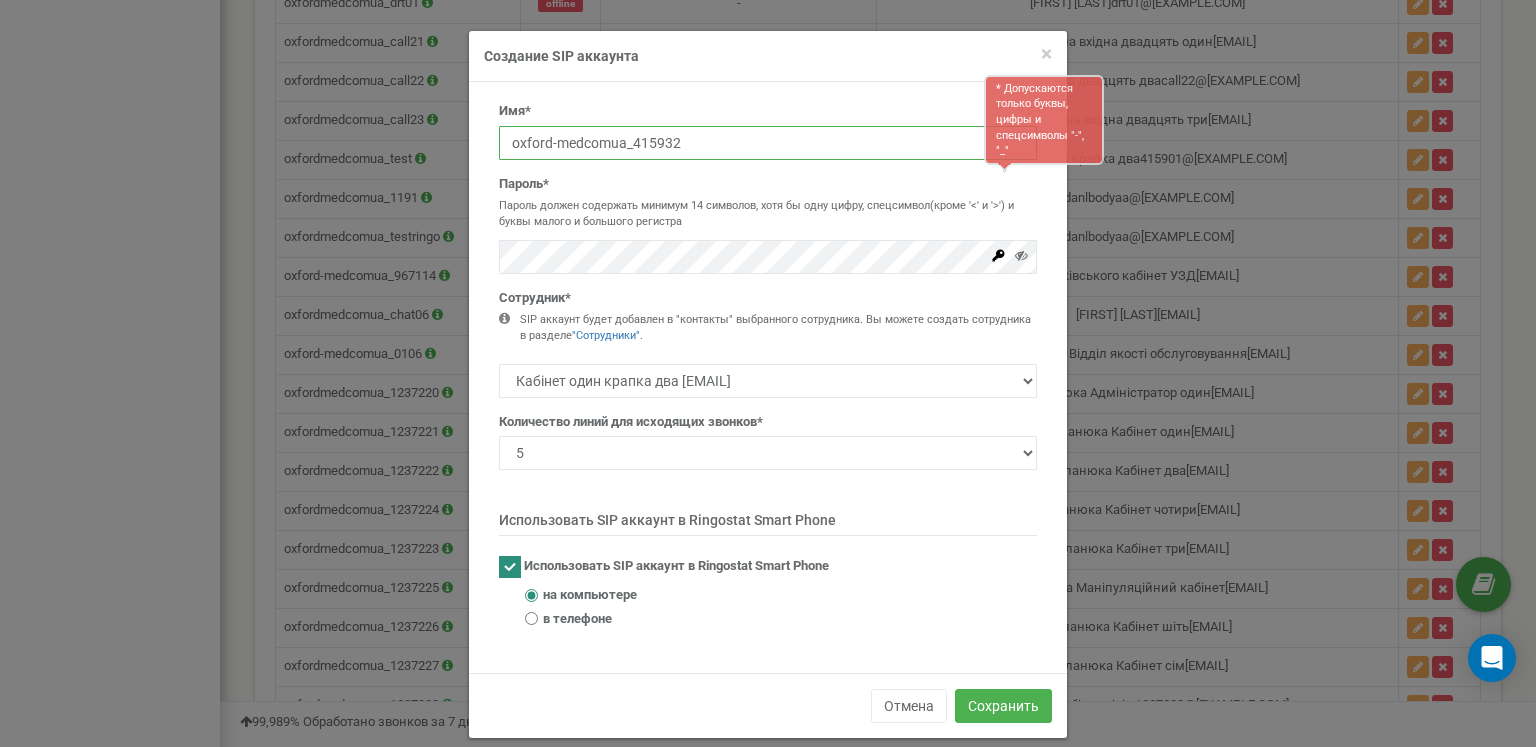 type on "oxford-medcomua_415932" 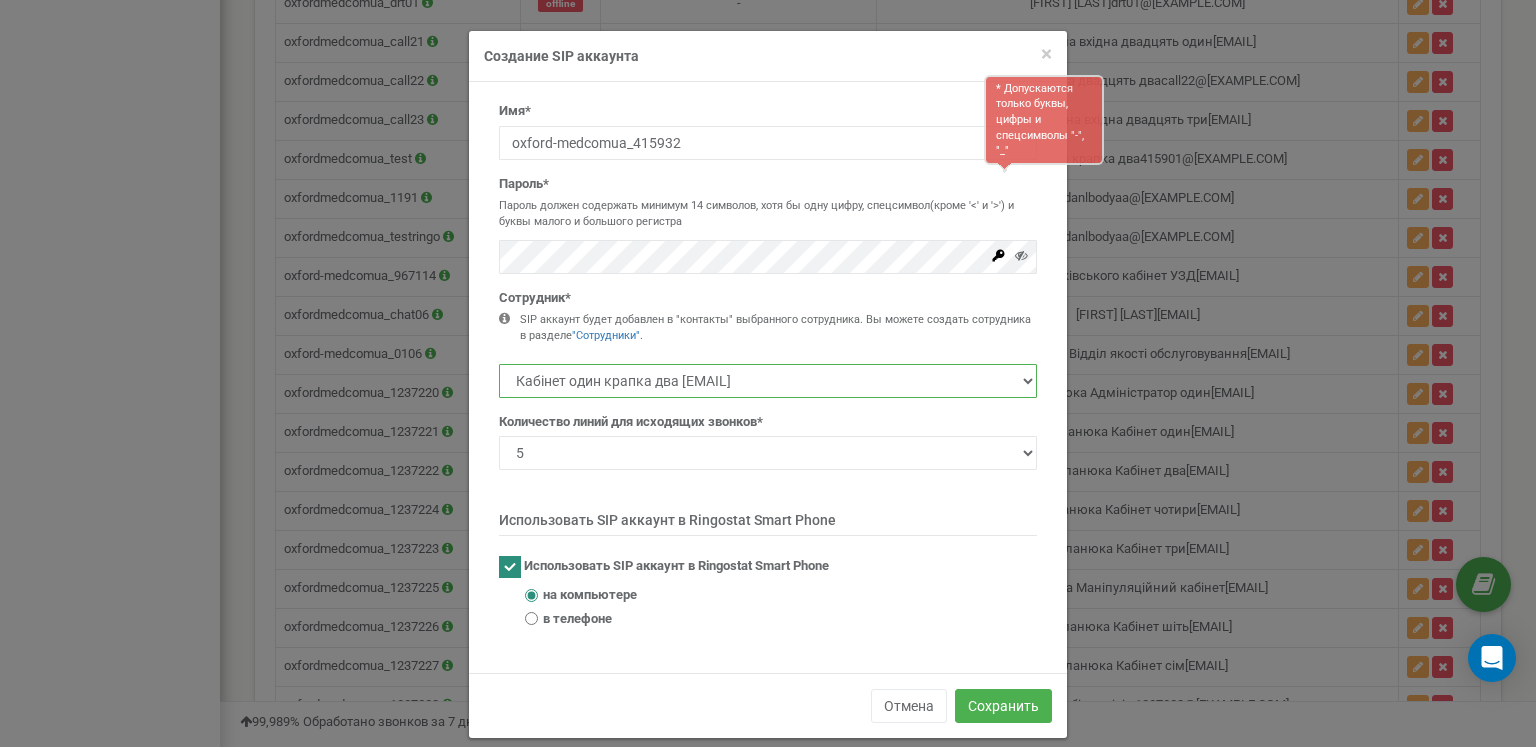 click on "Кабінет один крапка два 415901@cc.oxford-med.com.ua
Кабінет два крапка чотири 415902@cc.oxford-med.com.ua
Кабінет два крапка три 415903@cc.oxford-med.com.ua
Менеджер стаціонару Березняки 415904@cc.oxford-med.com.ua" at bounding box center (768, 381) 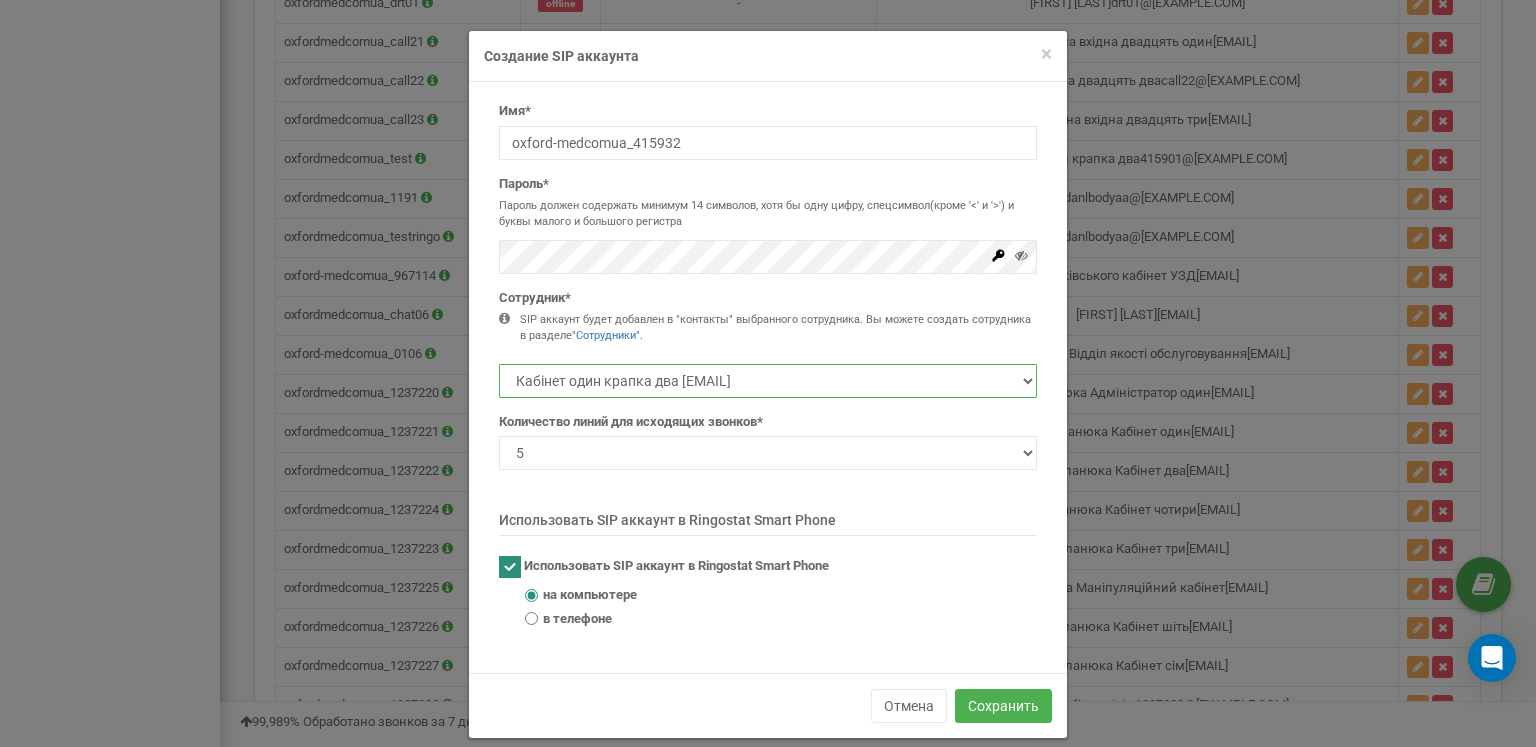 click on "Кабінет один крапка два 415901@cc.oxford-med.com.ua
Кабінет два крапка чотири 415902@cc.oxford-med.com.ua
Кабінет два крапка три 415903@cc.oxford-med.com.ua
Менеджер стаціонару Березняки 415904@cc.oxford-med.com.ua" at bounding box center [768, 381] 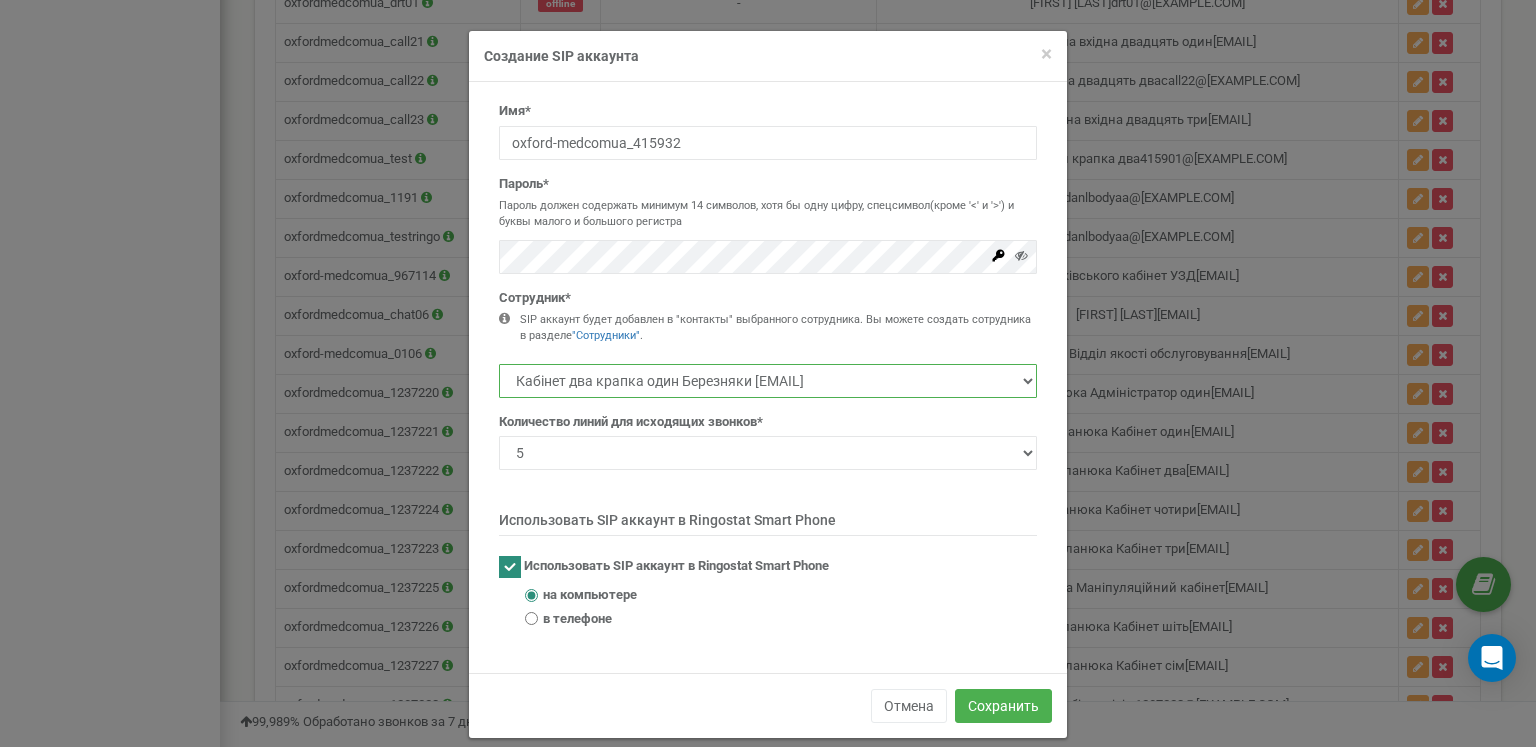 click on "Кабінет один крапка два 415901@cc.oxford-med.com.ua
Кабінет два крапка чотири 415902@cc.oxford-med.com.ua
Кабінет два крапка три 415903@cc.oxford-med.com.ua
Менеджер стаціонару Березняки 415904@cc.oxford-med.com.ua" at bounding box center [768, 381] 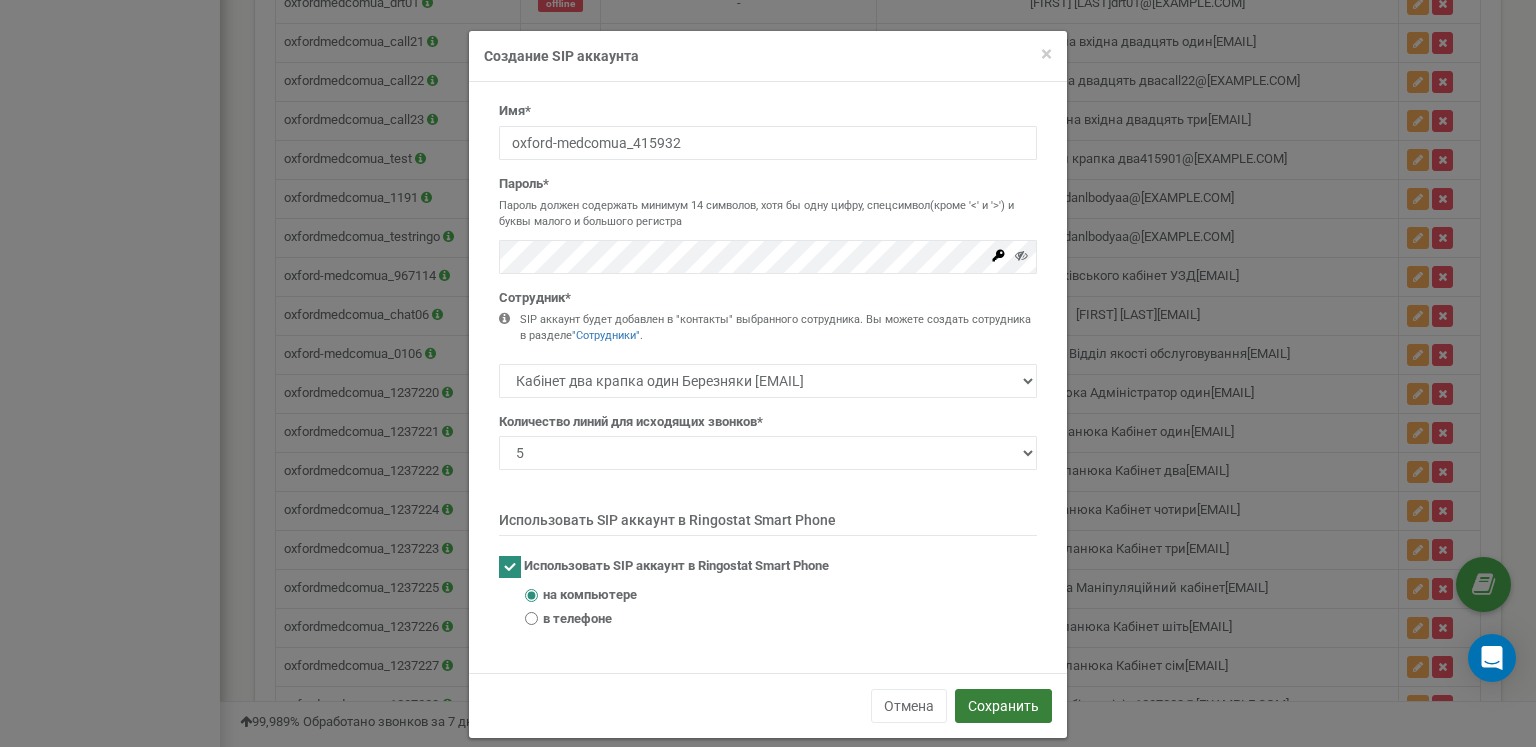 click on "Сохранить" at bounding box center (1003, 706) 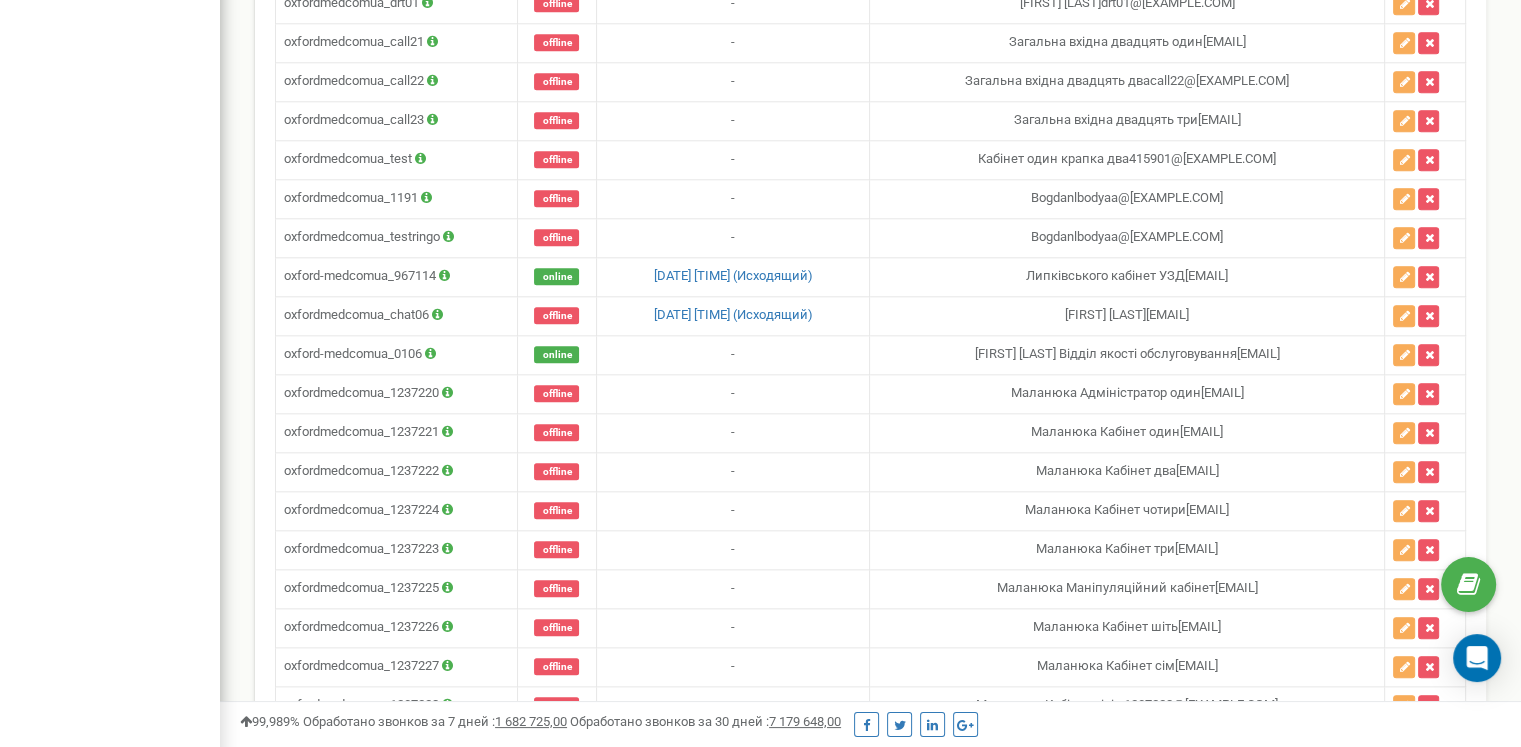 click on "Создать SIP аккаунт" at bounding box center (361, 841) 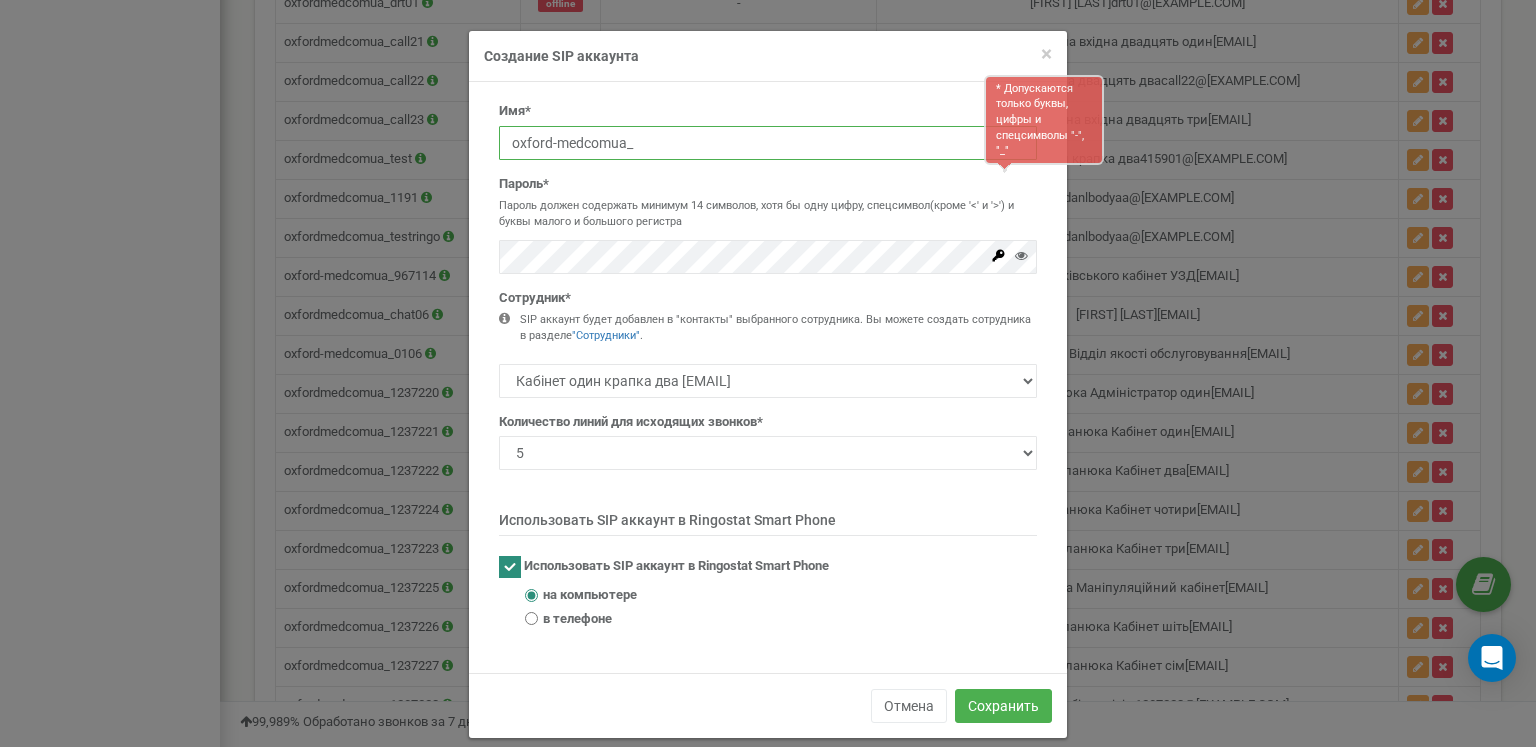 click on "oxford-medcomua_" at bounding box center (768, 143) 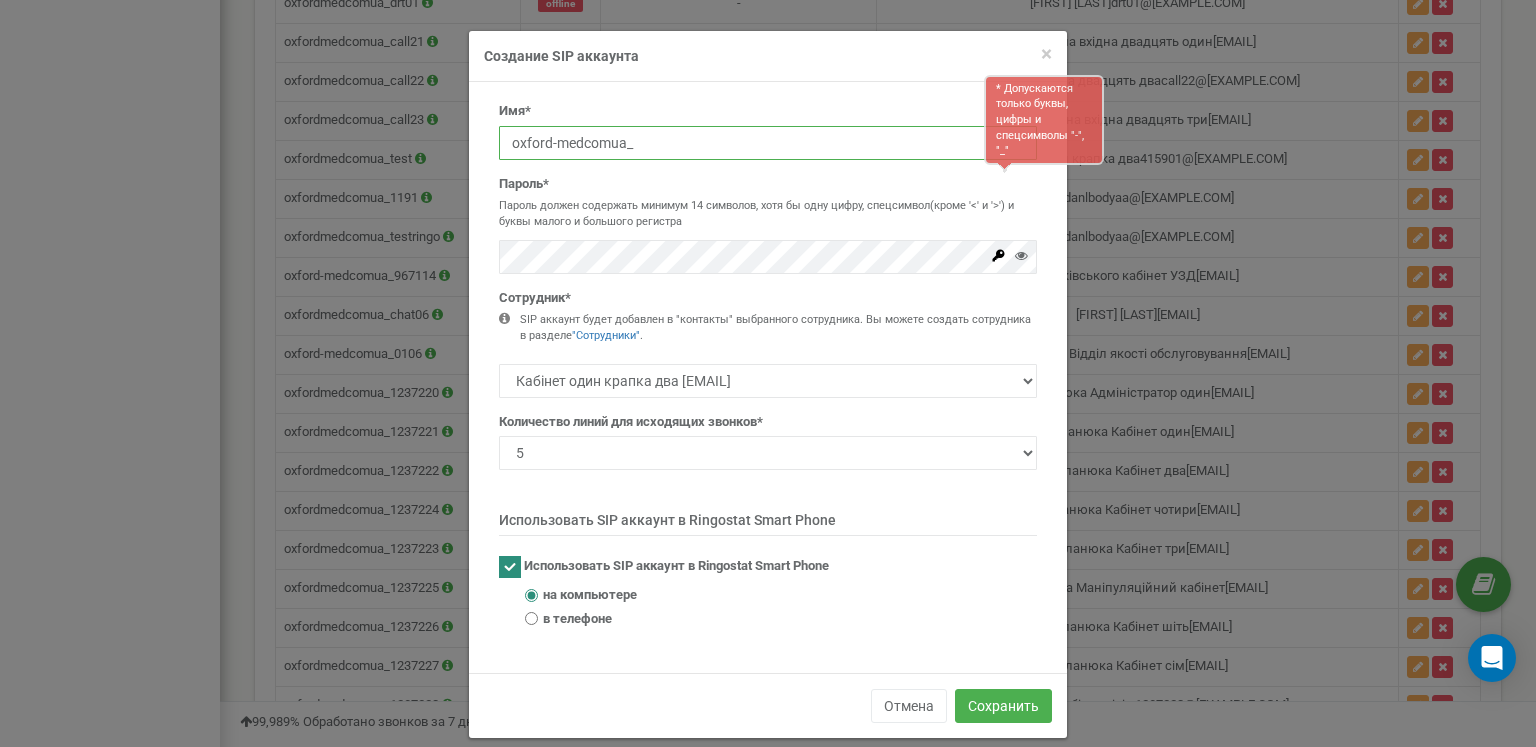 paste on "415933" 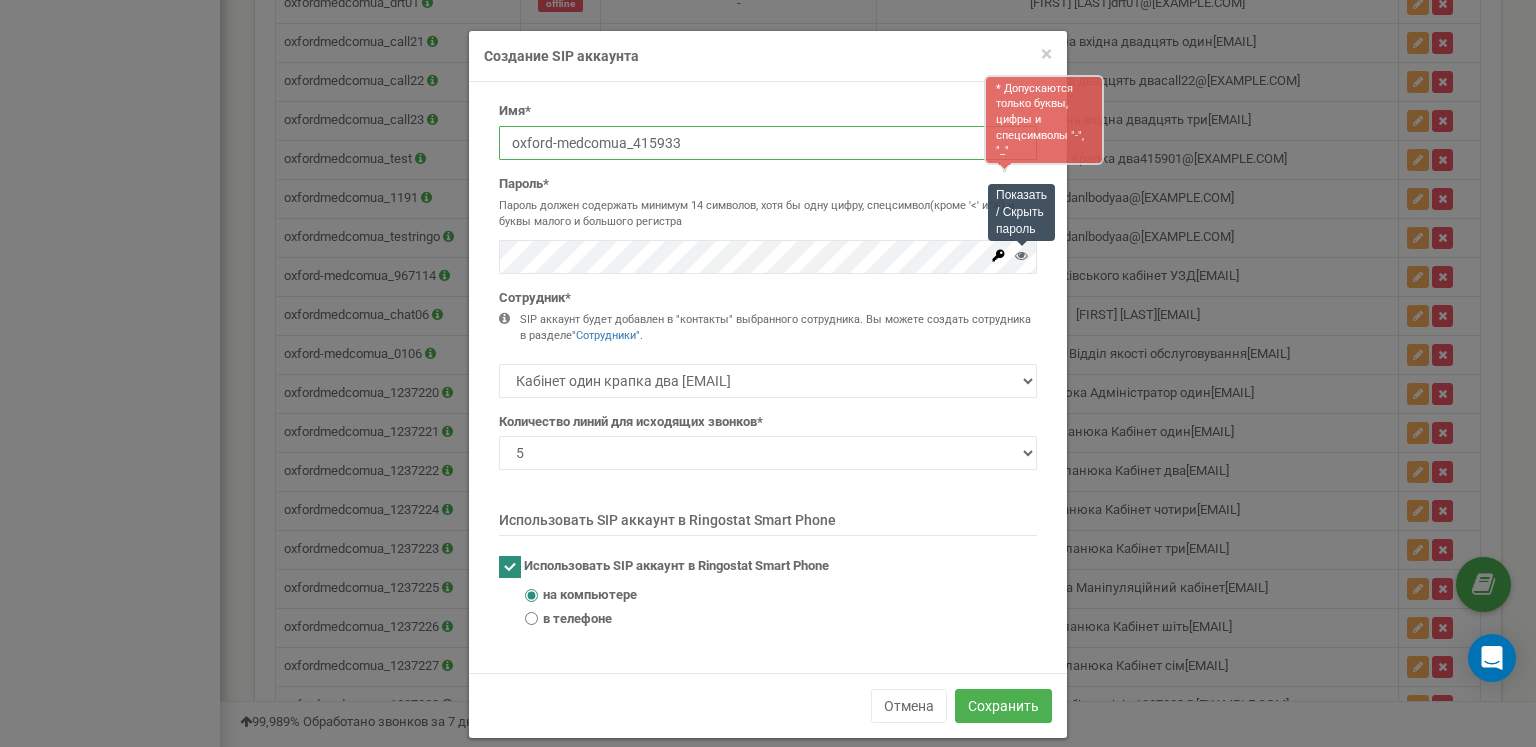 type on "oxford-medcomua_415933" 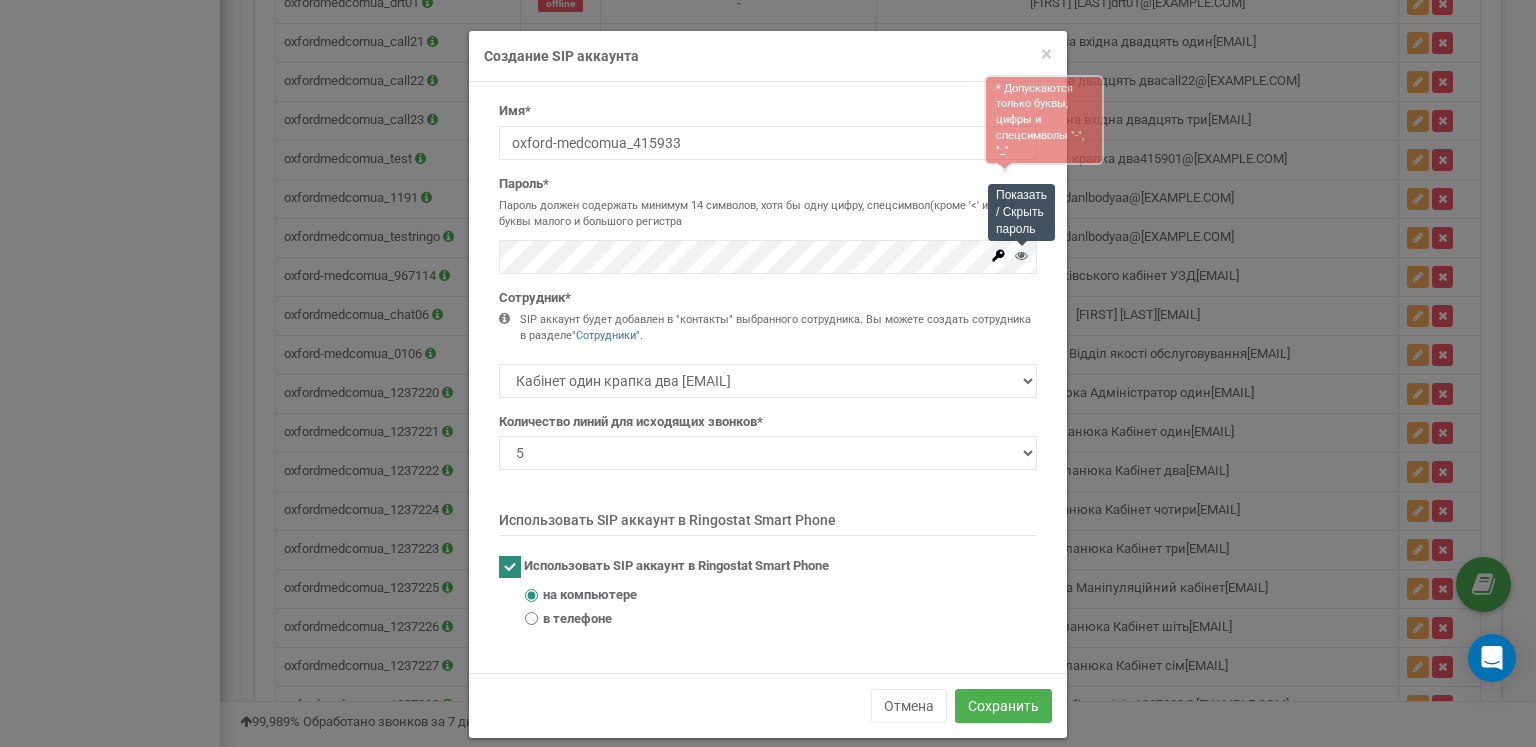 click at bounding box center [1021, 255] 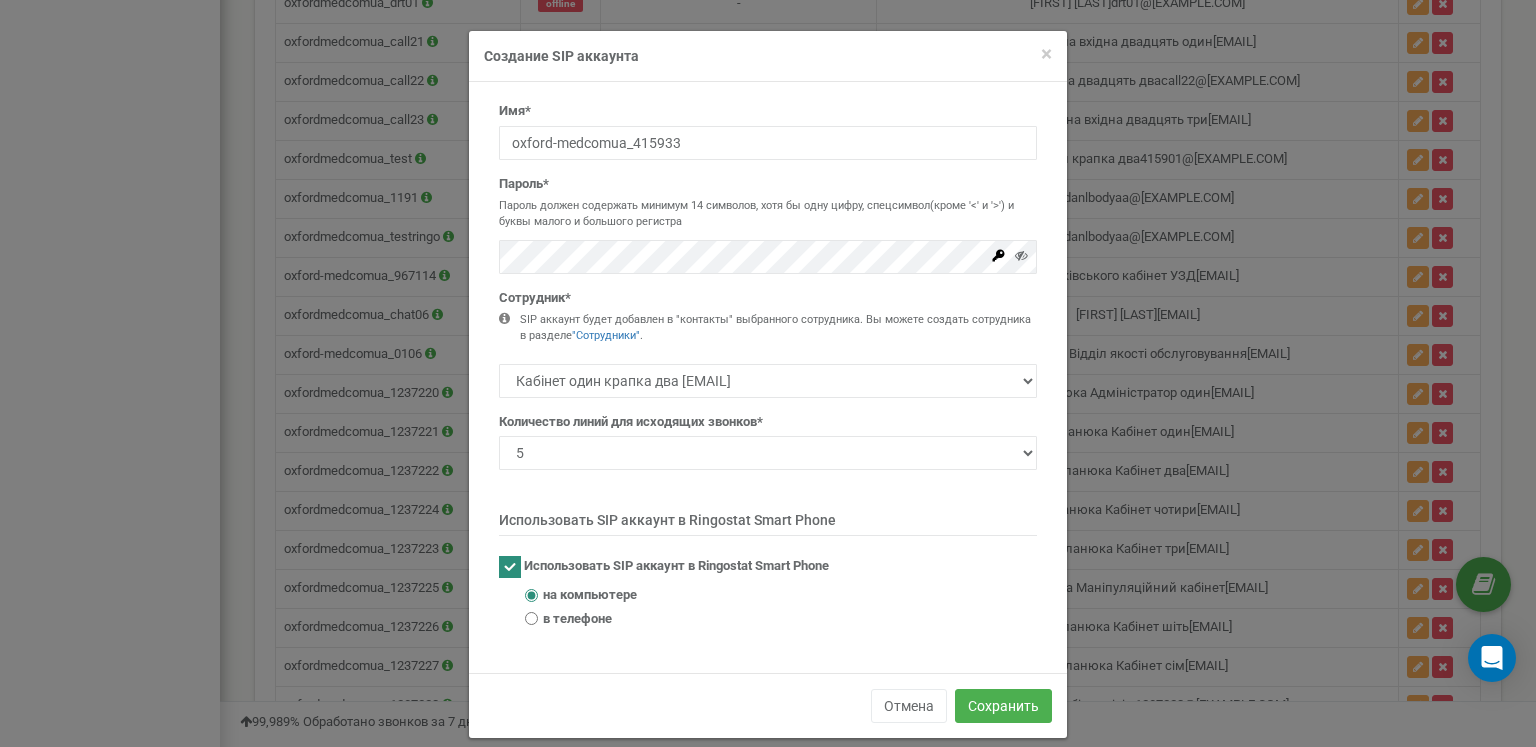 click on "Имя*
oxford-medcomua_415933" at bounding box center (768, 131) 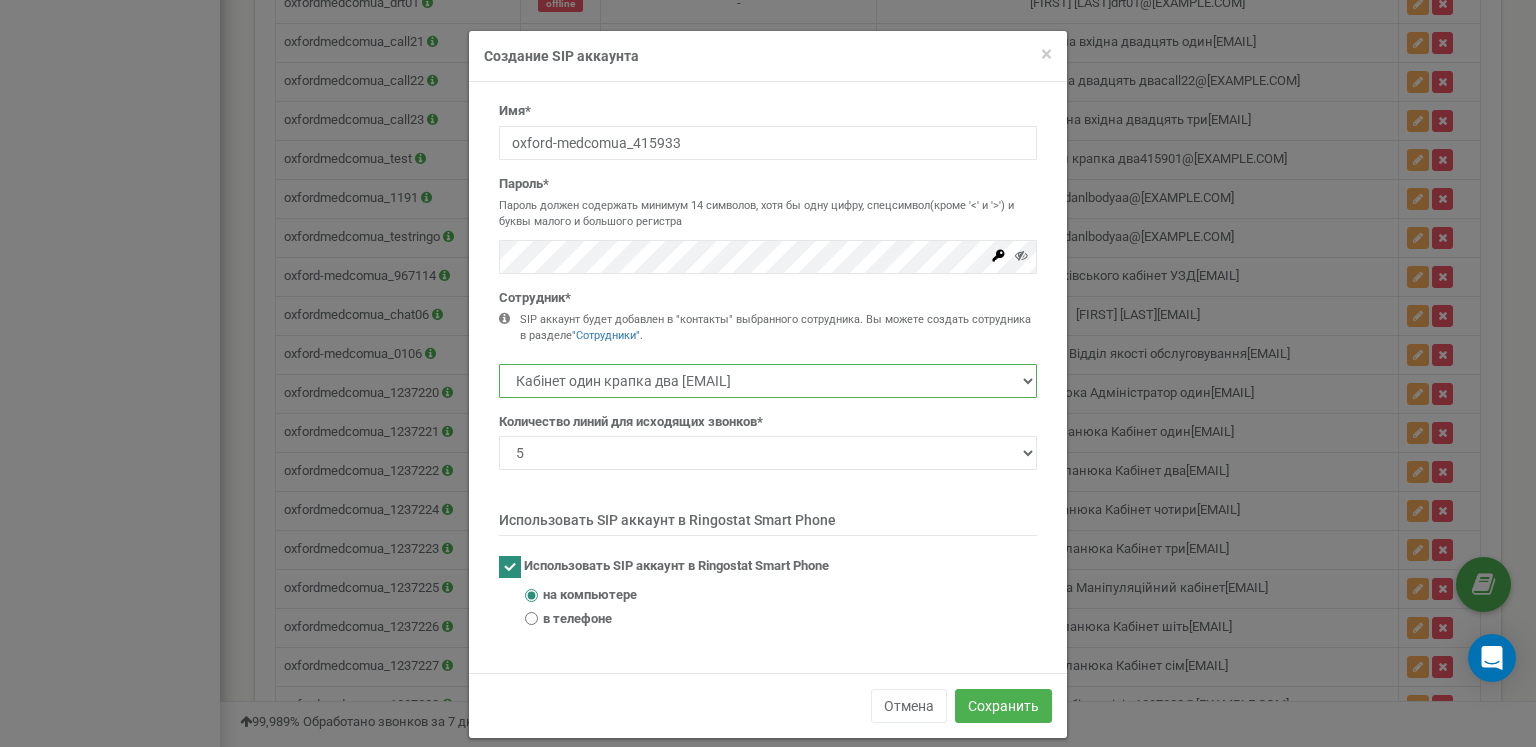 click on "Кабінет один крапка два 415901@cc.oxford-med.com.ua
Кабінет два крапка чотири 415902@cc.oxford-med.com.ua
Кабінет два крапка три 415903@cc.oxford-med.com.ua
Менеджер стаціонару Березняки 415904@cc.oxford-med.com.ua" at bounding box center [768, 381] 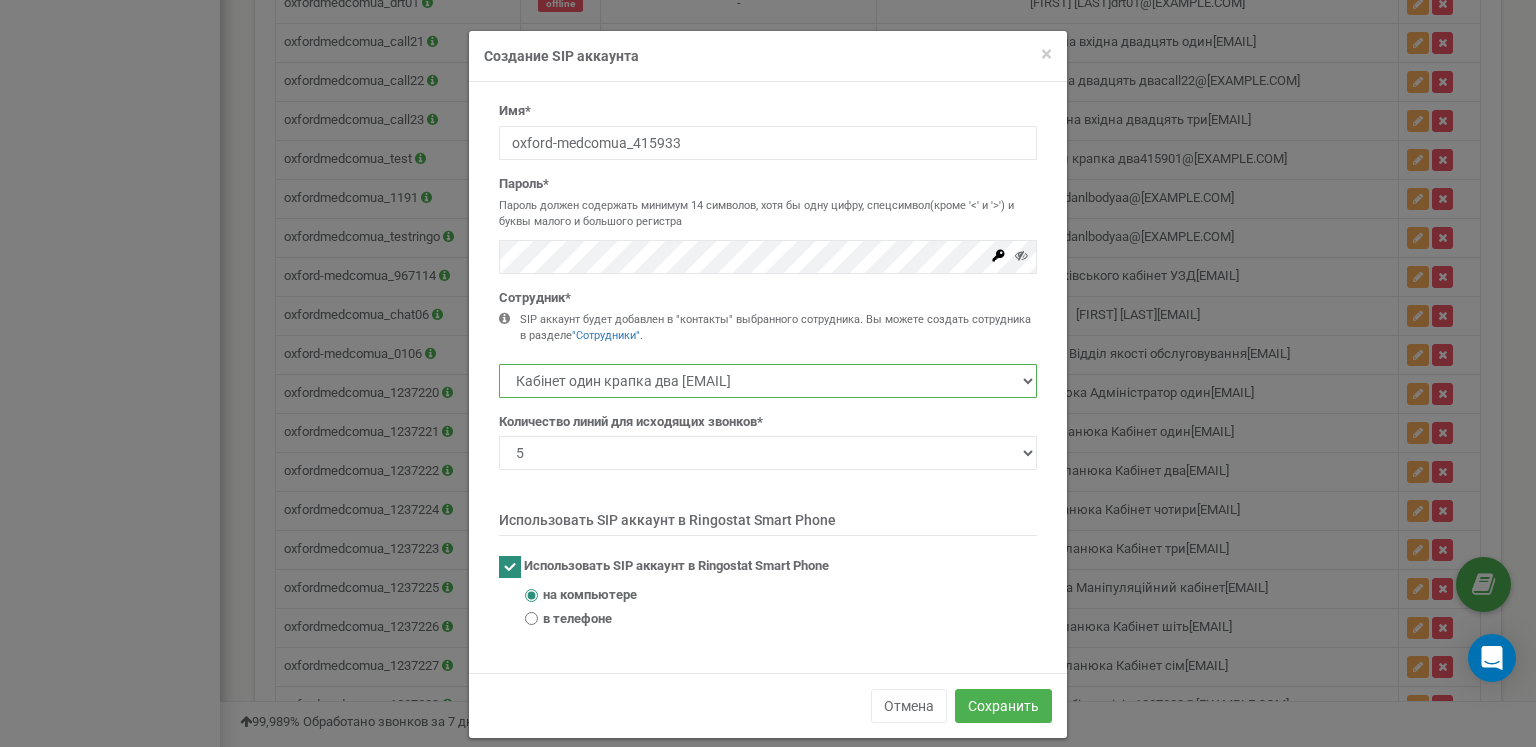 select on "478956" 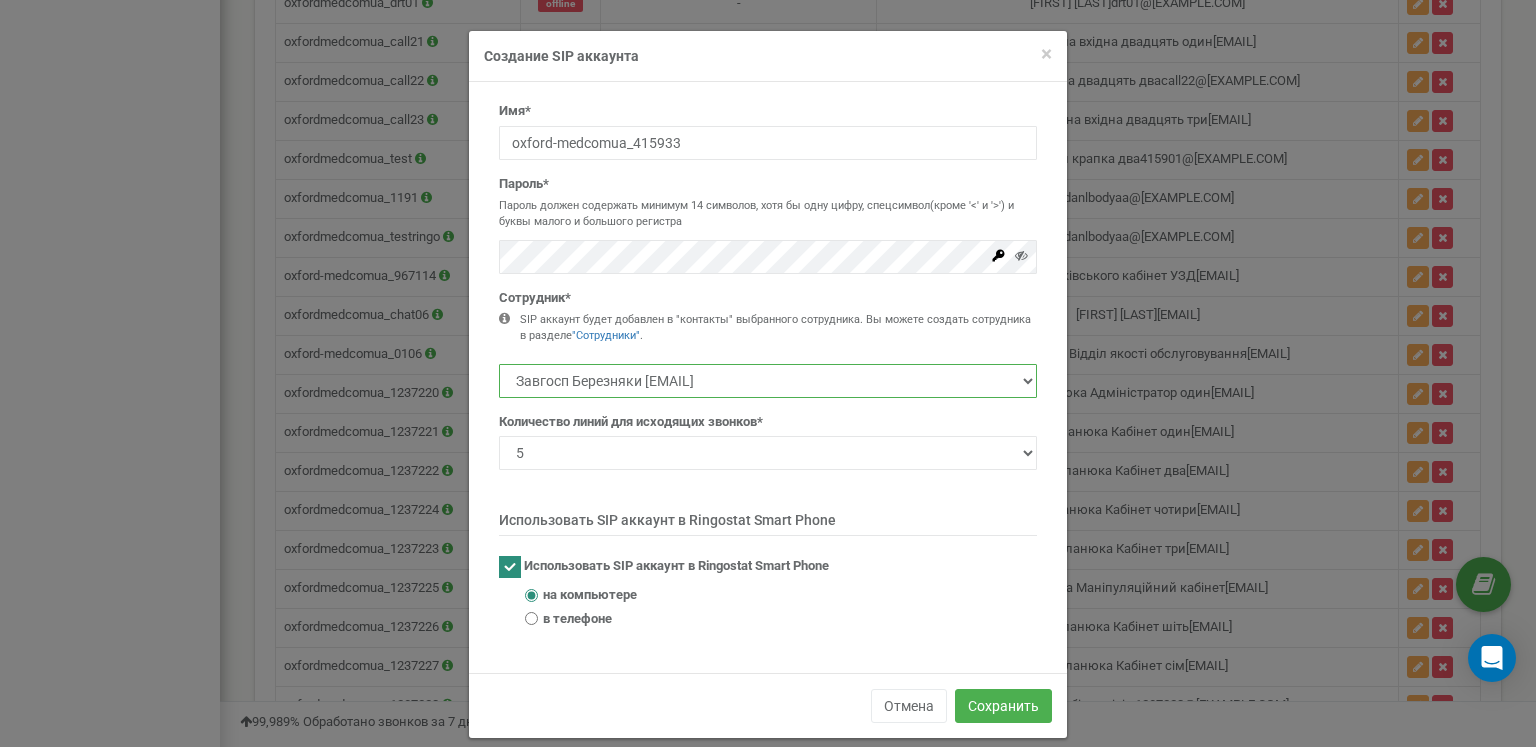click on "Кабінет один крапка два 415901@cc.oxford-med.com.ua
Кабінет два крапка чотири 415902@cc.oxford-med.com.ua
Кабінет два крапка три 415903@cc.oxford-med.com.ua
Менеджер стаціонару Березняки 415904@cc.oxford-med.com.ua" at bounding box center [768, 381] 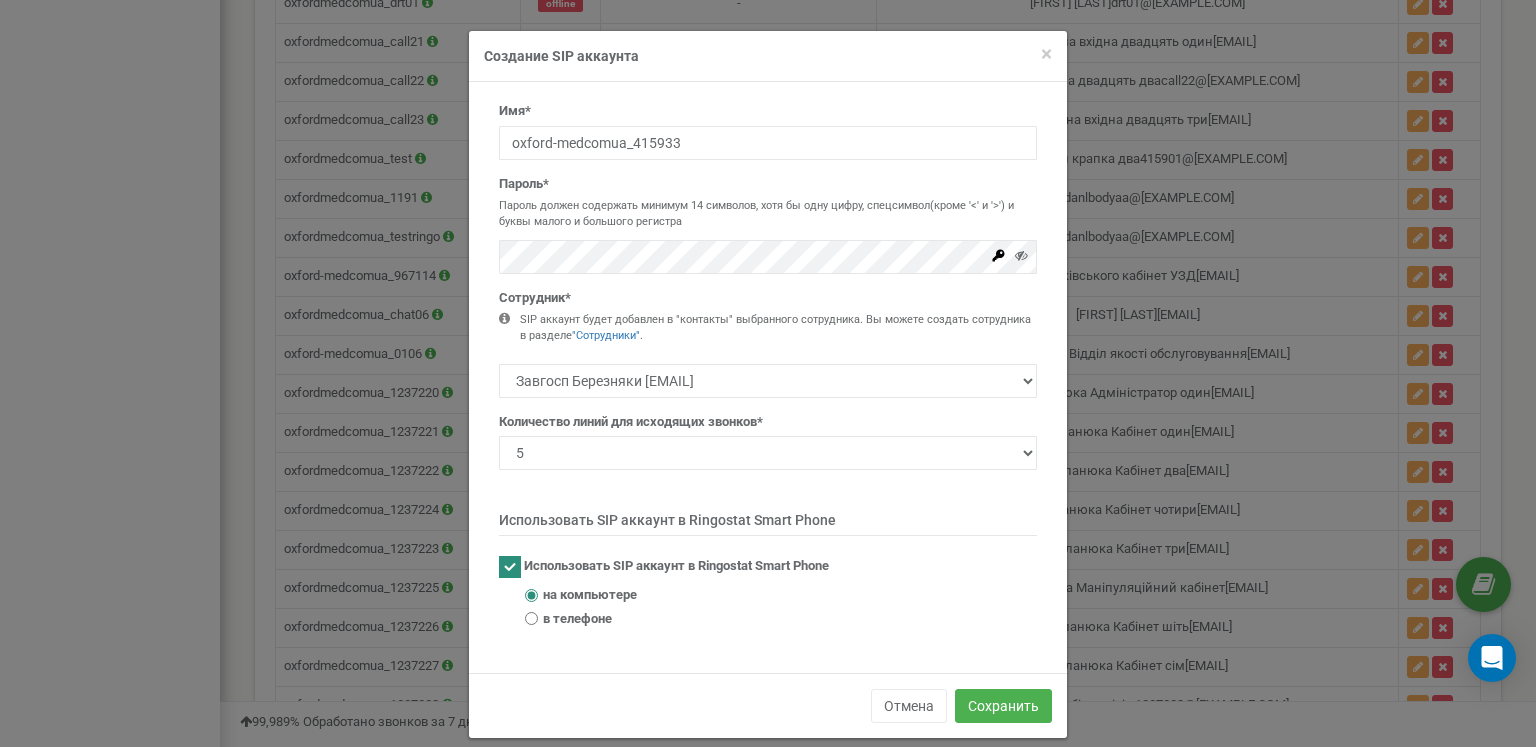 click on "в телефоне" at bounding box center (577, 619) 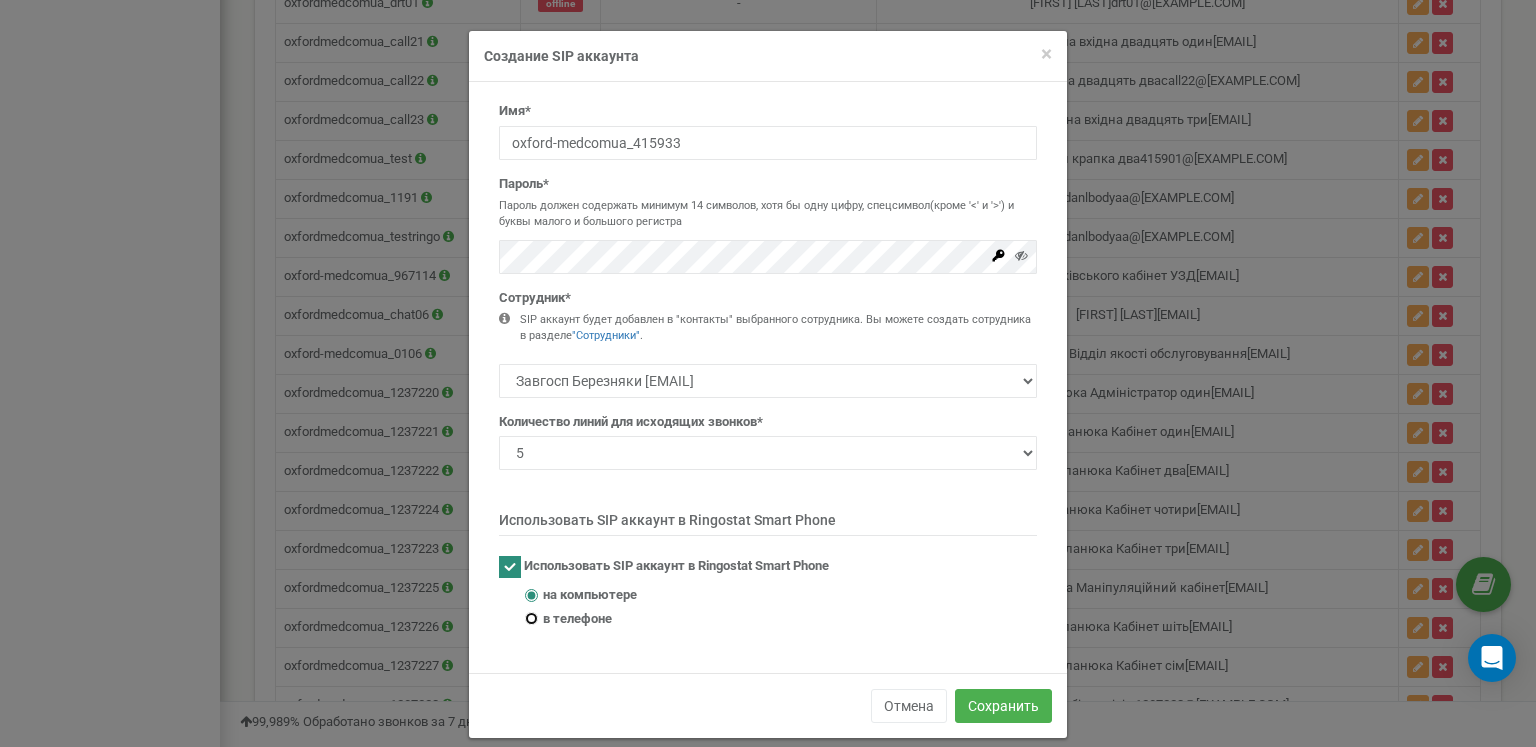 click on "в телефоне" at bounding box center [531, 618] 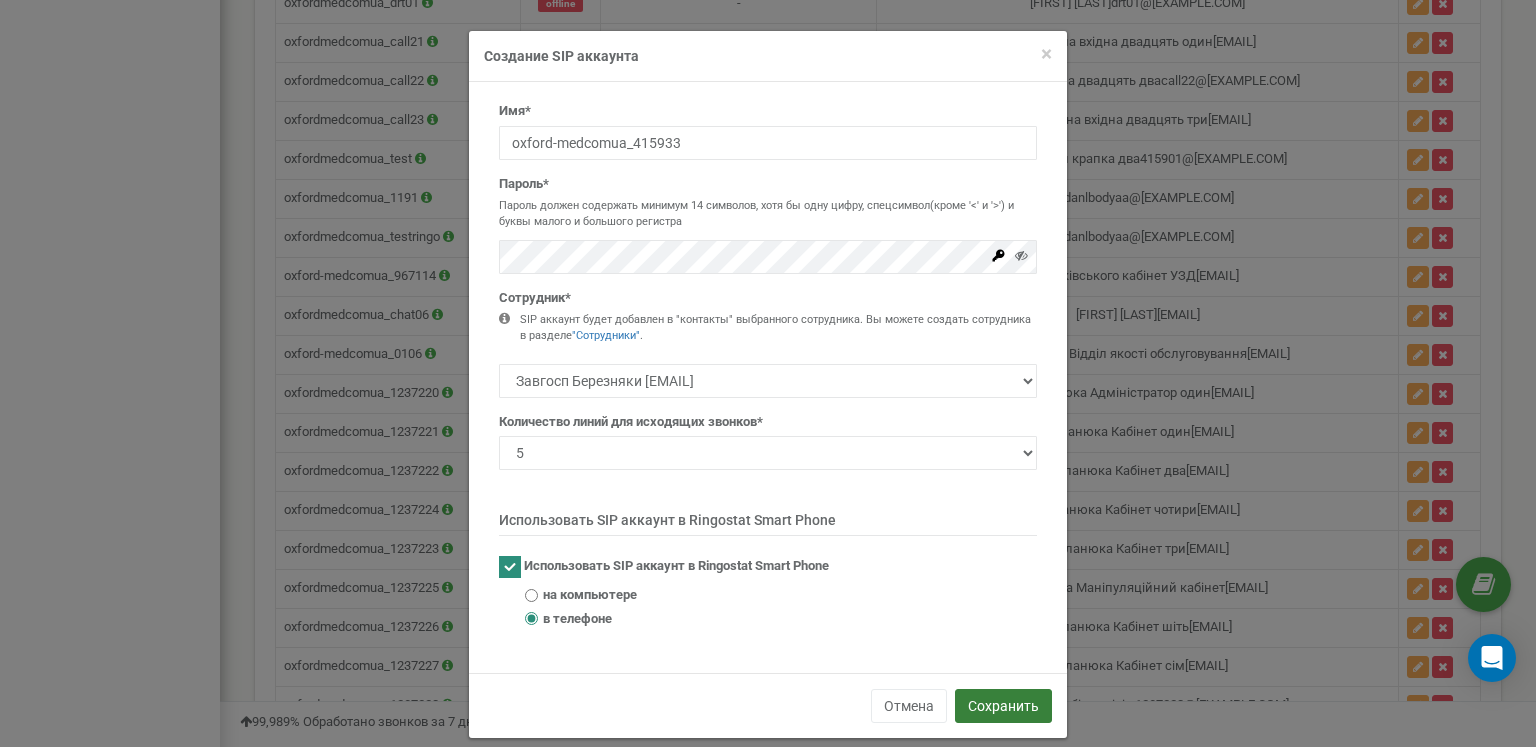 click on "Сохранить" at bounding box center [1003, 706] 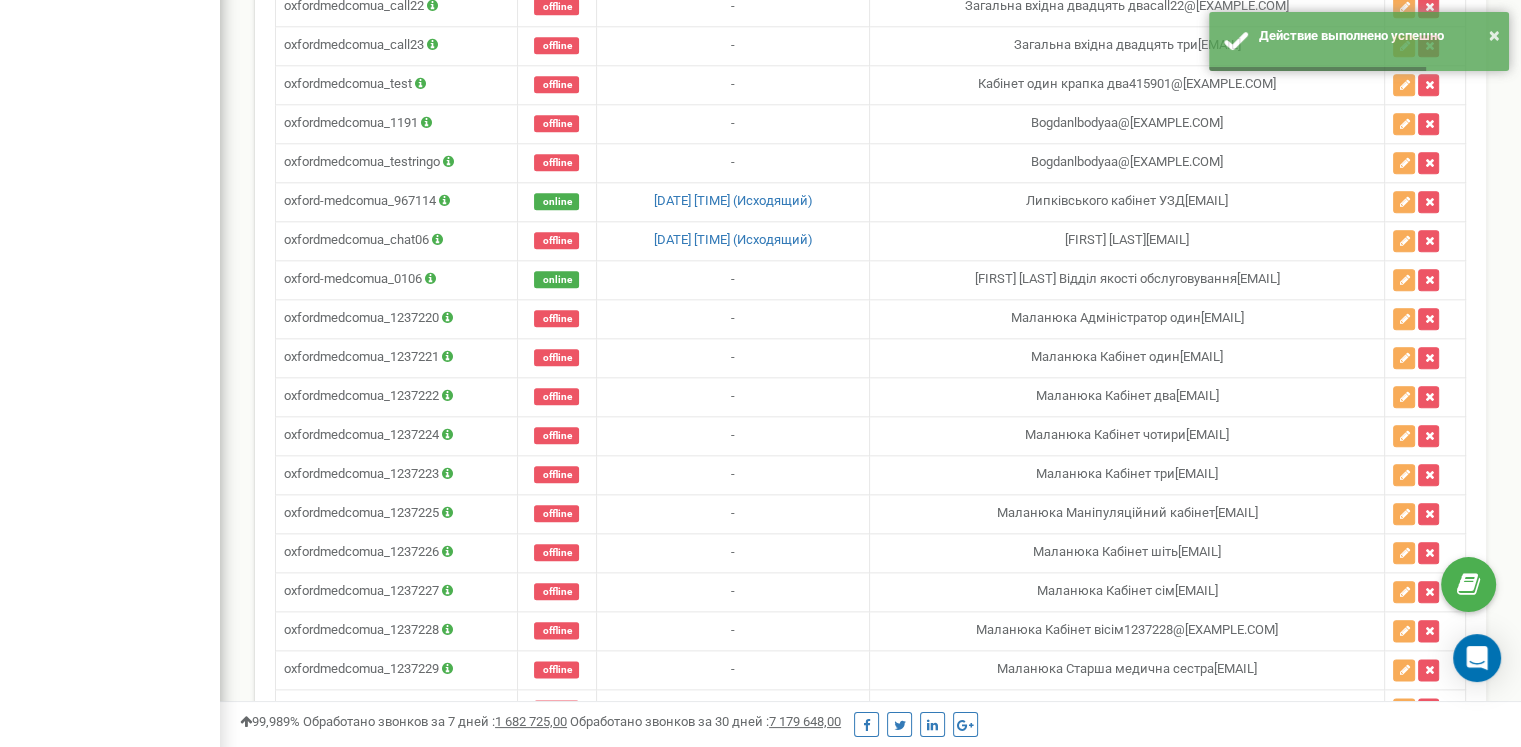 scroll, scrollTop: 9829, scrollLeft: 0, axis: vertical 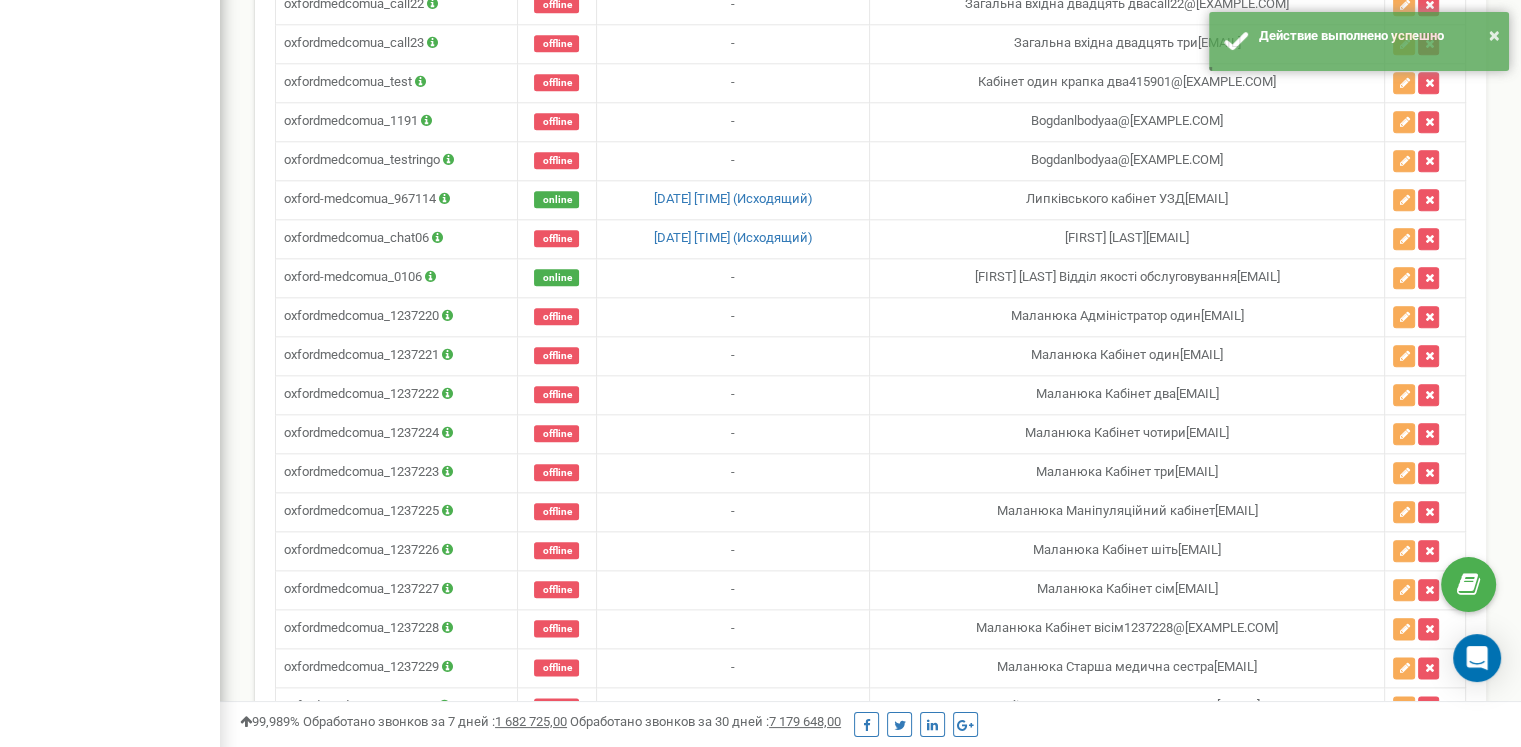 click on "Создать SIP аккаунт" at bounding box center (361, 803) 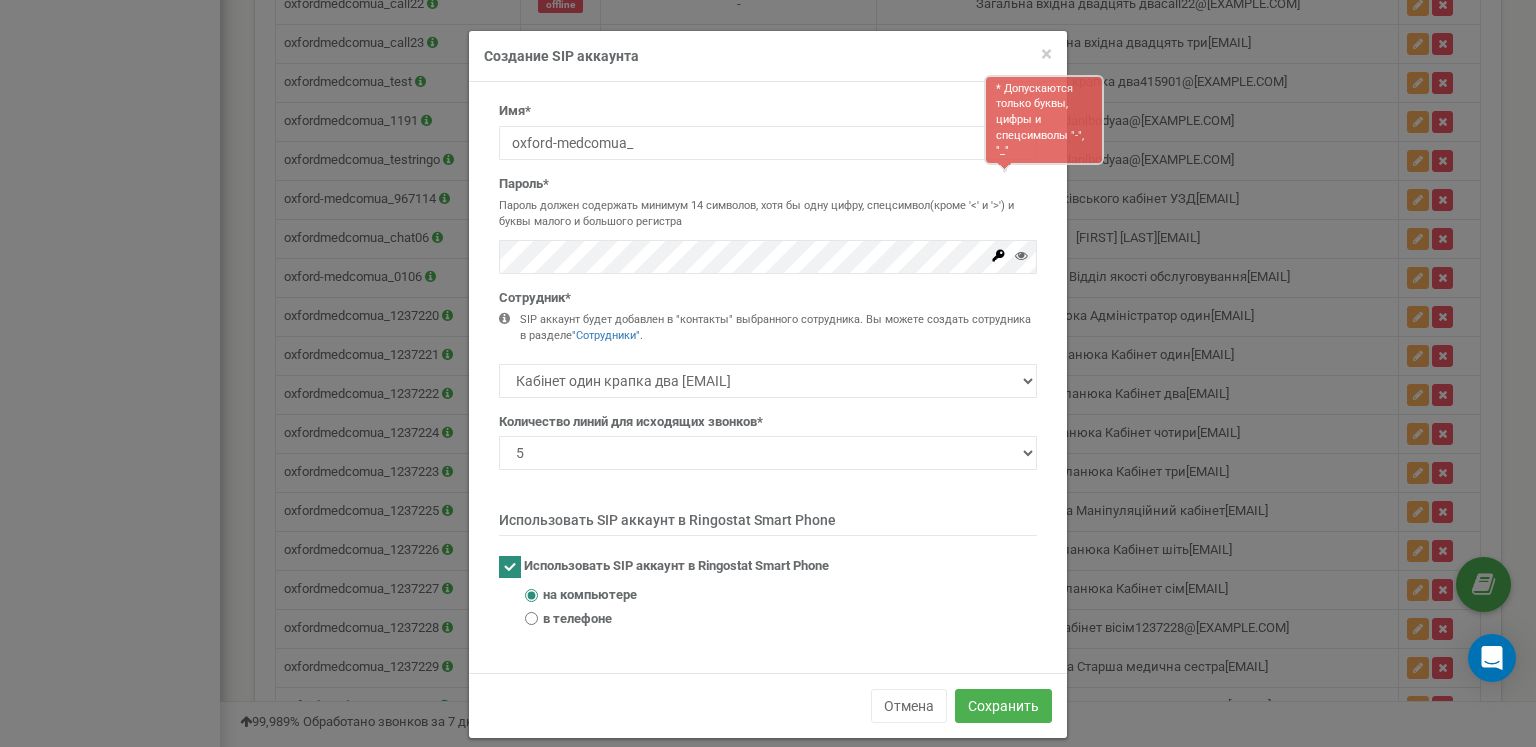 click on "Имя*
* Допускаются только буквы, цифры и спецсимволы "-", "_" oxford-medcomua_
Пароль*
Пароль должен содержать минимум 14 символов, хотя бы одну цифру, спецсимвол(кроме '<' и '>') и буквы малого и большого регистра
1 2" at bounding box center [768, 377] 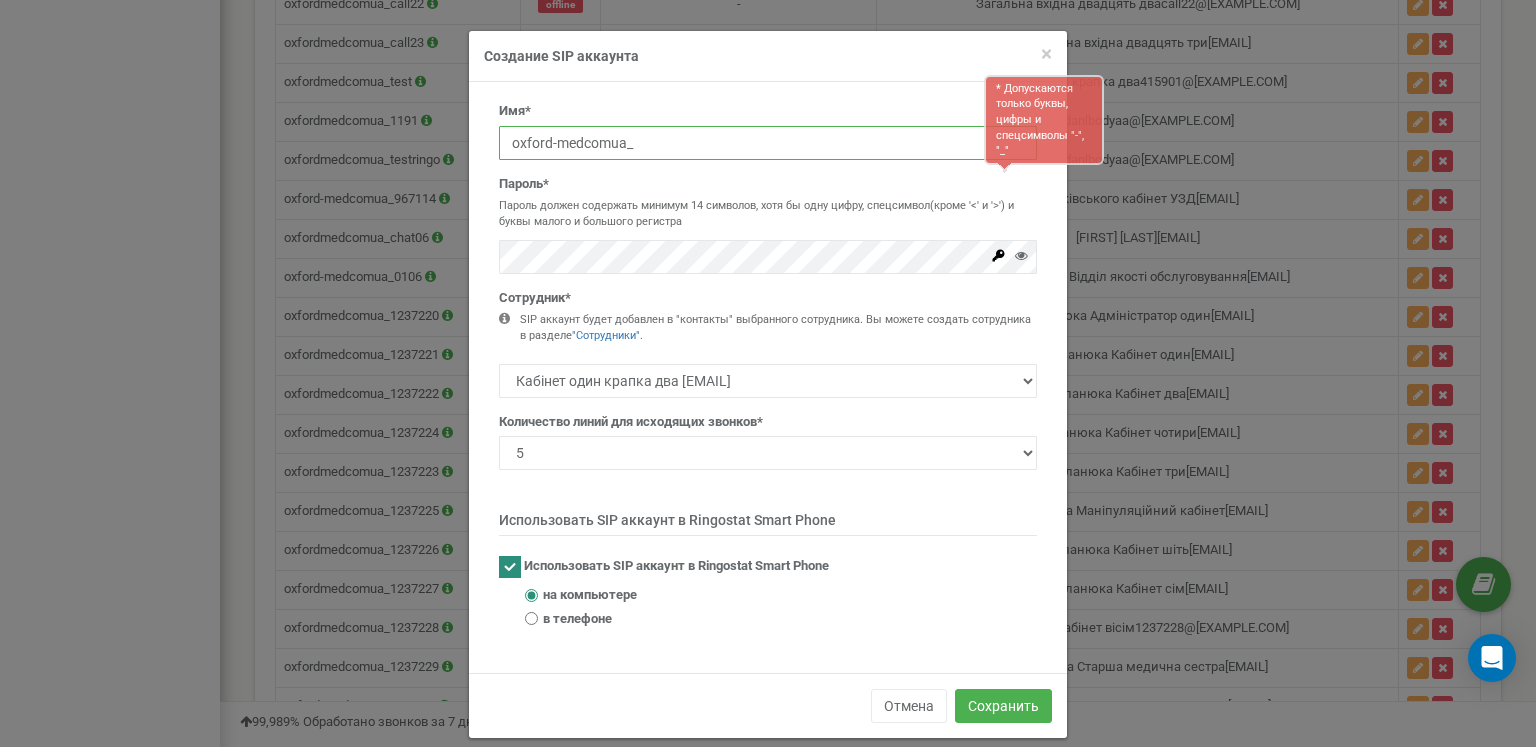 click on "oxford-medcomua_" at bounding box center (768, 143) 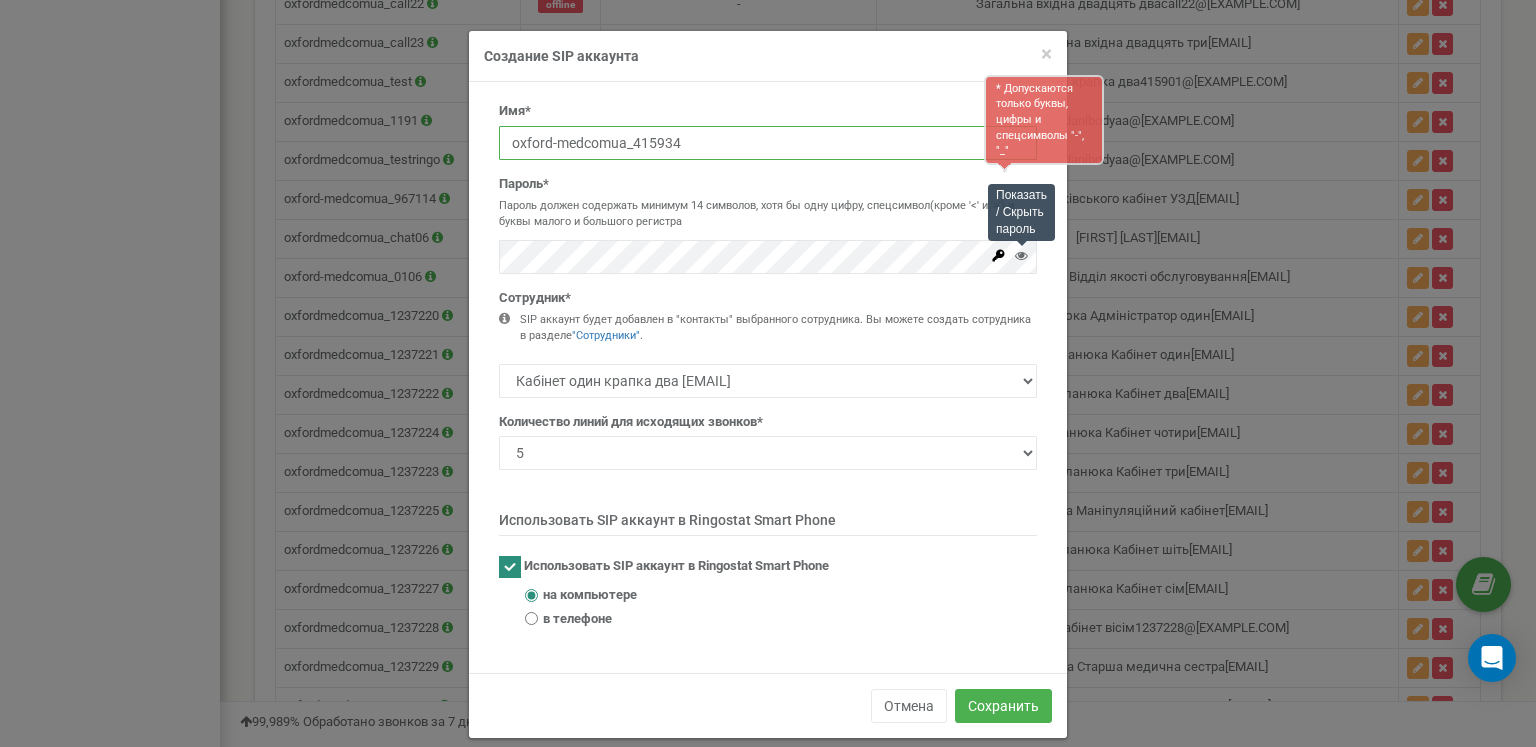 type on "oxford-medcomua_415934" 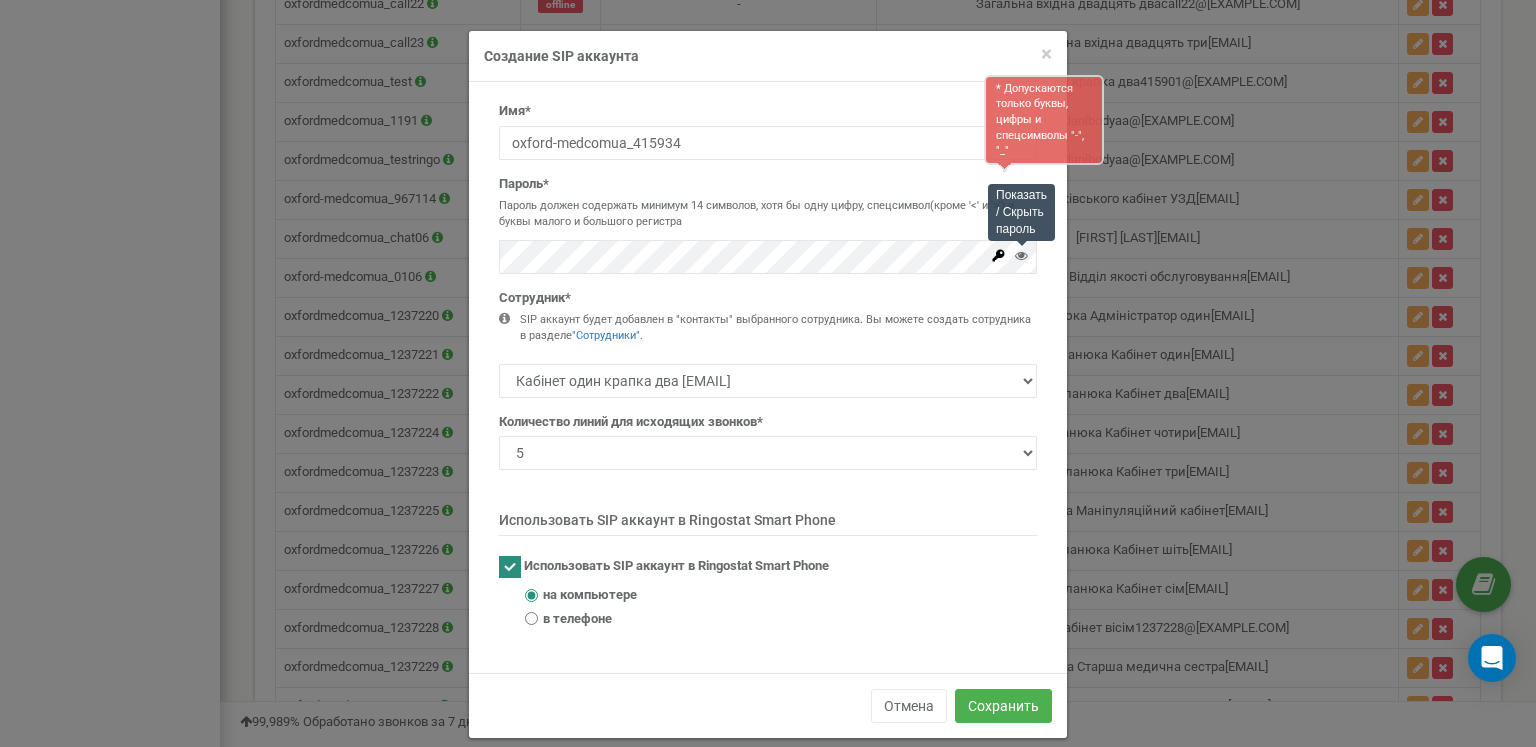 click at bounding box center (1021, 255) 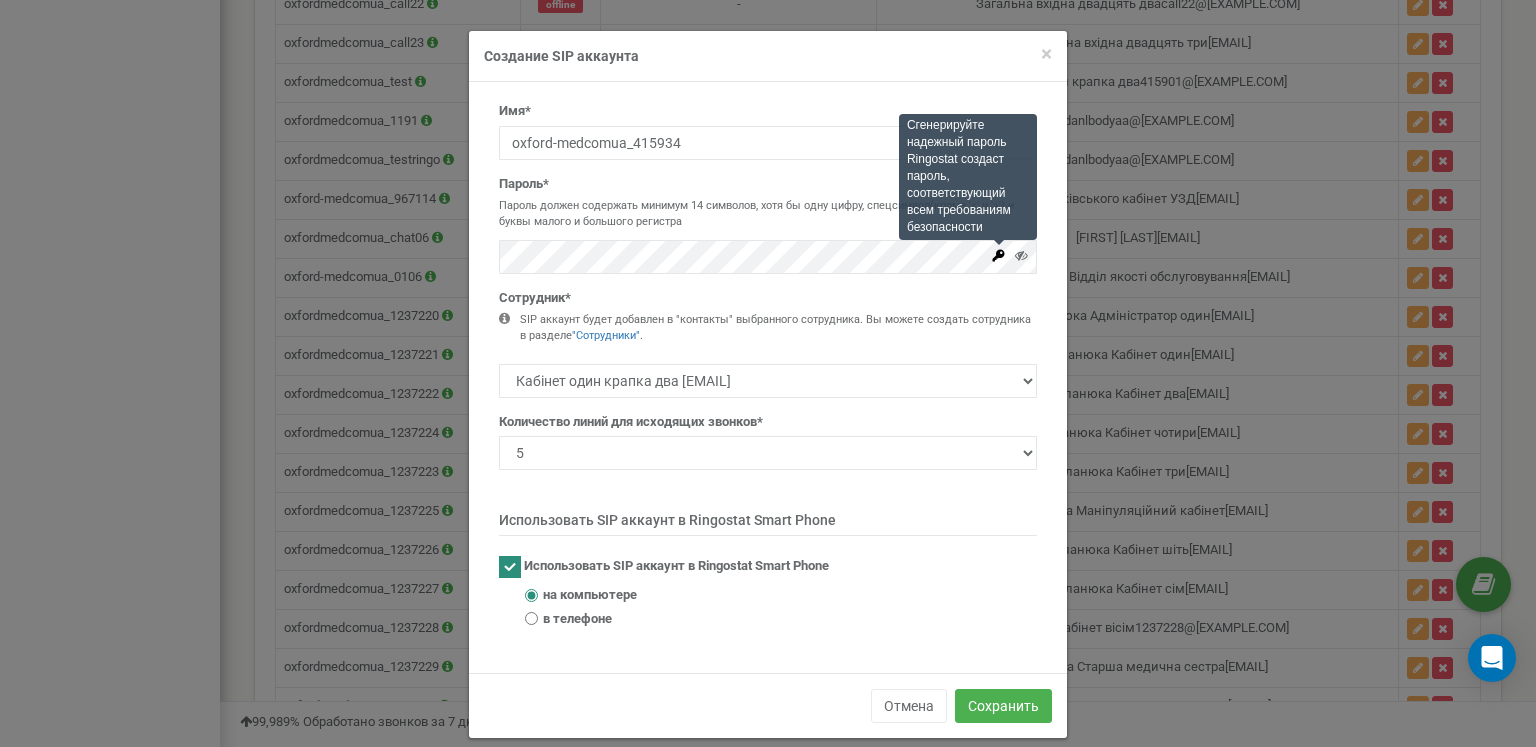 click 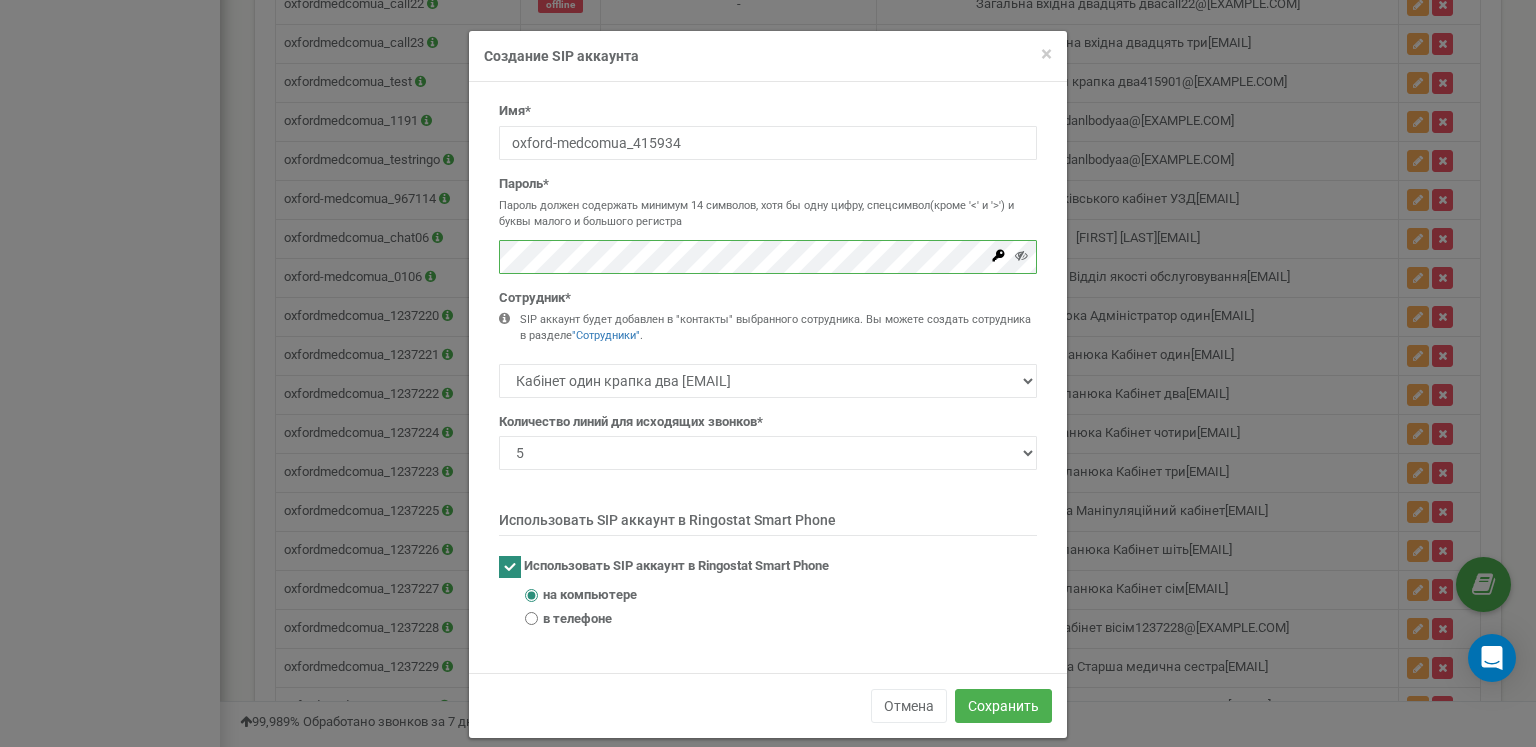 click on "Имя*
oxford-medcomua_415934
Пароль*
Пароль должен содержать минимум 14 символов, хотя бы одну цифру, спецсимвол(кроме '<' и '>') и буквы малого и большого регистра
Сотрудник*" at bounding box center (768, 372) 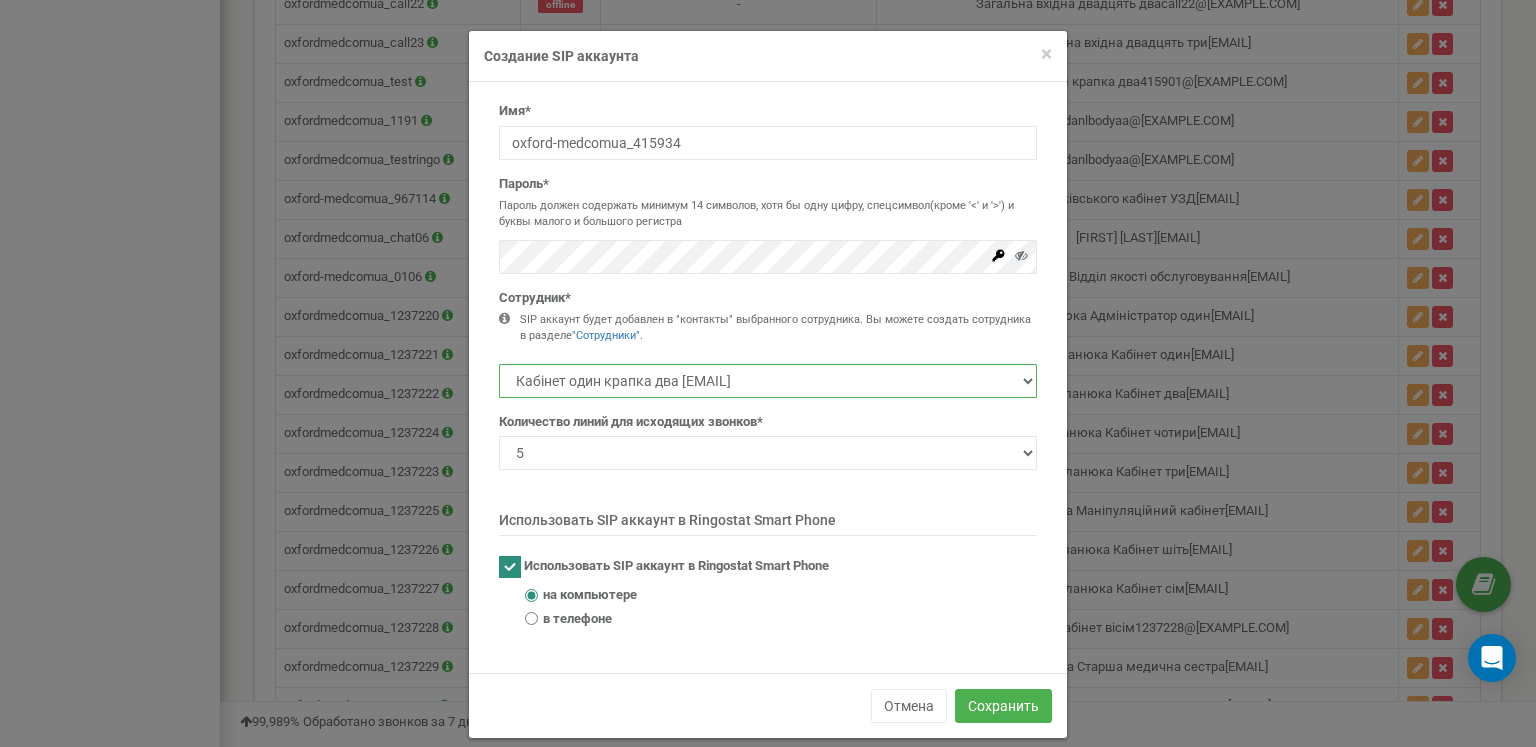 click on "Кабінет один крапка два 415901@cc.oxford-med.com.ua
Кабінет два крапка чотири 415902@cc.oxford-med.com.ua
Кабінет два крапка три 415903@cc.oxford-med.com.ua
Менеджер стаціонару Березняки 415904@cc.oxford-med.com.ua" at bounding box center (768, 381) 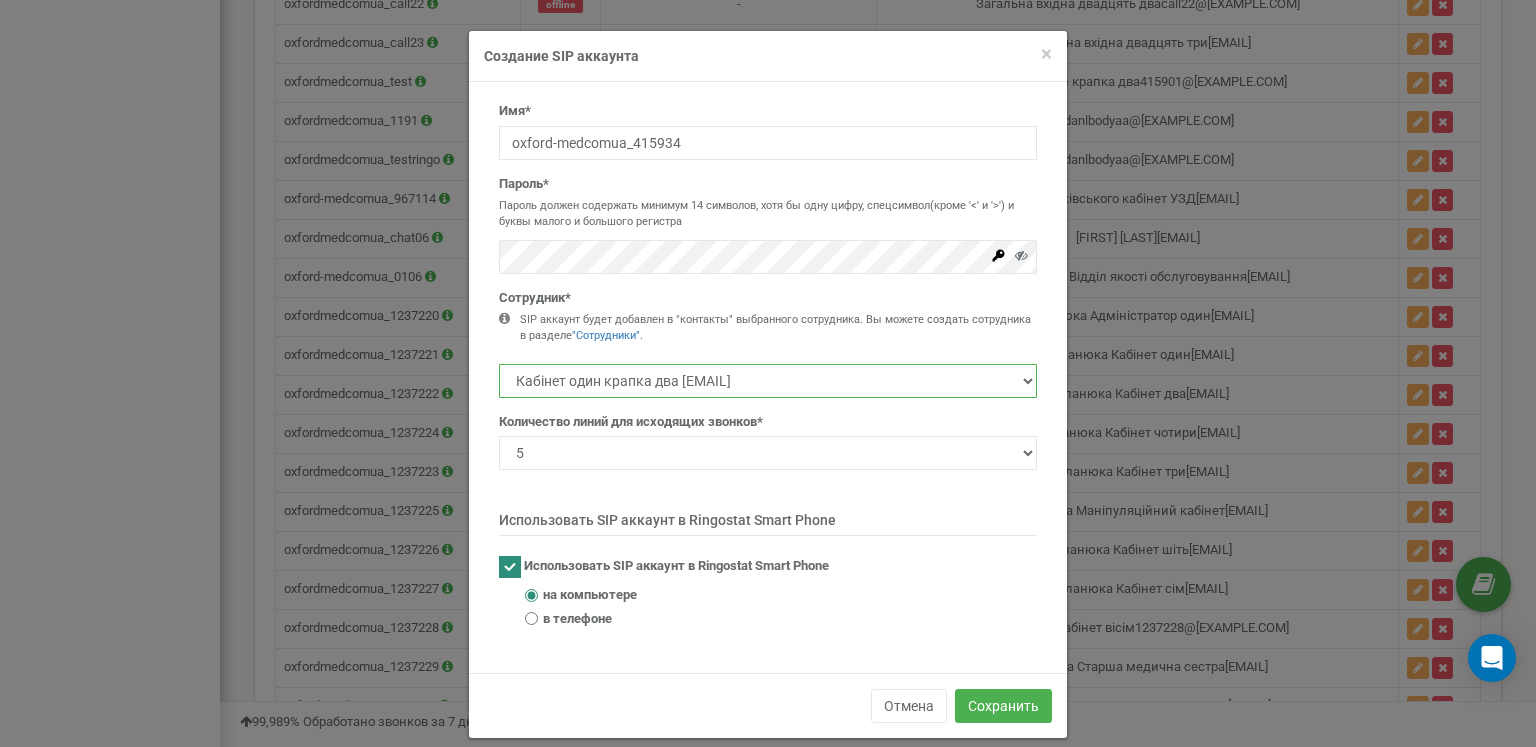 select on "478961" 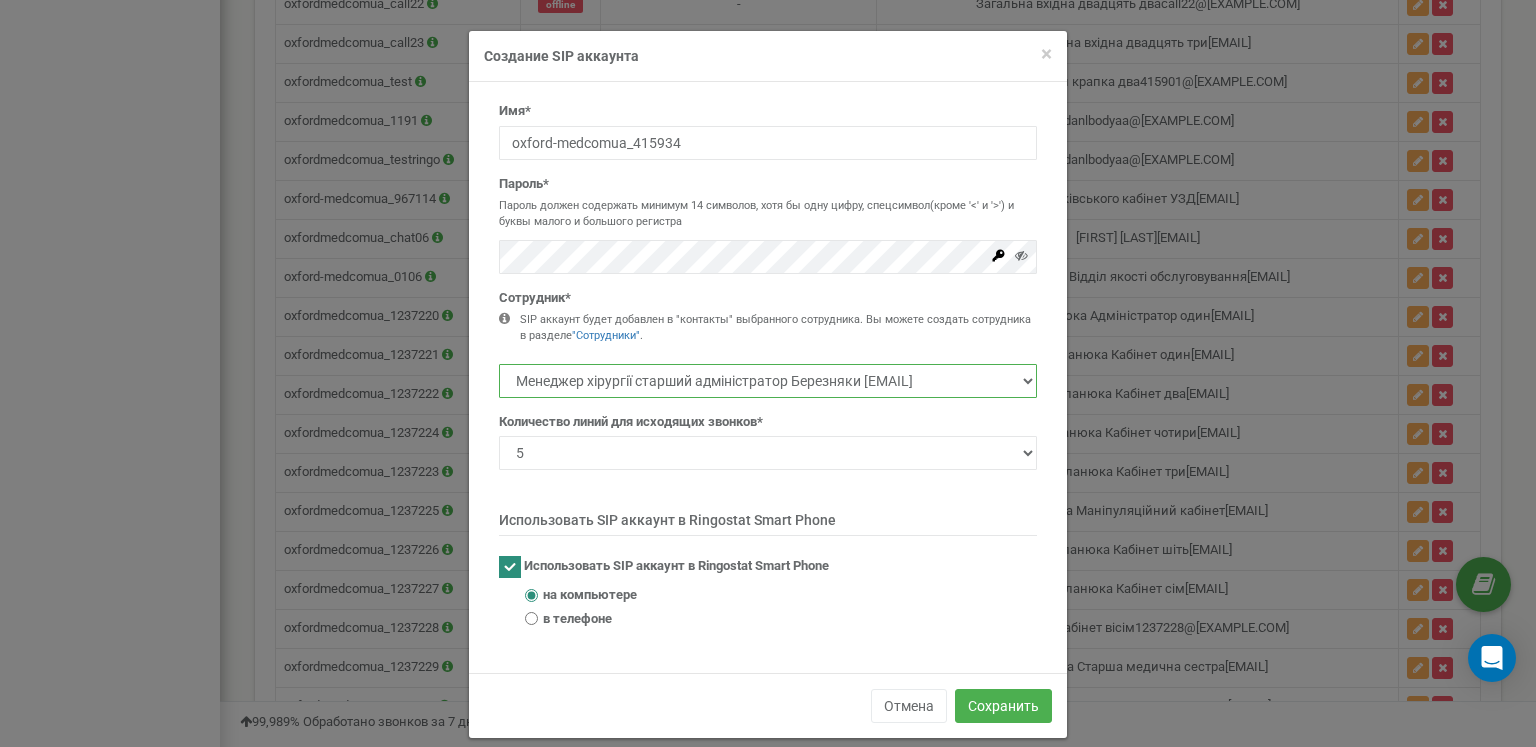 click on "Кабінет один крапка два 415901@cc.oxford-med.com.ua
Кабінет два крапка чотири 415902@cc.oxford-med.com.ua
Кабінет два крапка три 415903@cc.oxford-med.com.ua
Менеджер стаціонару Березняки 415904@cc.oxford-med.com.ua" at bounding box center [768, 381] 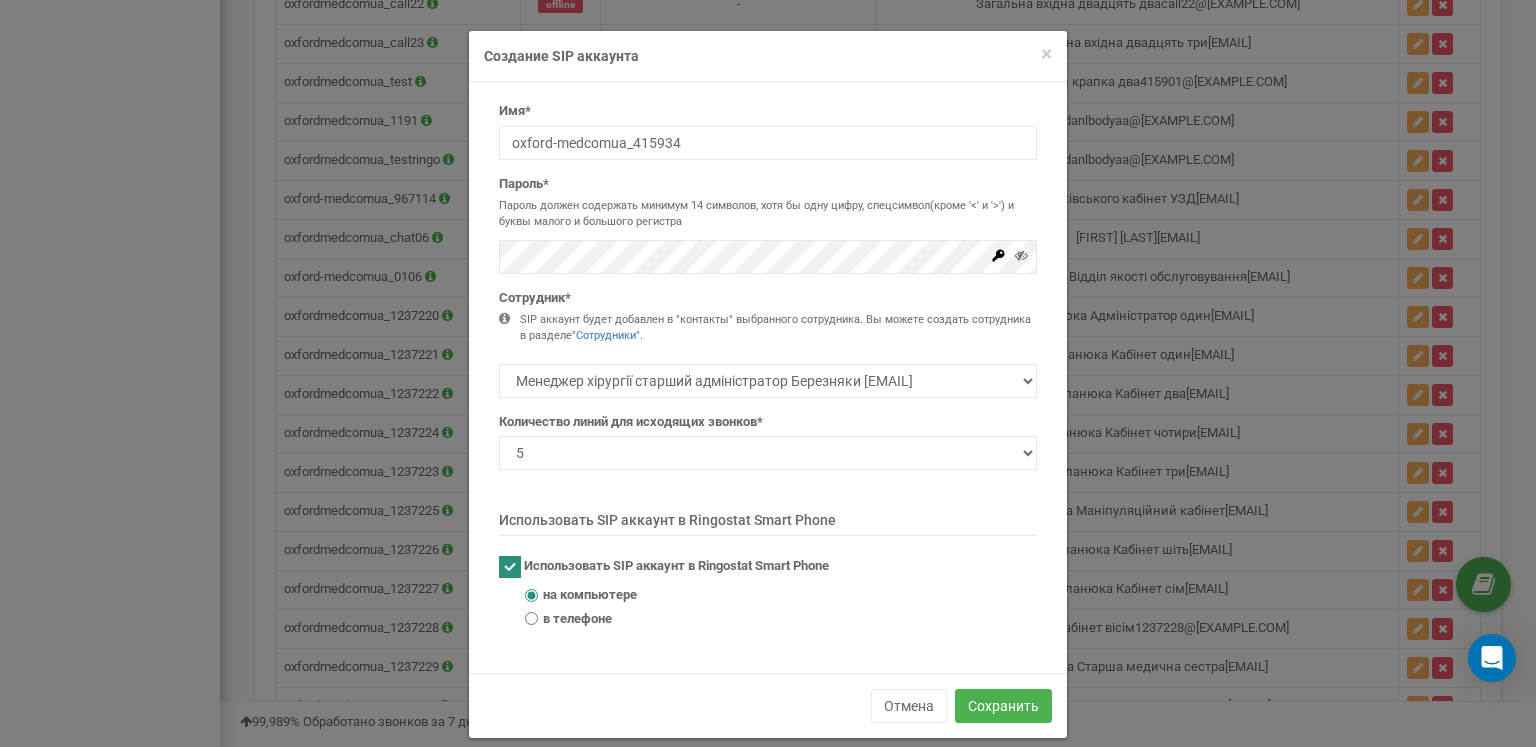 click on "в телефоне" at bounding box center [577, 619] 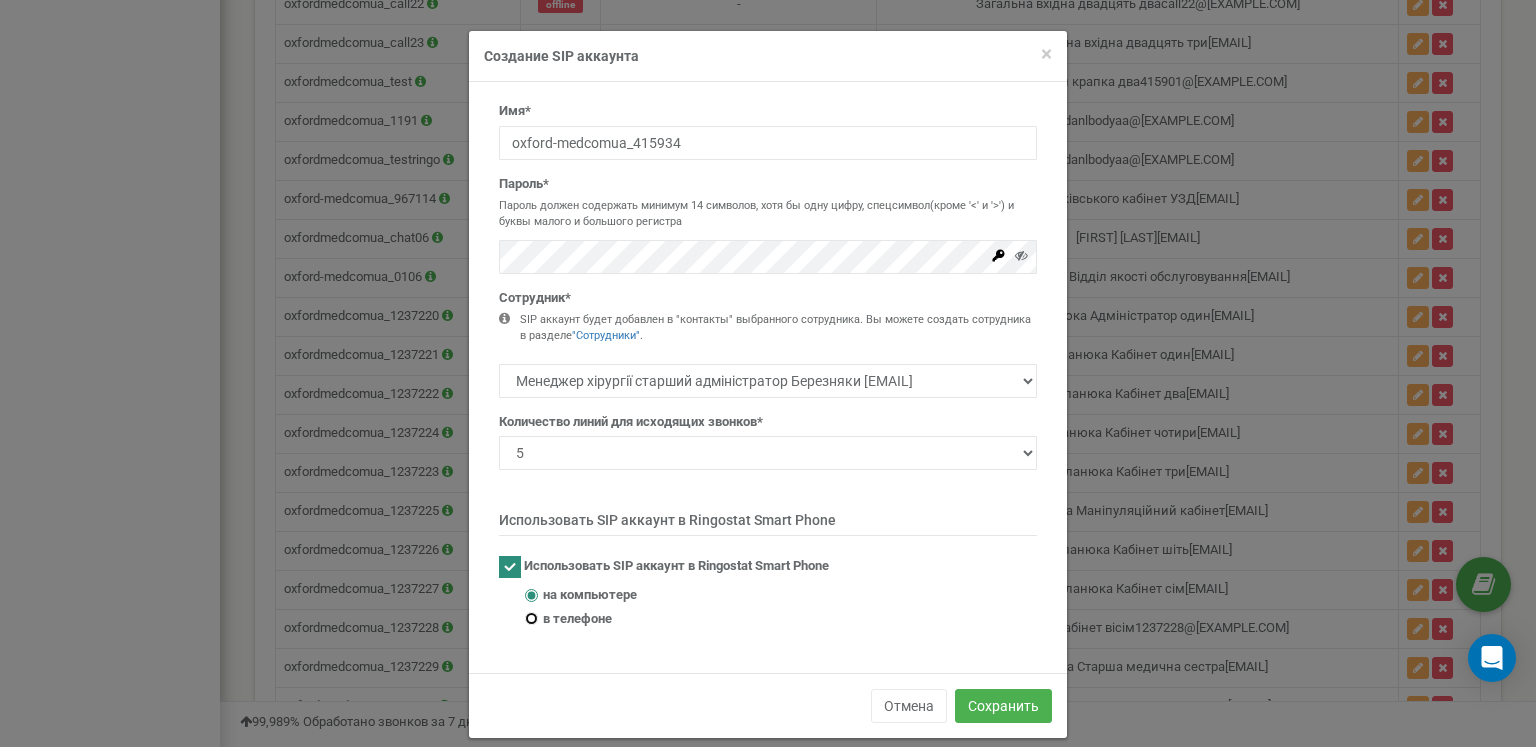 click on "в телефоне" at bounding box center (531, 618) 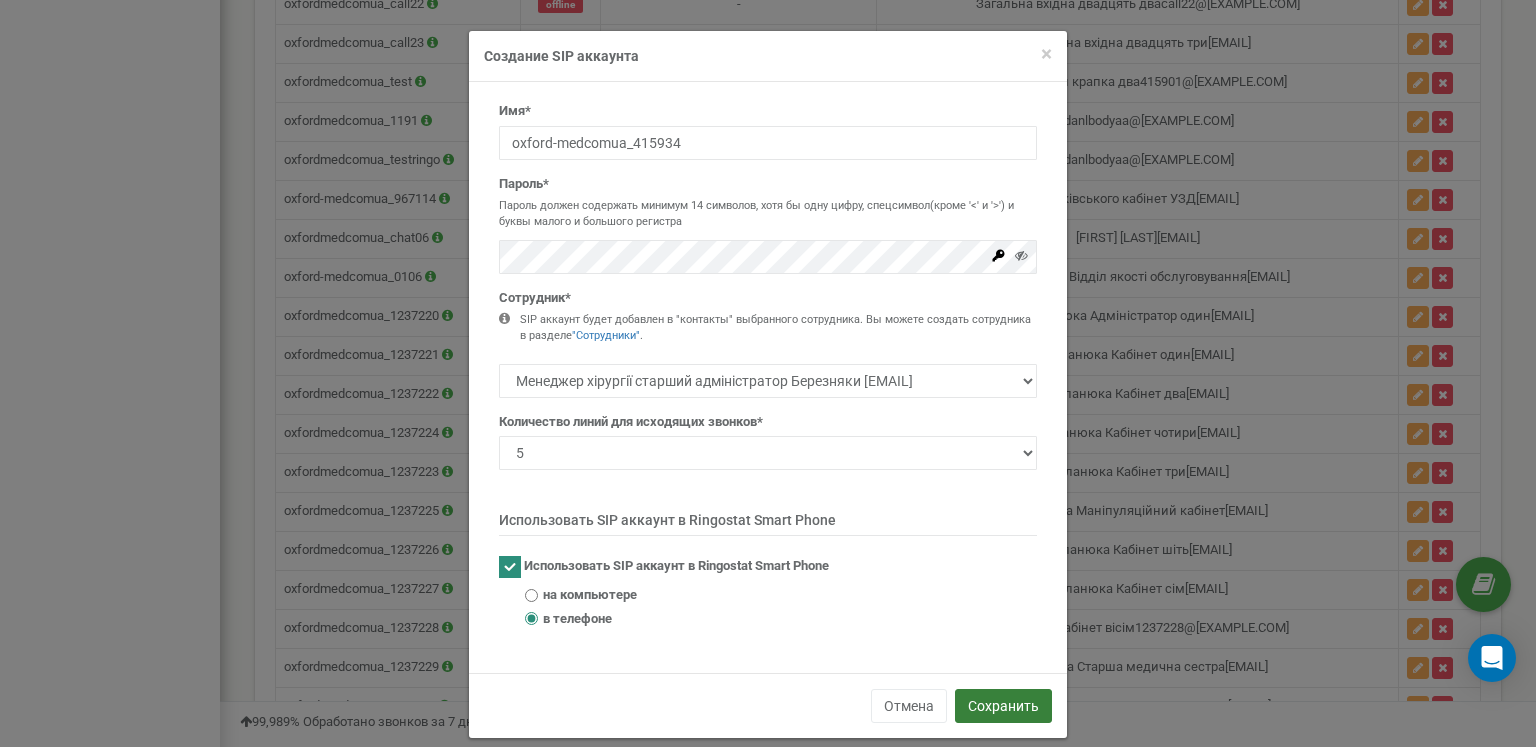 click on "Сохранить" at bounding box center [1003, 706] 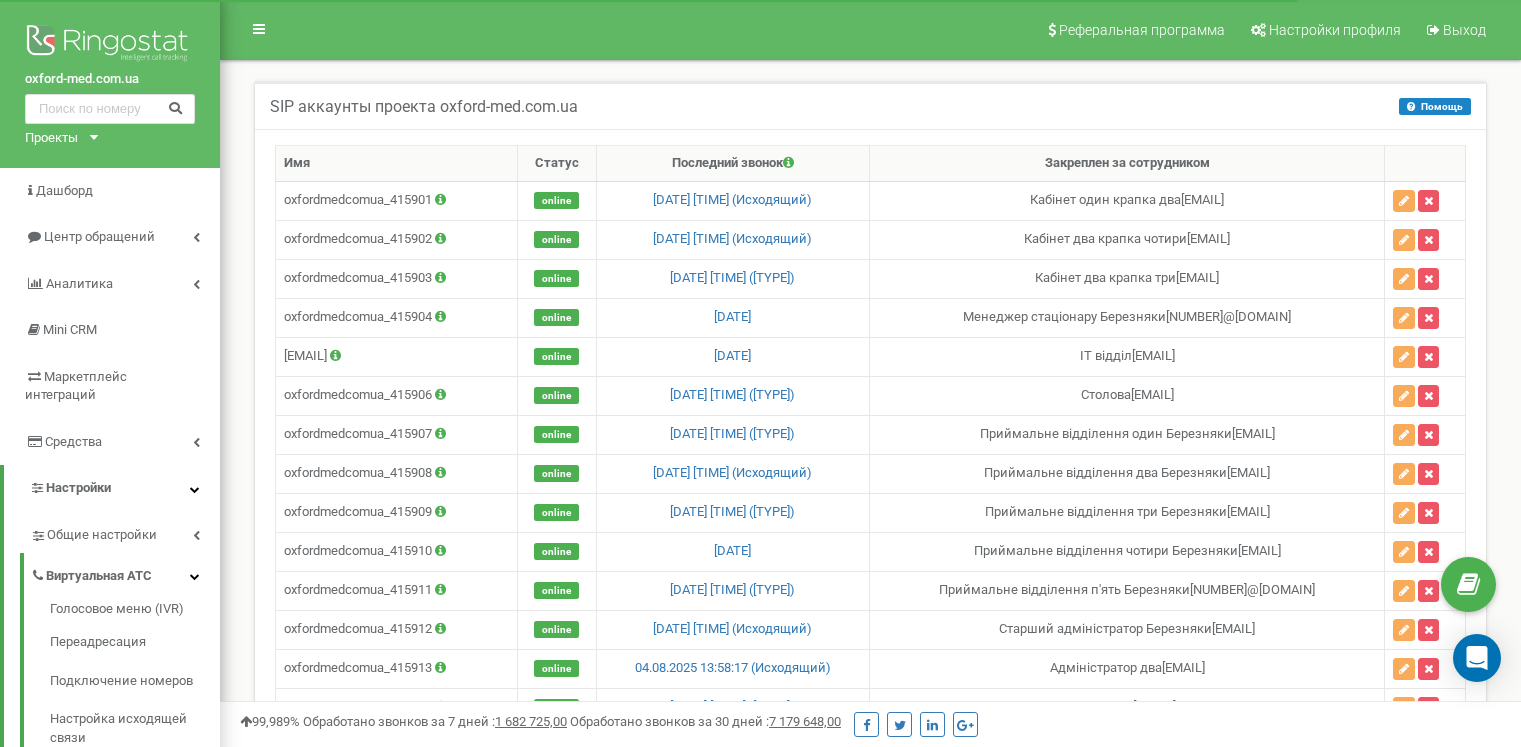 scroll, scrollTop: 9829, scrollLeft: 0, axis: vertical 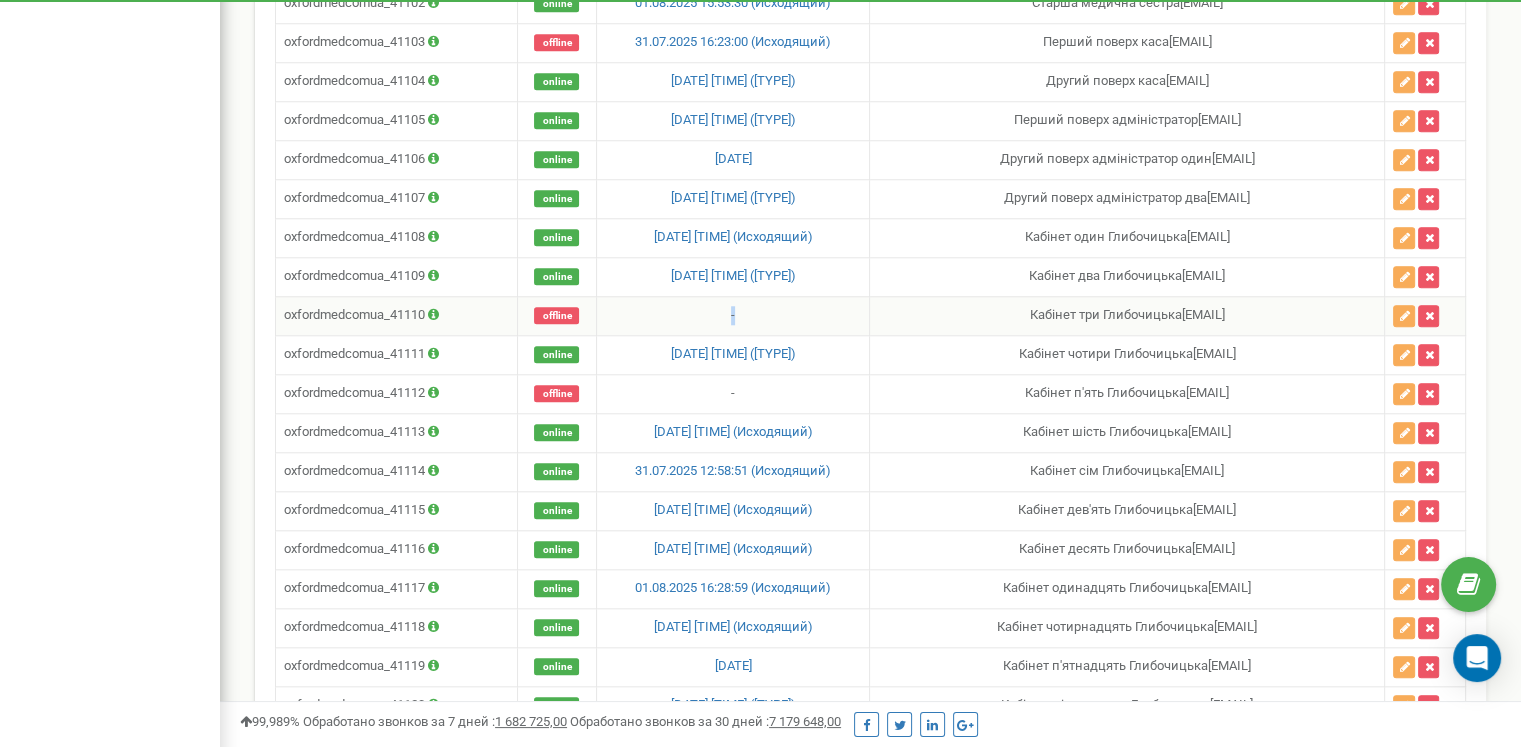 drag, startPoint x: 628, startPoint y: 281, endPoint x: 709, endPoint y: 283, distance: 81.02469 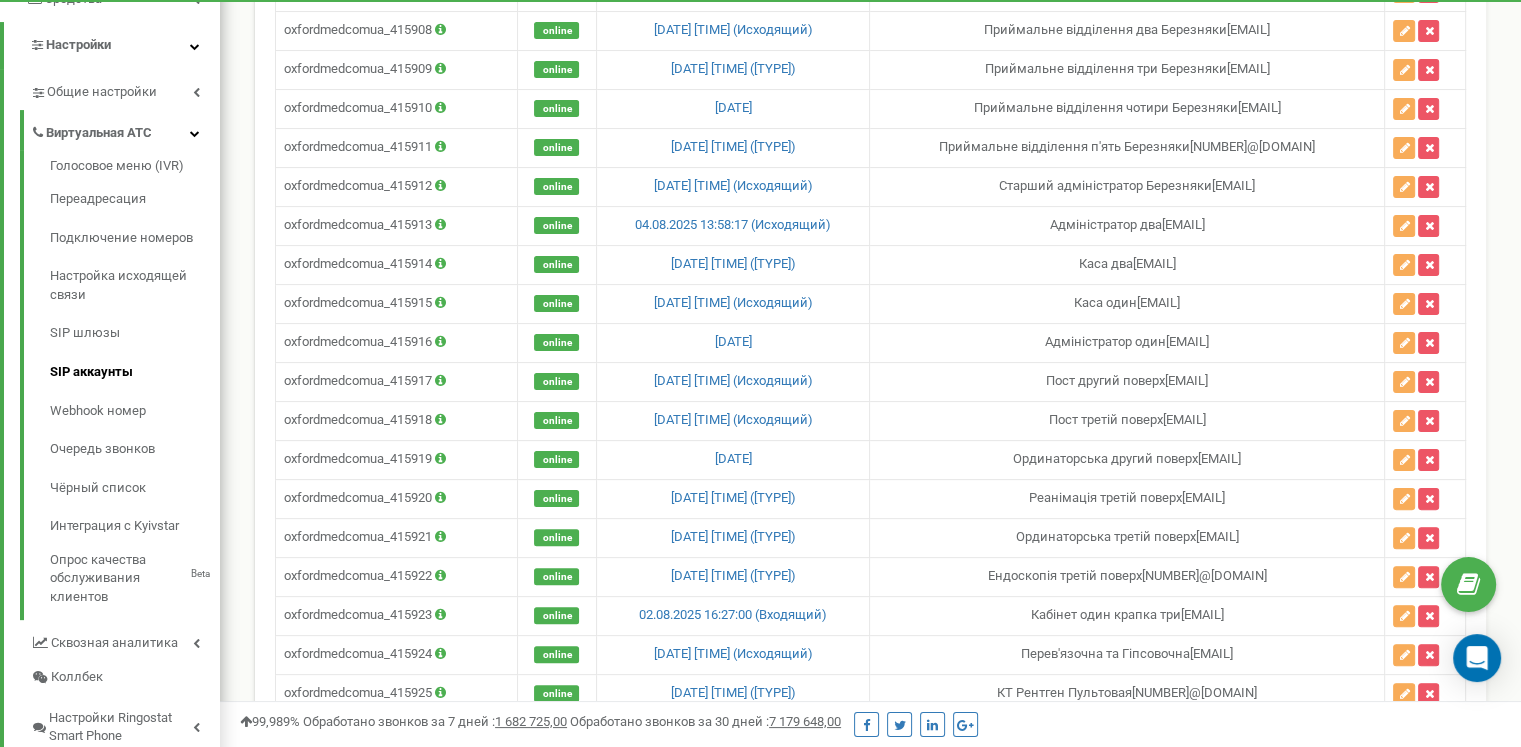 scroll, scrollTop: 0, scrollLeft: 0, axis: both 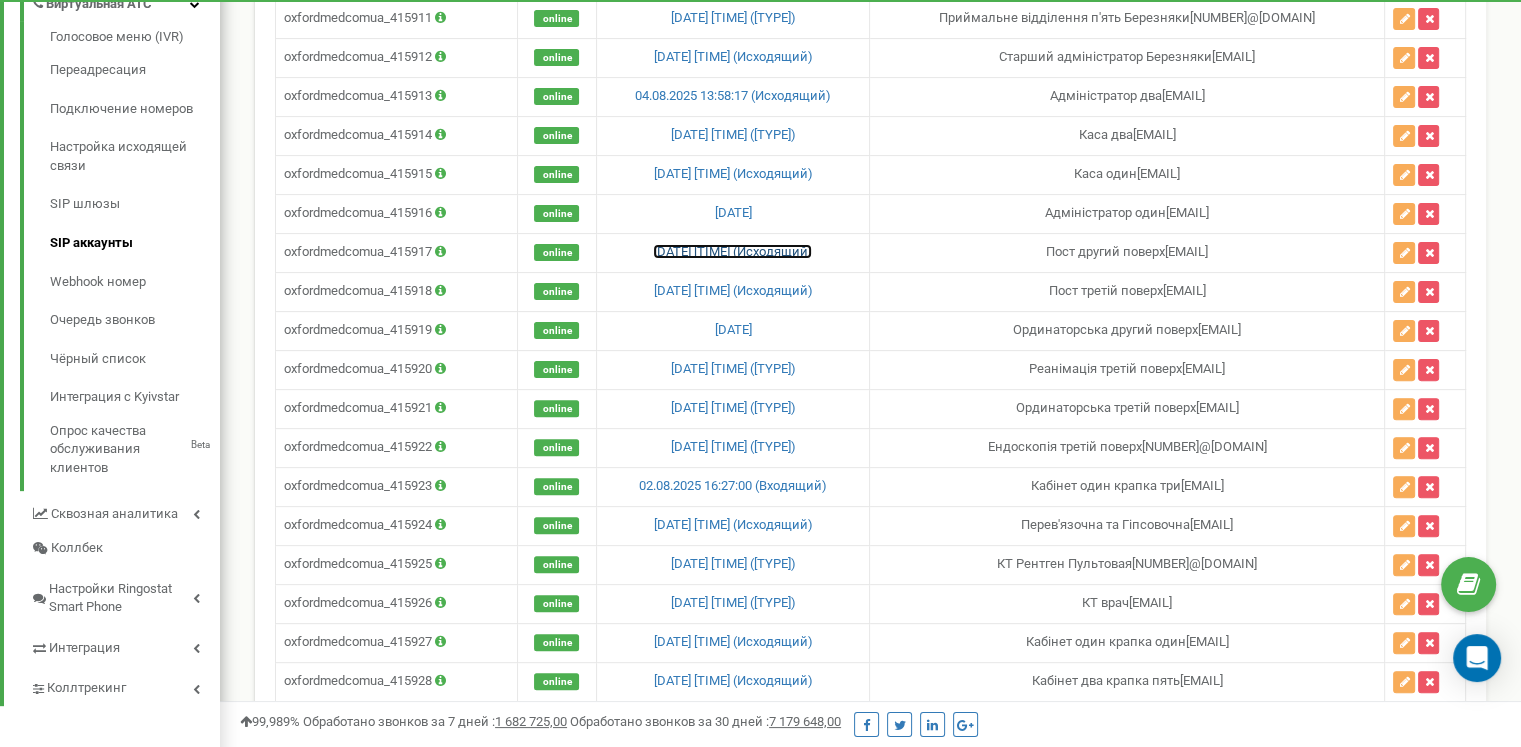 click on "[EMAIL]
online
[DATE] [TIME] (Исходящий)
Кабінет один крапка два  [EMAIL]
[EMAIL]
online
[DATE] [TIME] (Исходящий)
Кабінет два крапка чотири" at bounding box center (871, 4835) 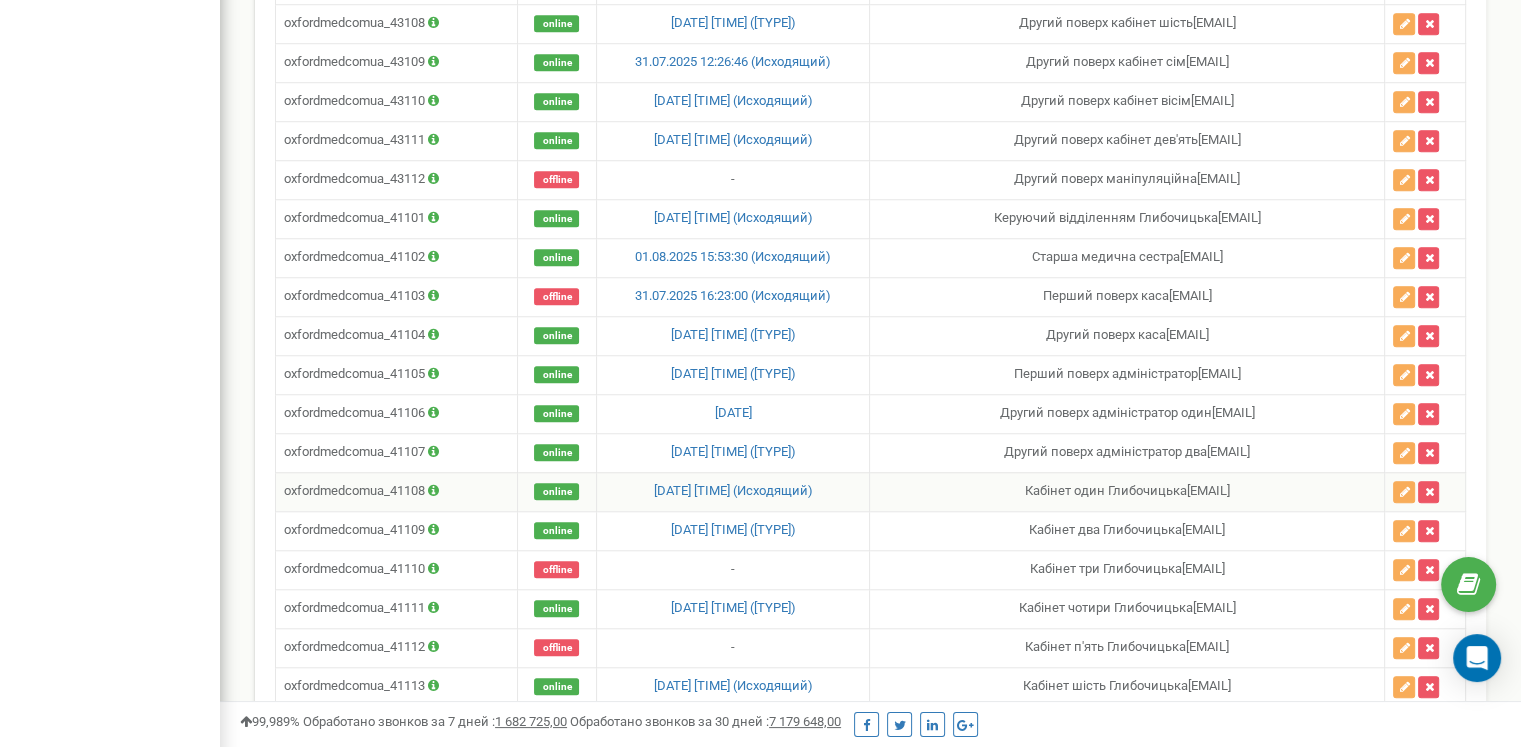 scroll, scrollTop: 1606, scrollLeft: 0, axis: vertical 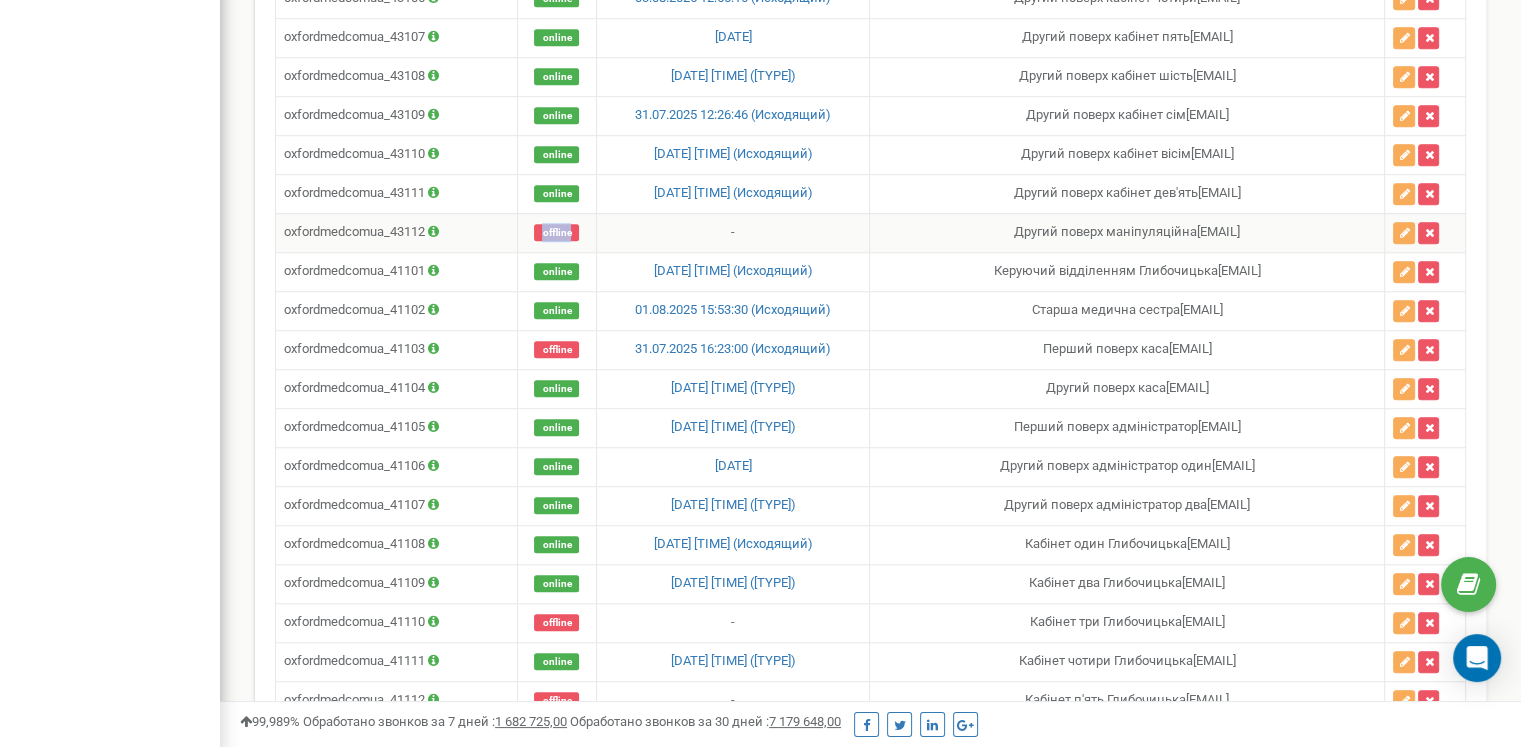 drag, startPoint x: 545, startPoint y: 208, endPoint x: 506, endPoint y: 208, distance: 39 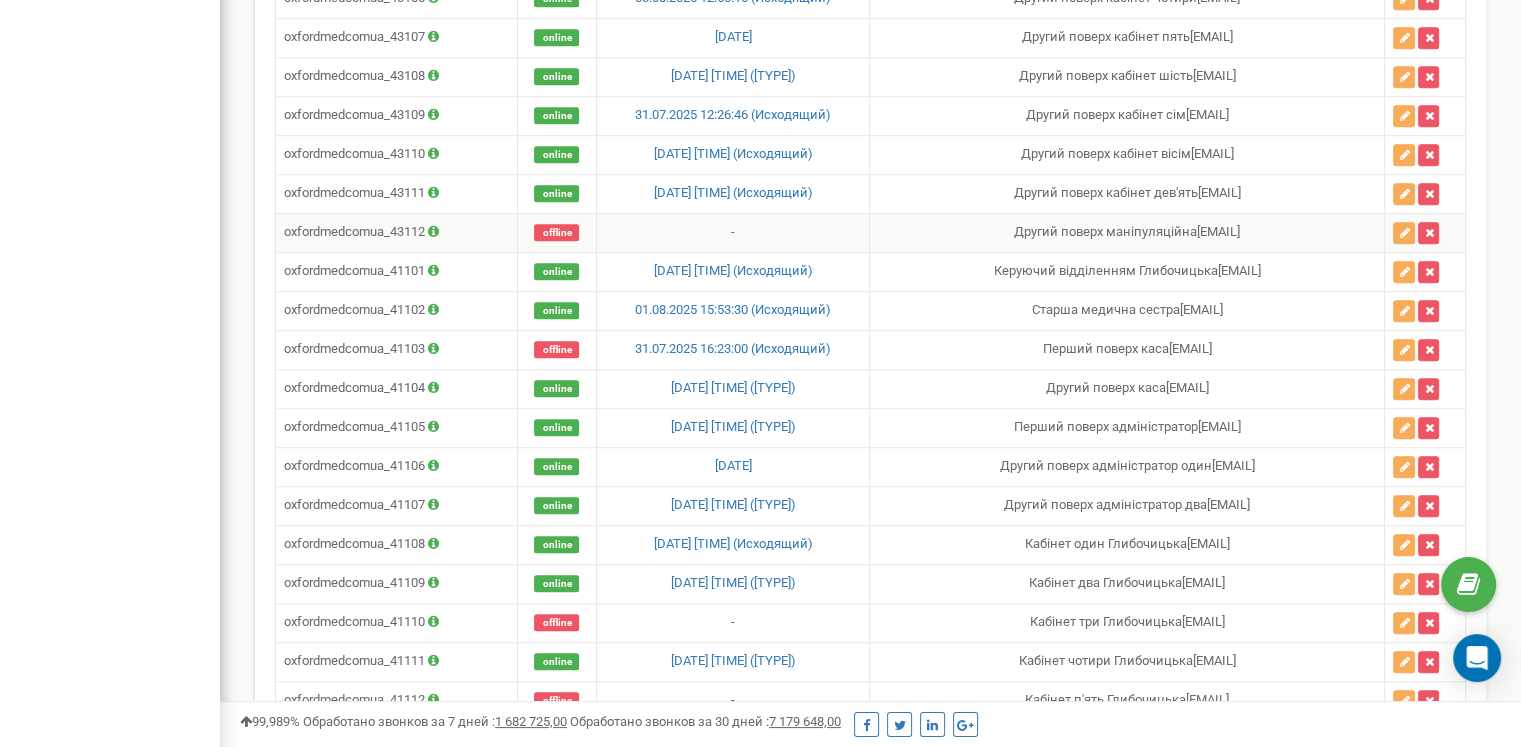 click on "-" at bounding box center [733, 232] 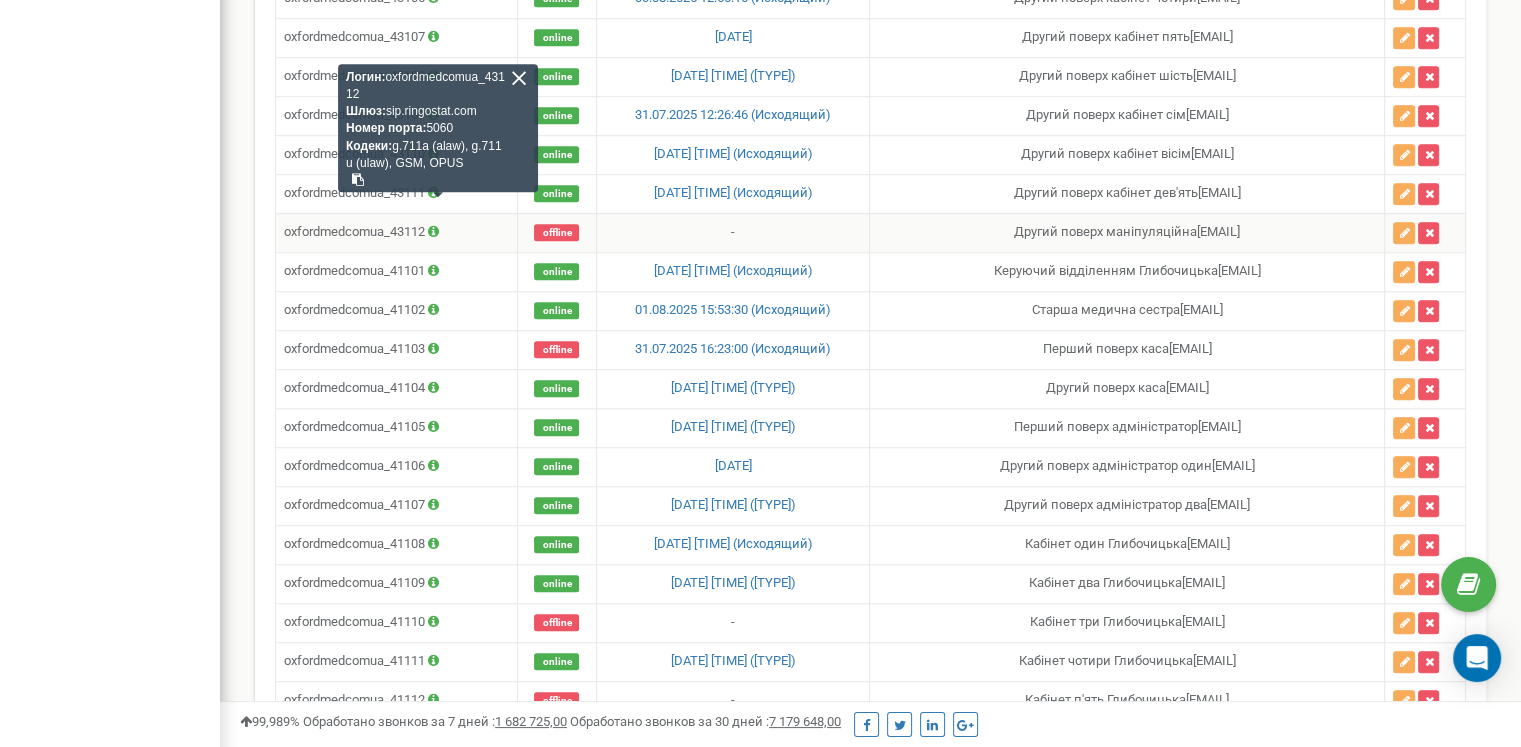 click at bounding box center (519, 78) 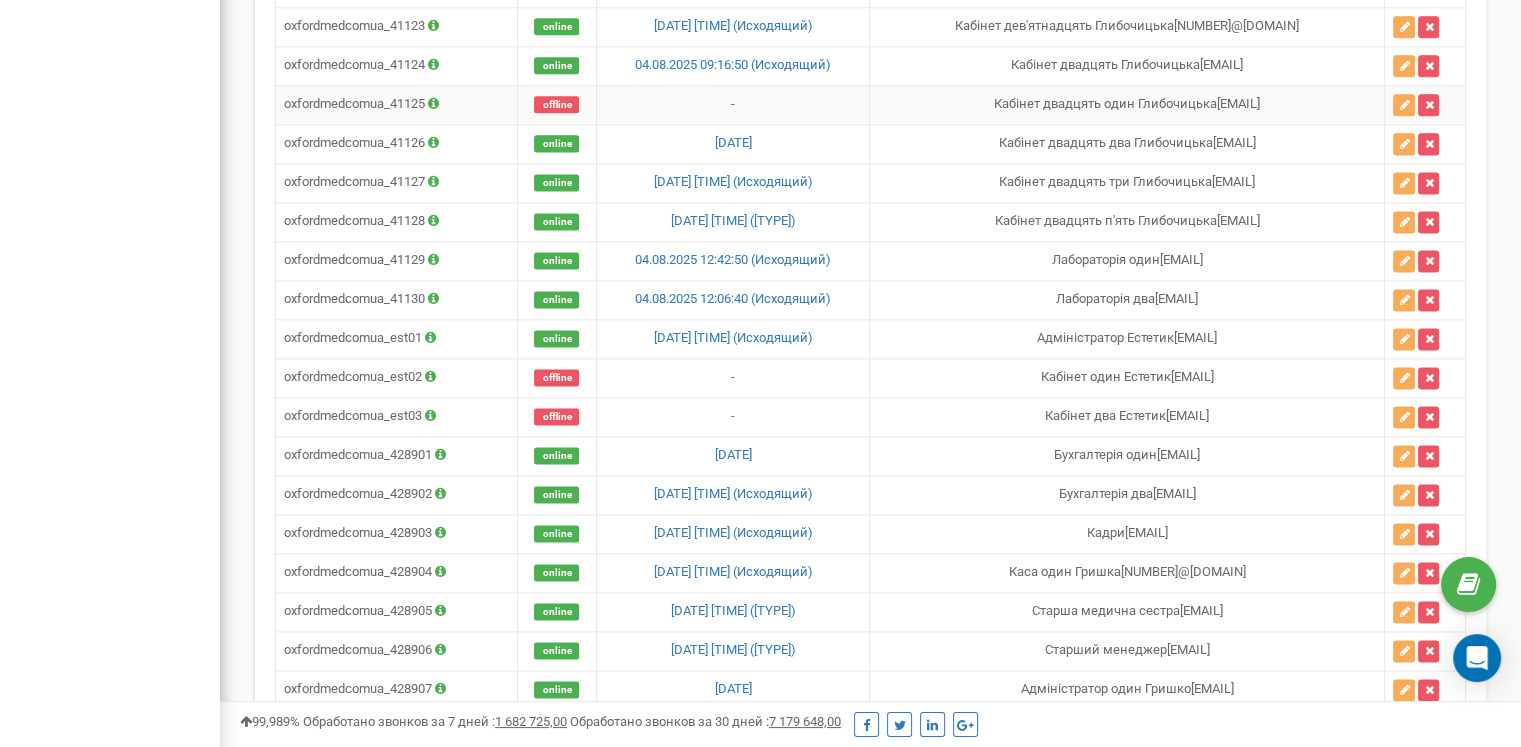 scroll, scrollTop: 2710, scrollLeft: 0, axis: vertical 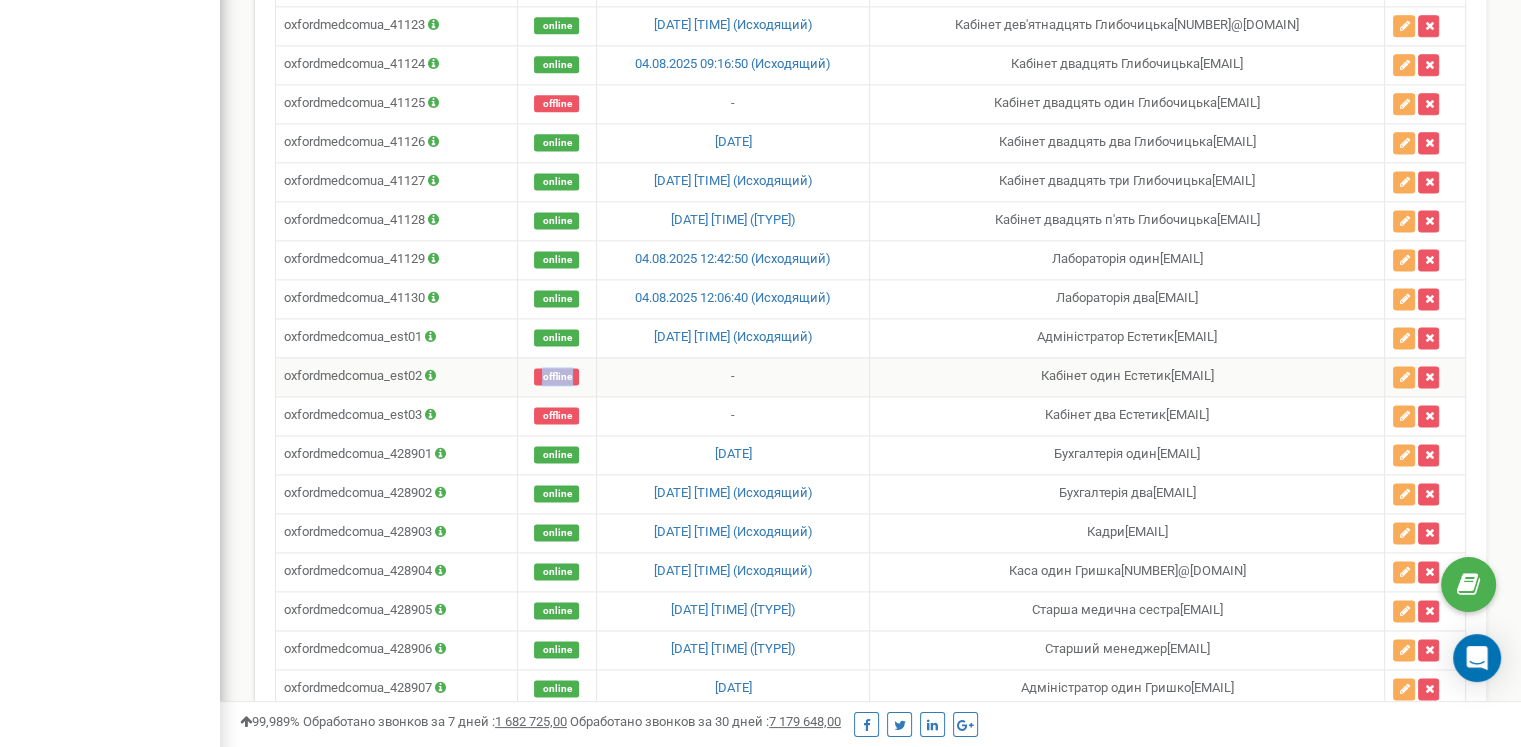 drag, startPoint x: 501, startPoint y: 333, endPoint x: 576, endPoint y: 345, distance: 75.95393 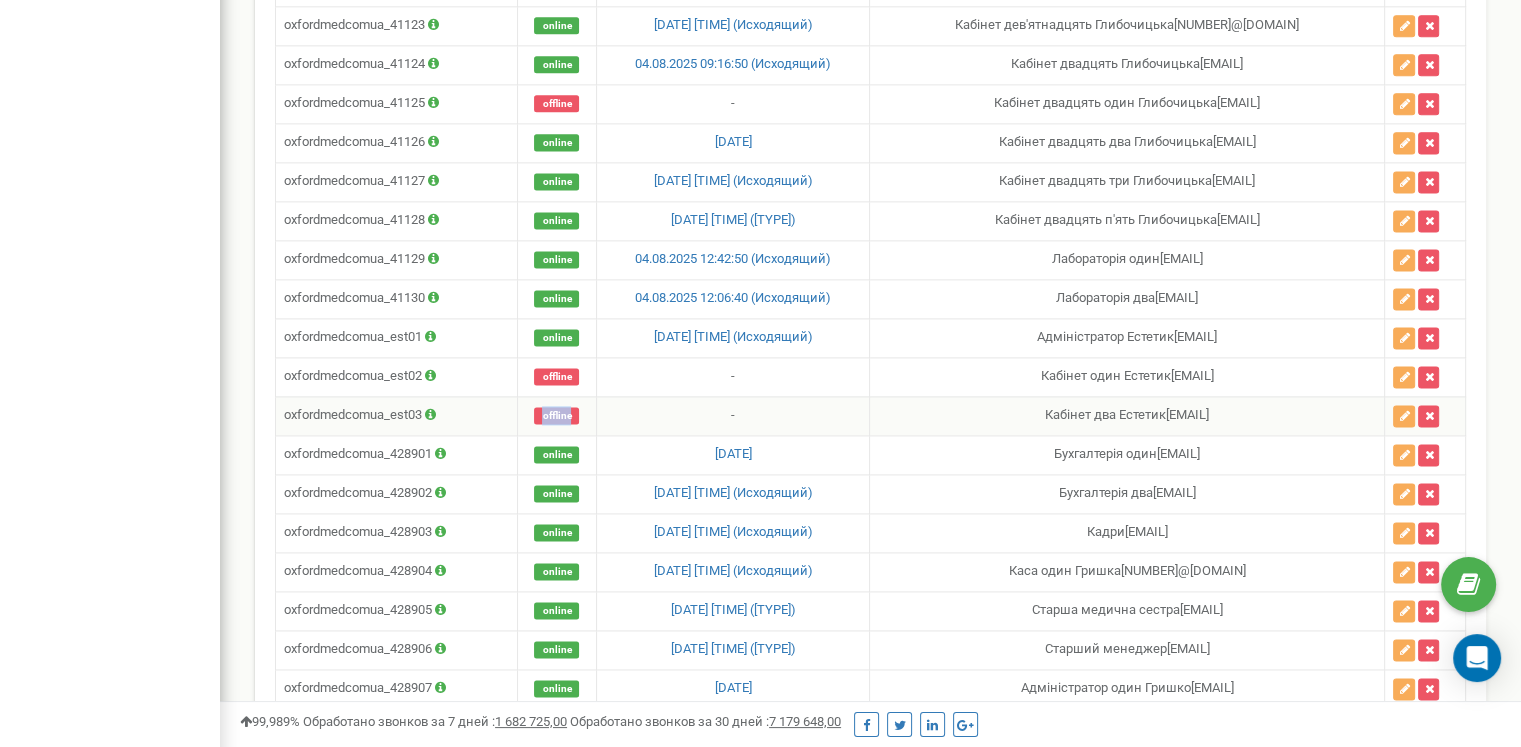 drag, startPoint x: 544, startPoint y: 373, endPoint x: 509, endPoint y: 363, distance: 36.40055 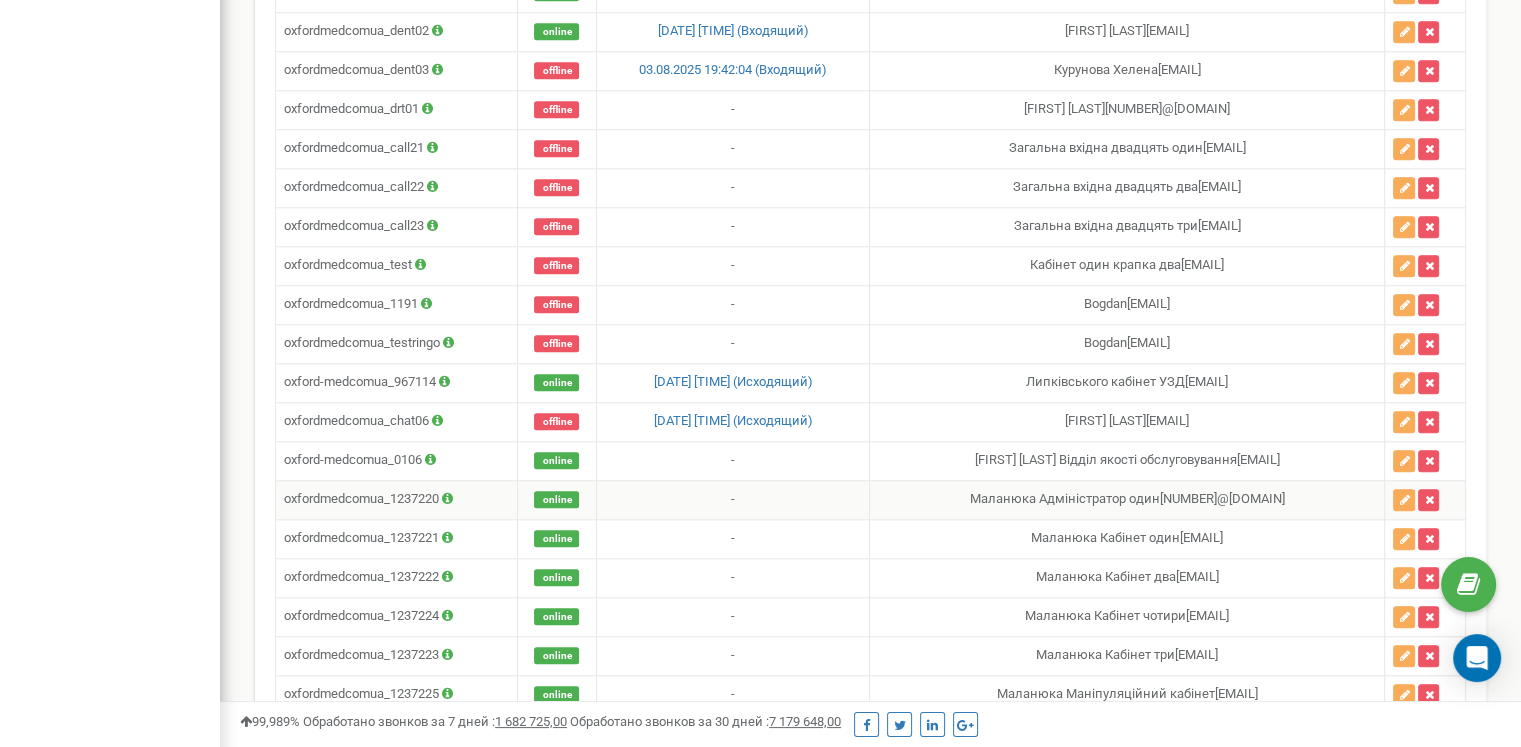 scroll, scrollTop: 9642, scrollLeft: 0, axis: vertical 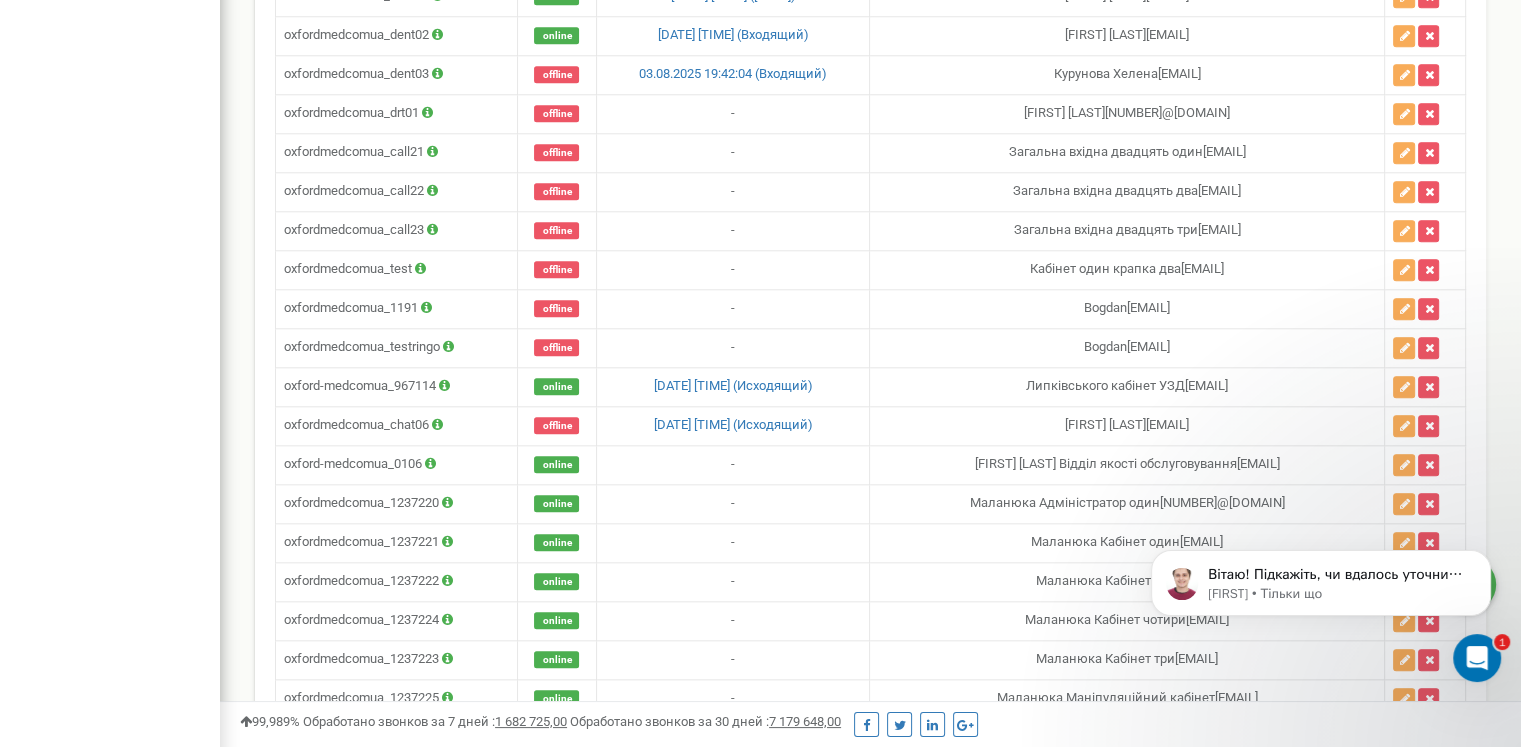 click 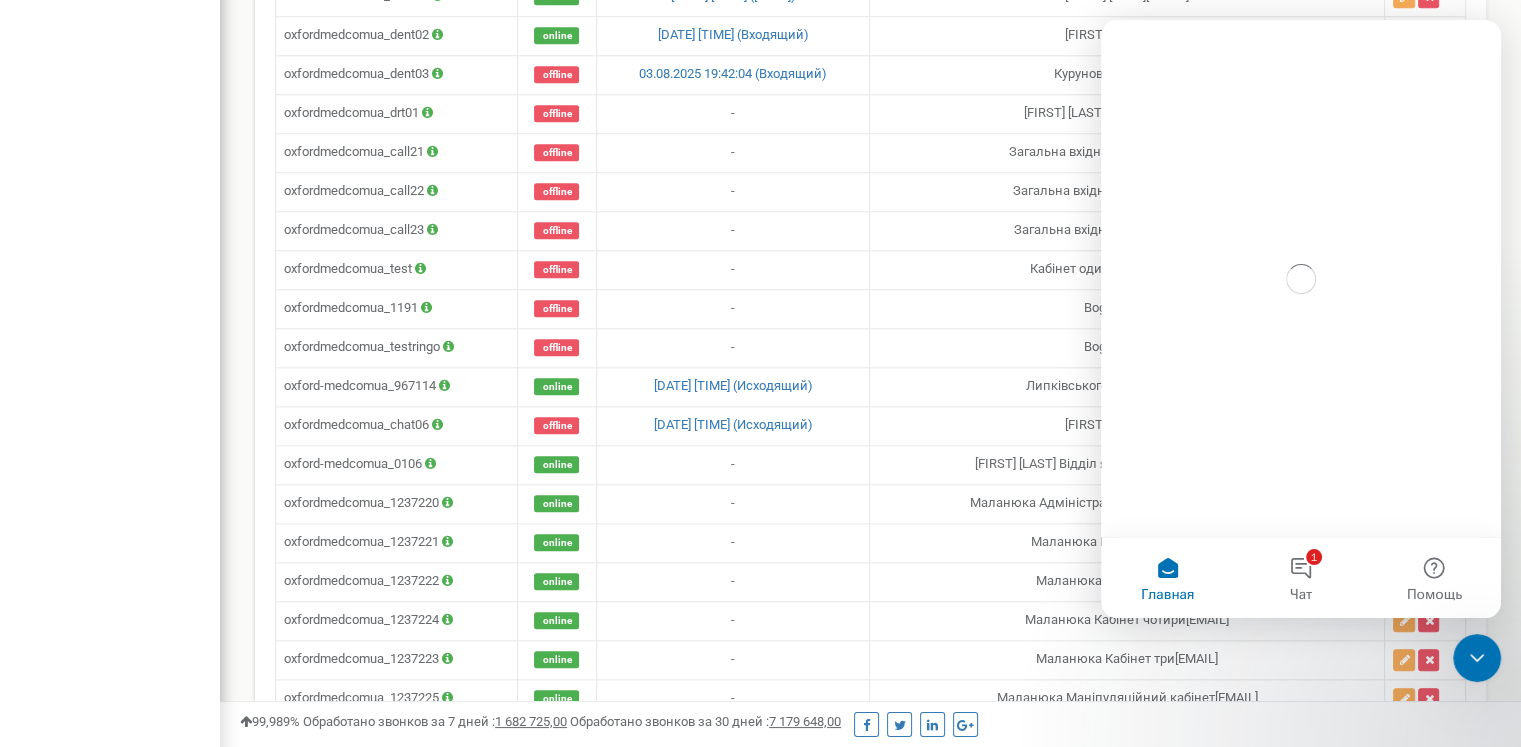 scroll, scrollTop: 0, scrollLeft: 0, axis: both 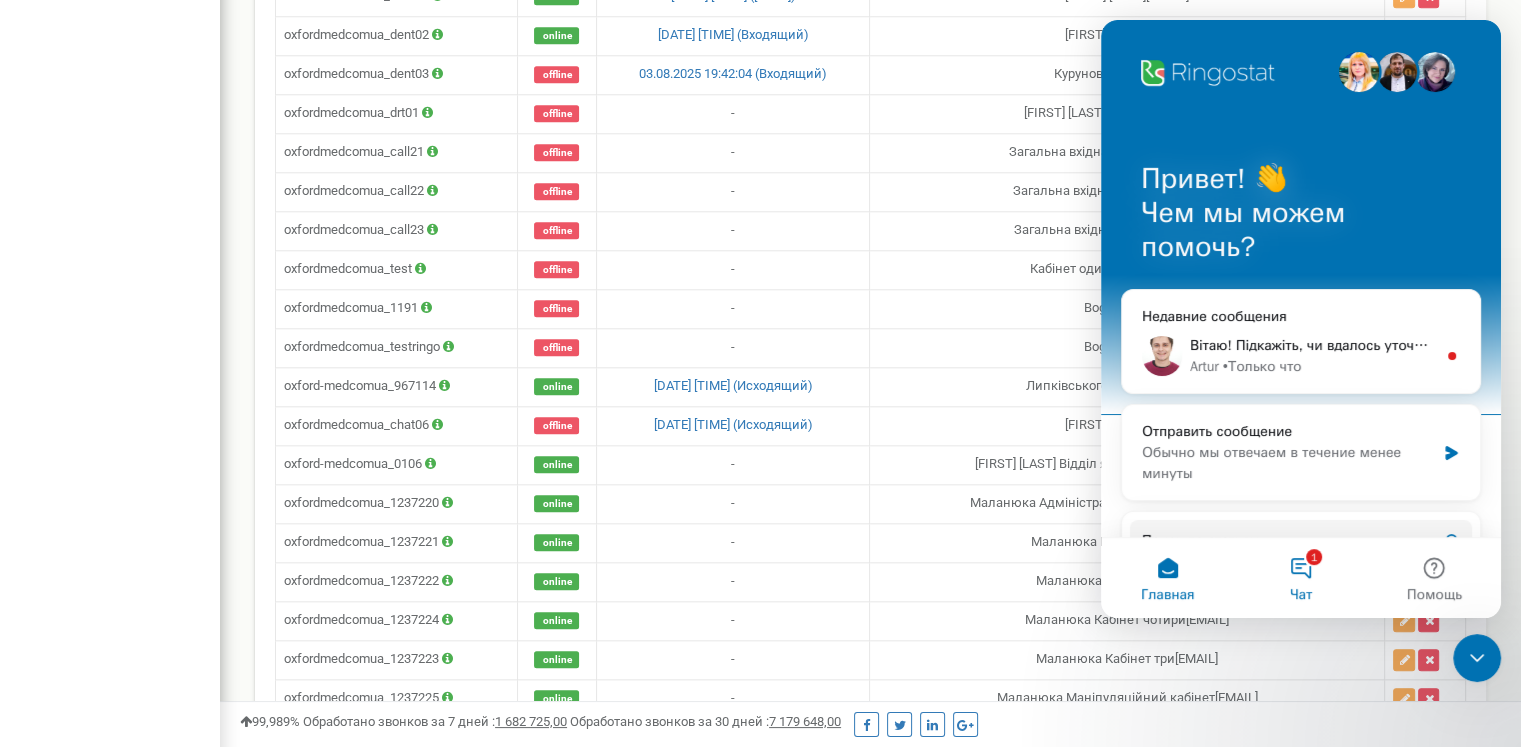 click on "Чат" at bounding box center (1301, 595) 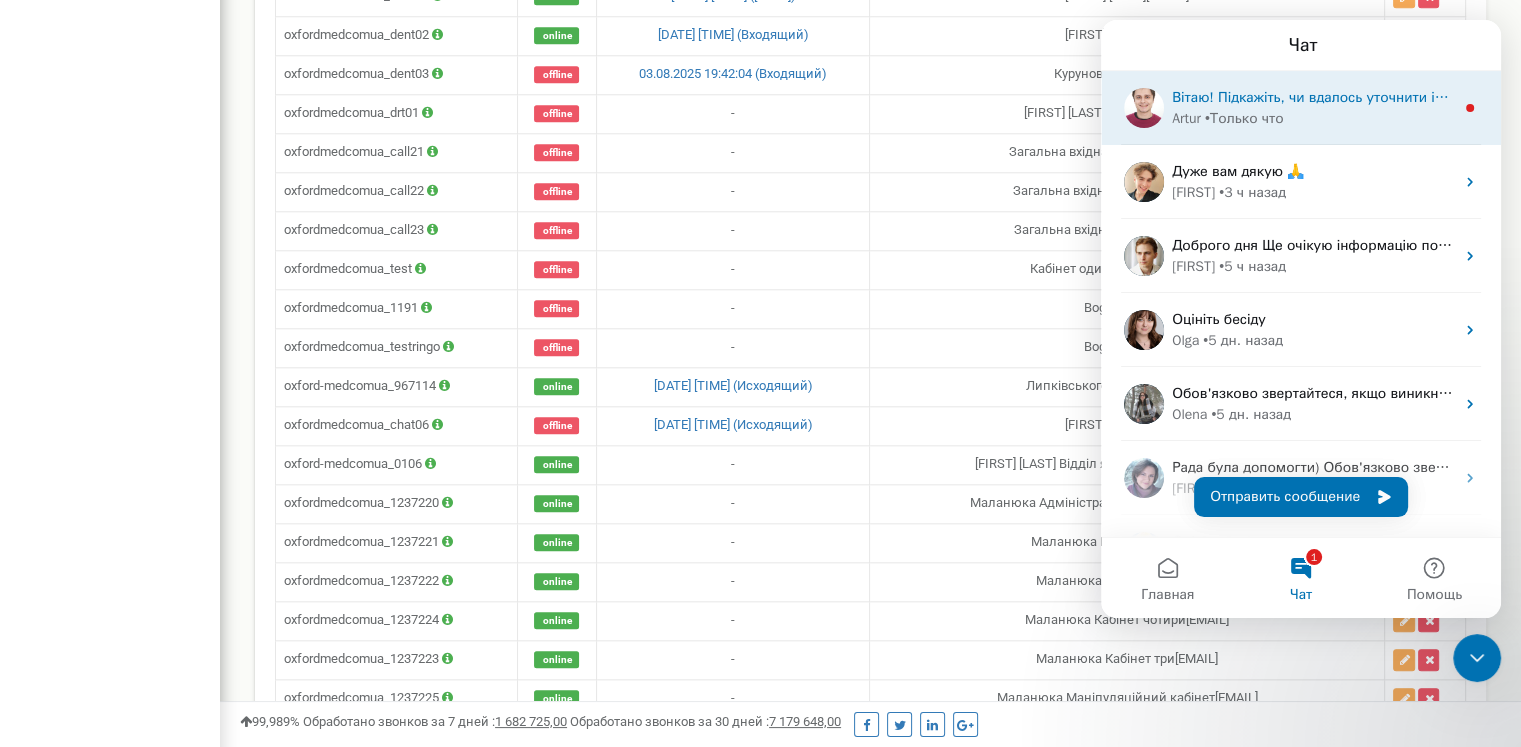 click on "Вітаю! Підкажіть, чи вдалось уточнити інформацію? Будемо щсь змінювати, чи лишаємо як є? Artur •  Только что" at bounding box center (1301, 108) 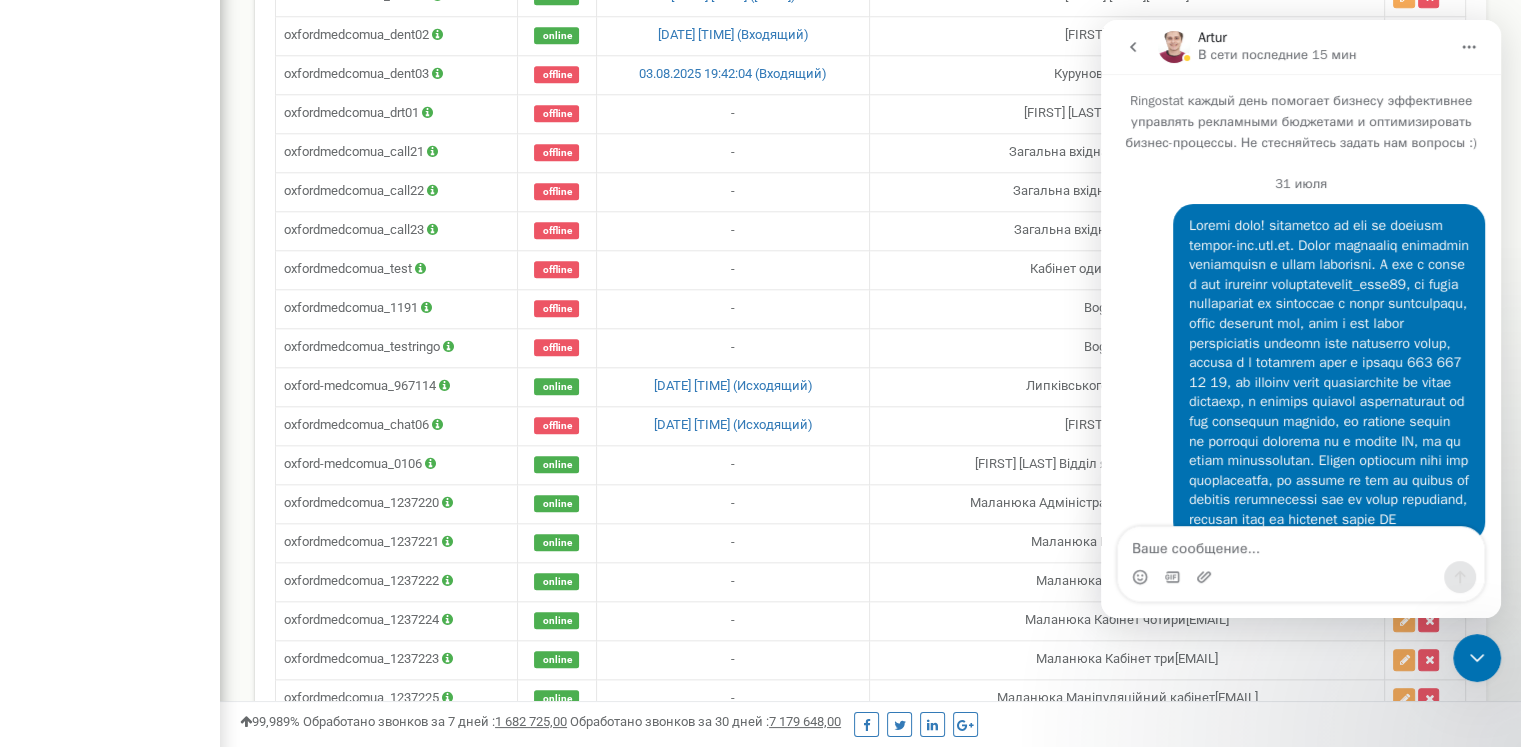 scroll, scrollTop: 3, scrollLeft: 0, axis: vertical 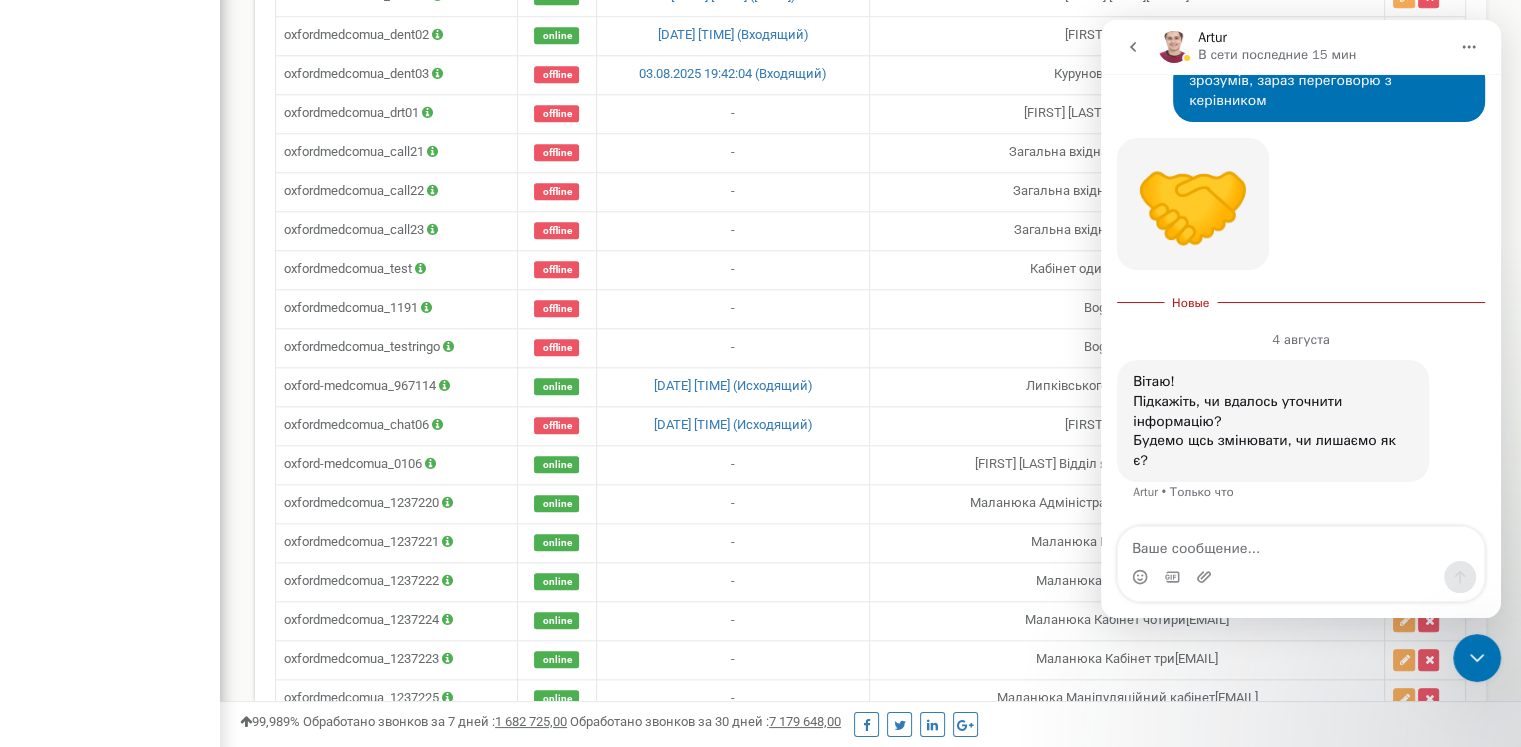 click at bounding box center [1301, 544] 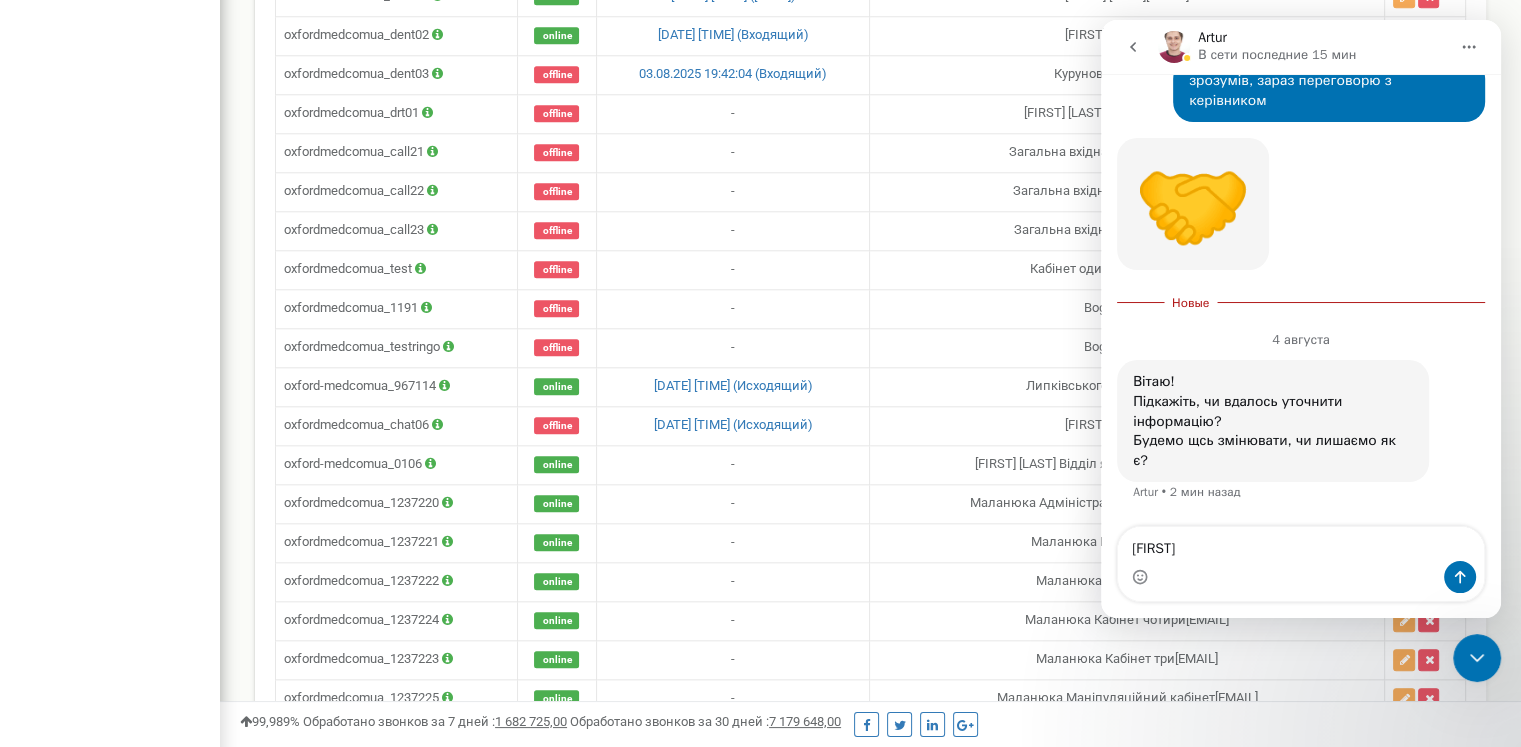 scroll, scrollTop: 2600, scrollLeft: 0, axis: vertical 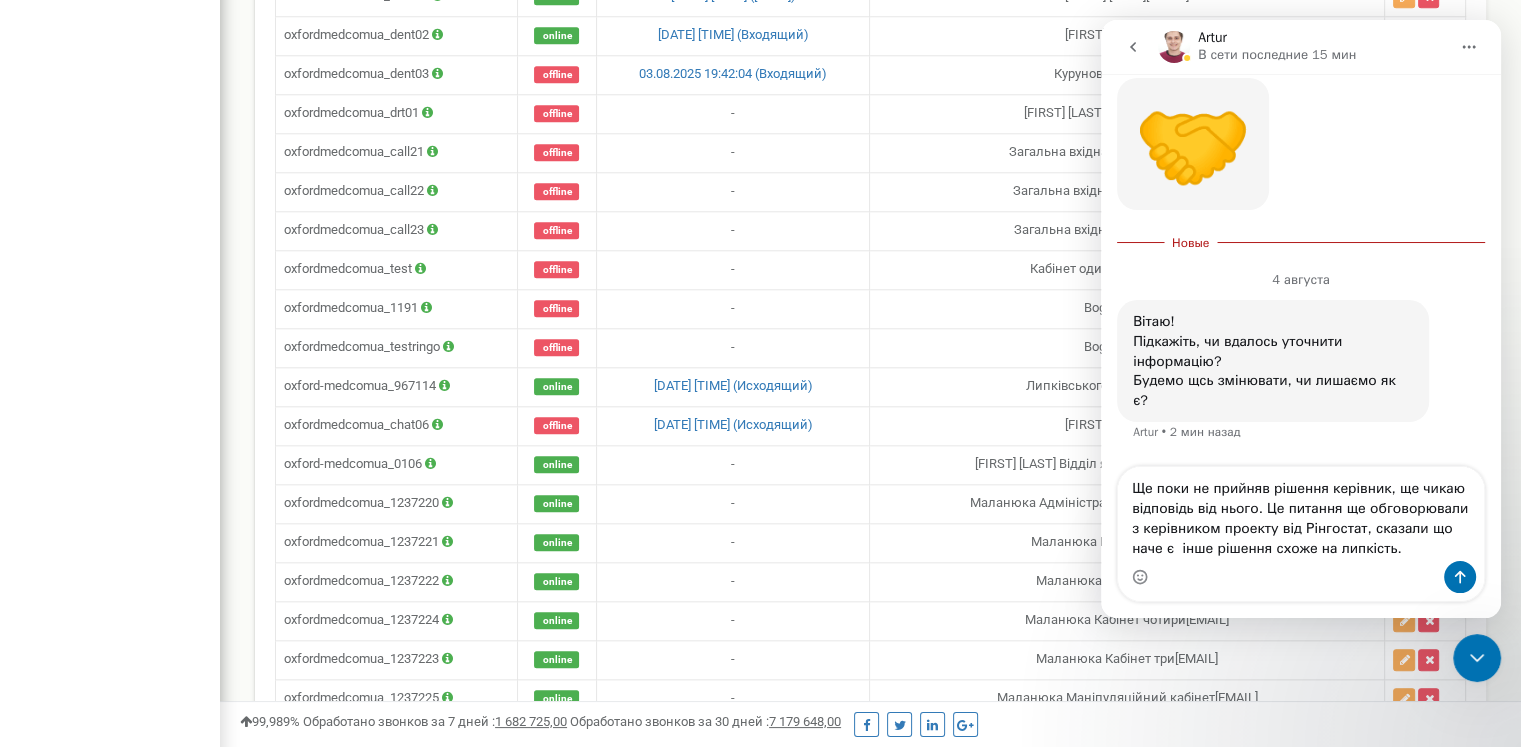 click on "Ще поки не прийняв рішення керівник, ще чикаю відповідь від нього. Це питання ще обговорювали з керівником проекту від Рінгостат, сказали що наче є  інше рішення схоже на липкість." at bounding box center (1301, 514) 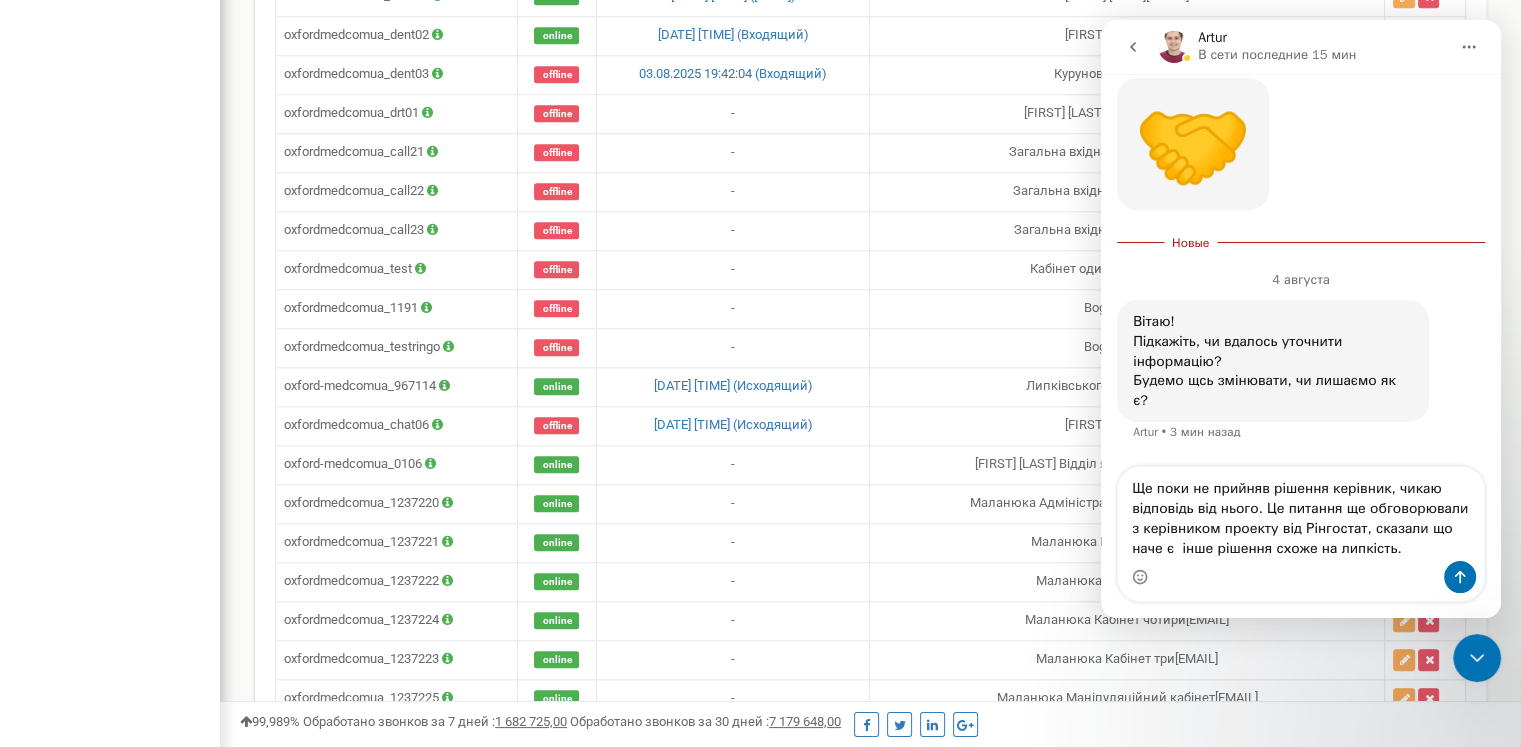 click on "Ще поки не прийняв рішення керівник, чикаю відповідь від нього. Це питання ще обговорювали з керівником проекту від Рінгостат, сказали що наче є  інше рішення схоже на липкість." at bounding box center [1301, 514] 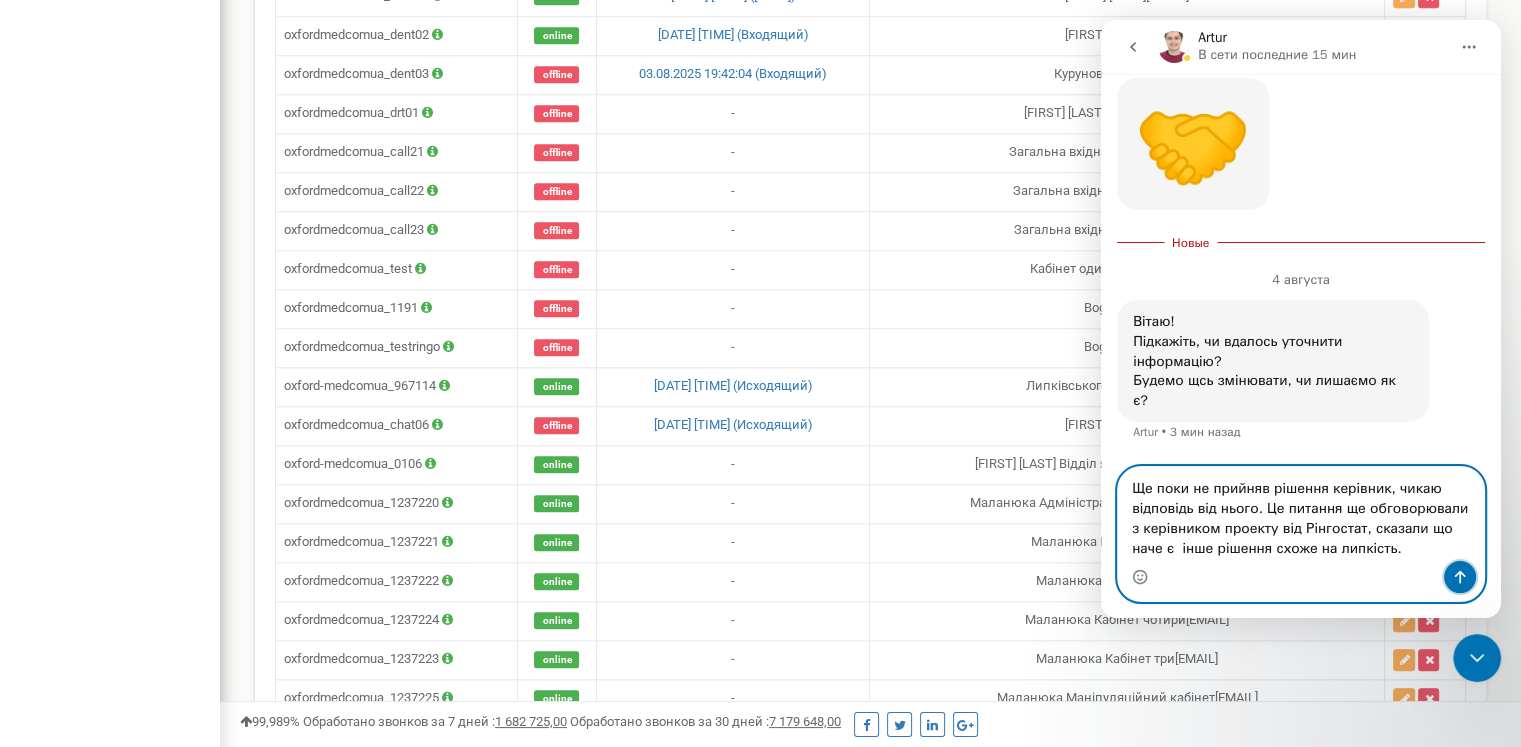 click 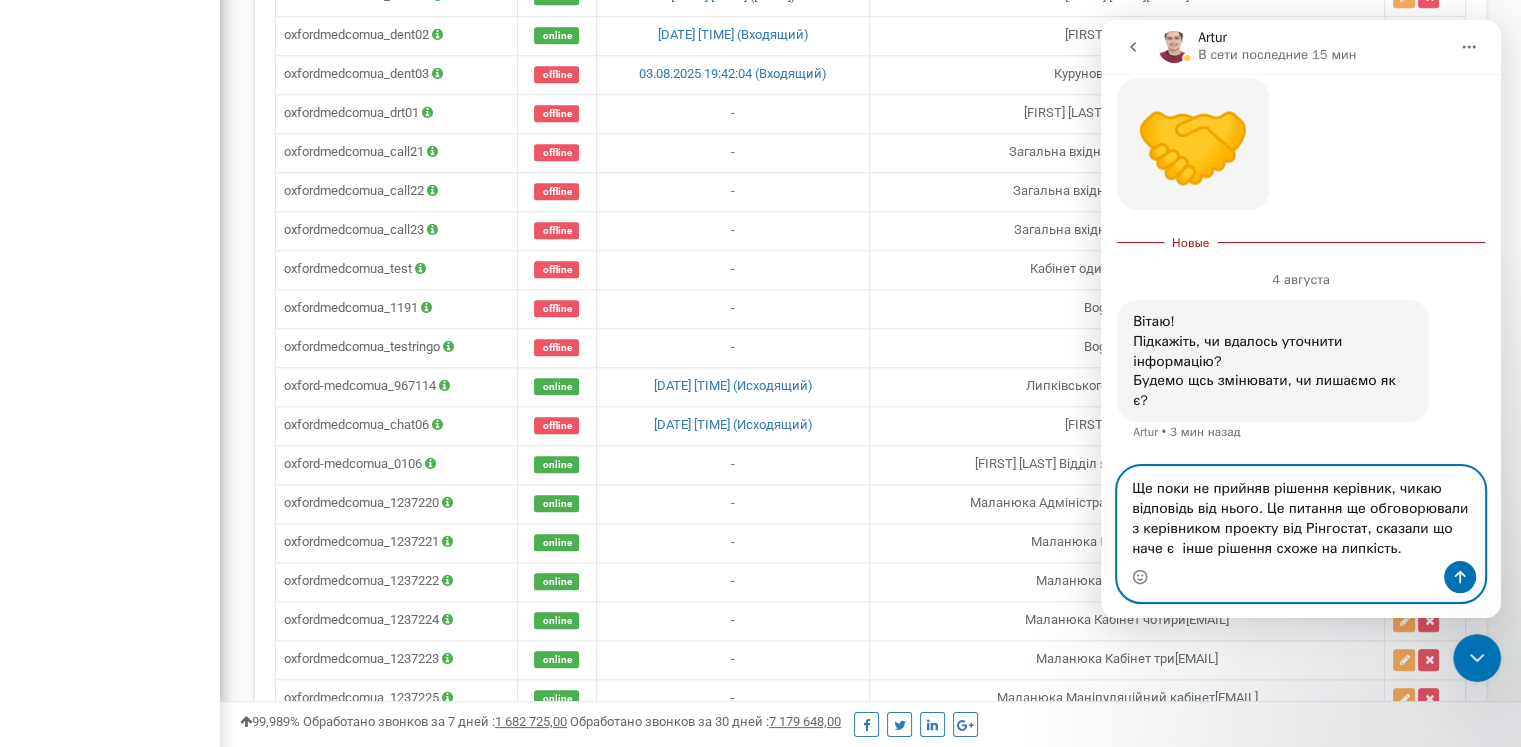 type 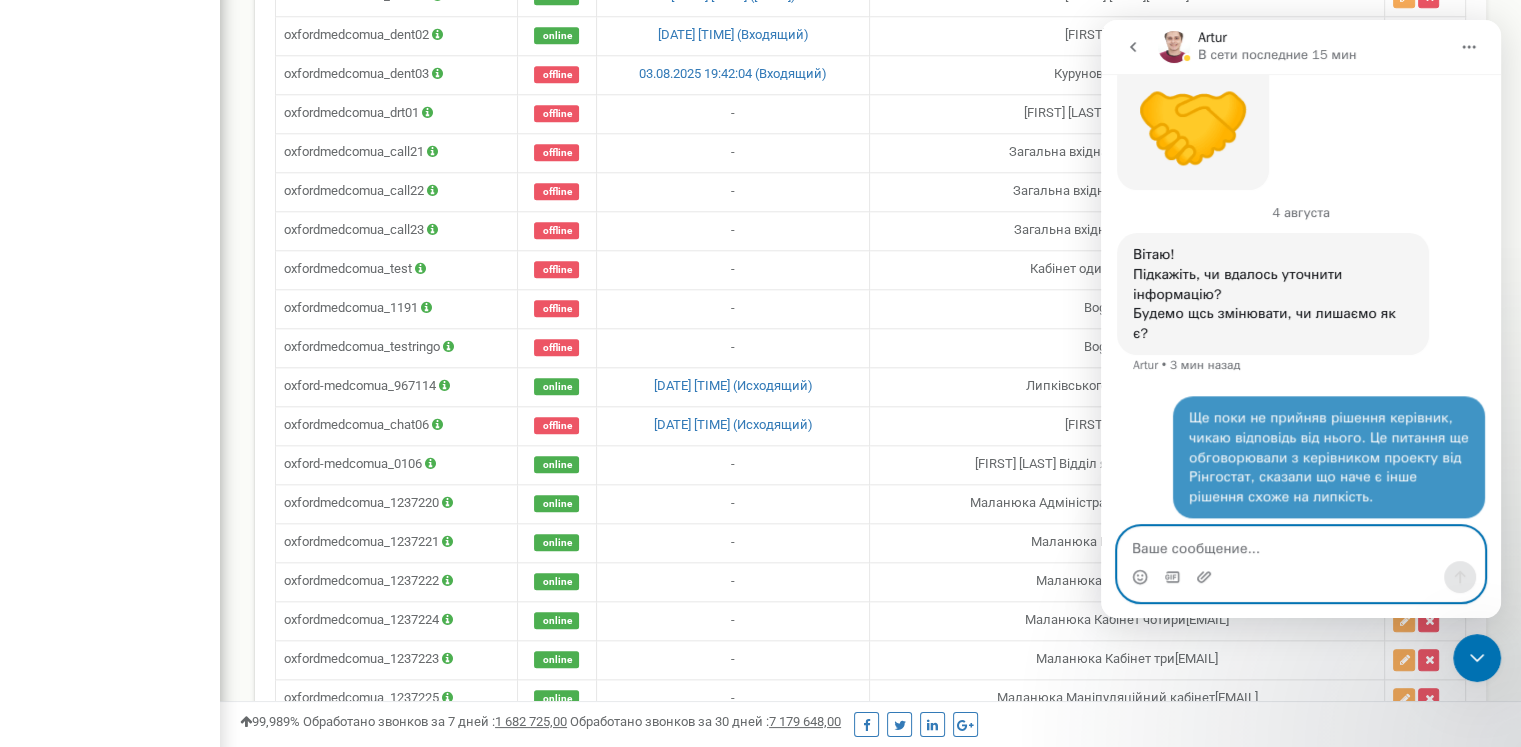 scroll, scrollTop: 2, scrollLeft: 0, axis: vertical 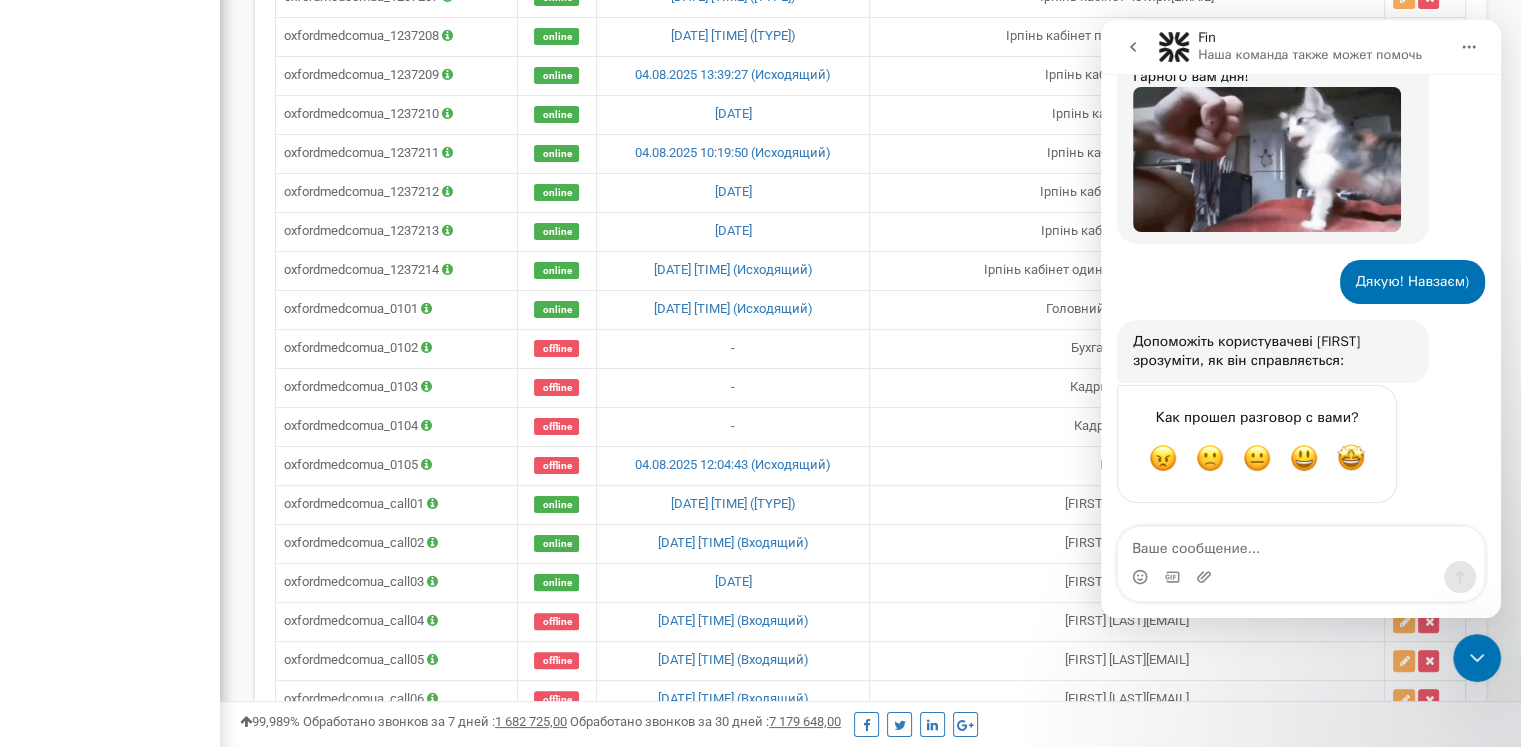 click 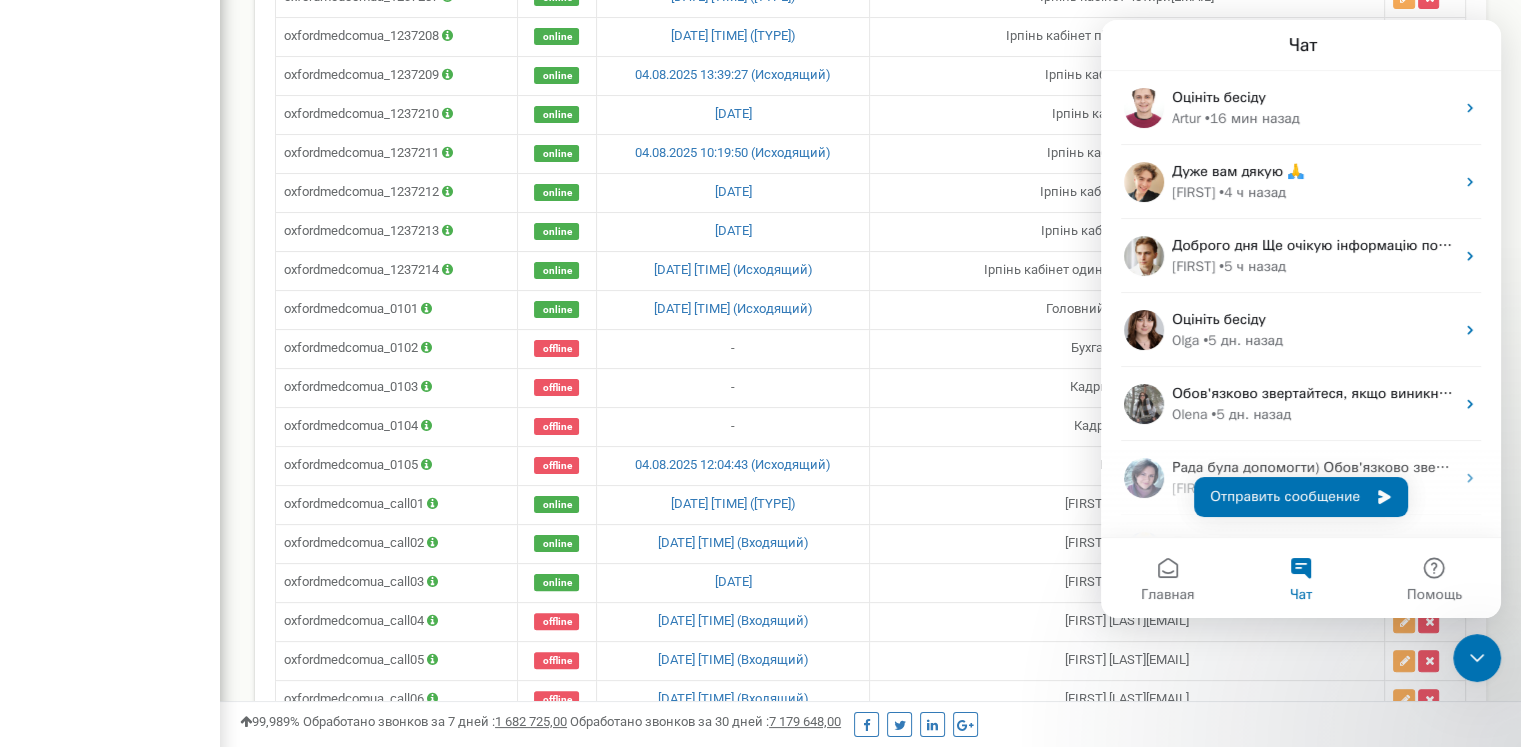 scroll, scrollTop: 0, scrollLeft: 0, axis: both 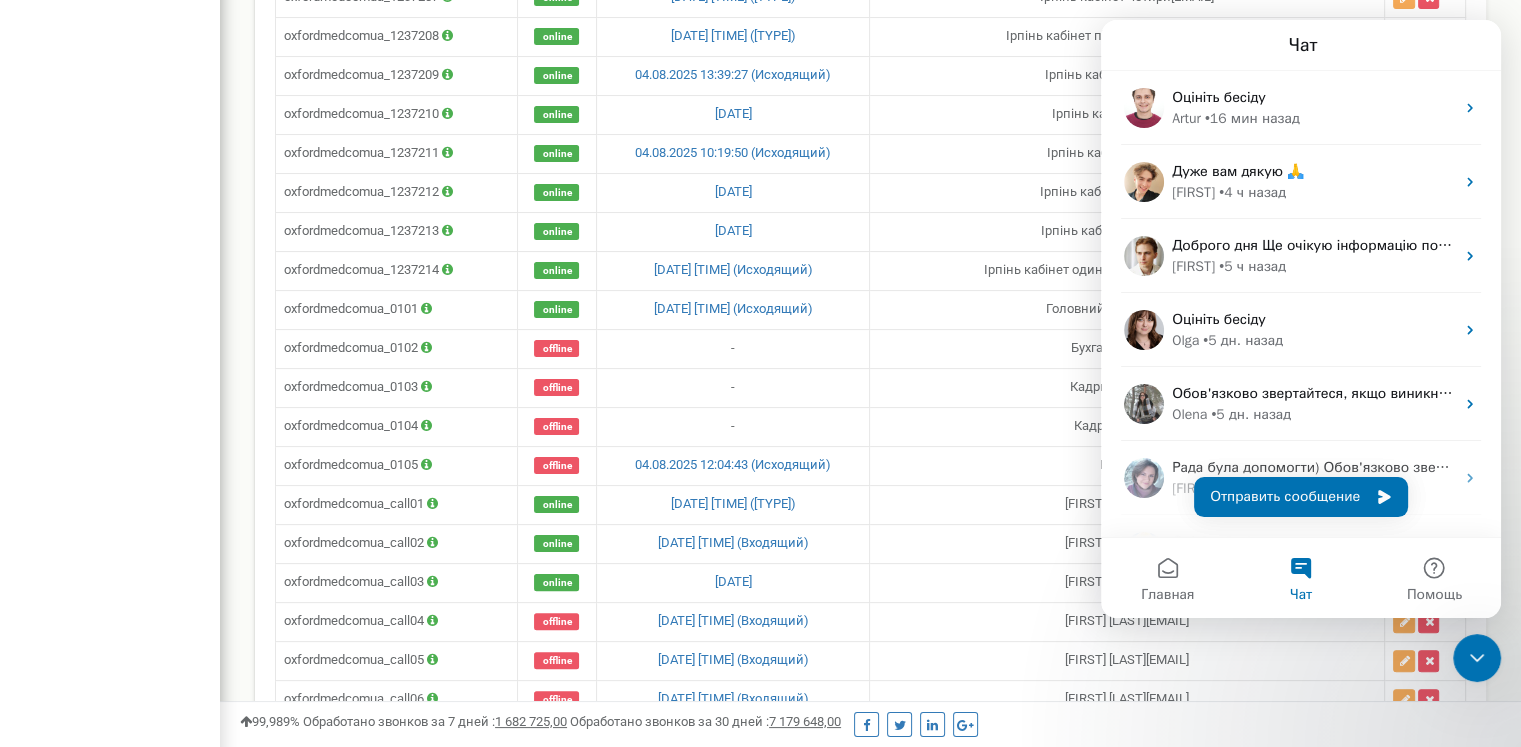 click 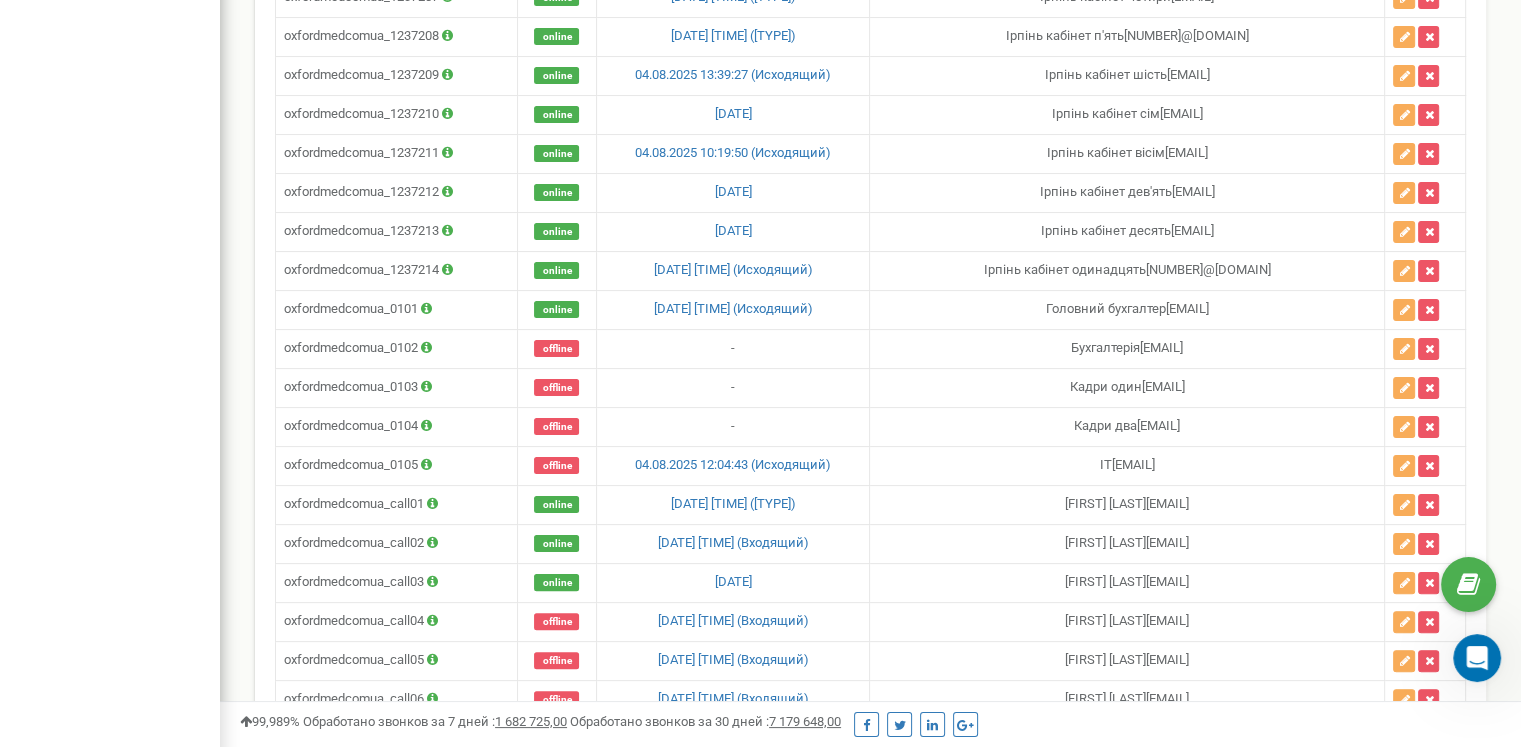 scroll, scrollTop: 0, scrollLeft: 0, axis: both 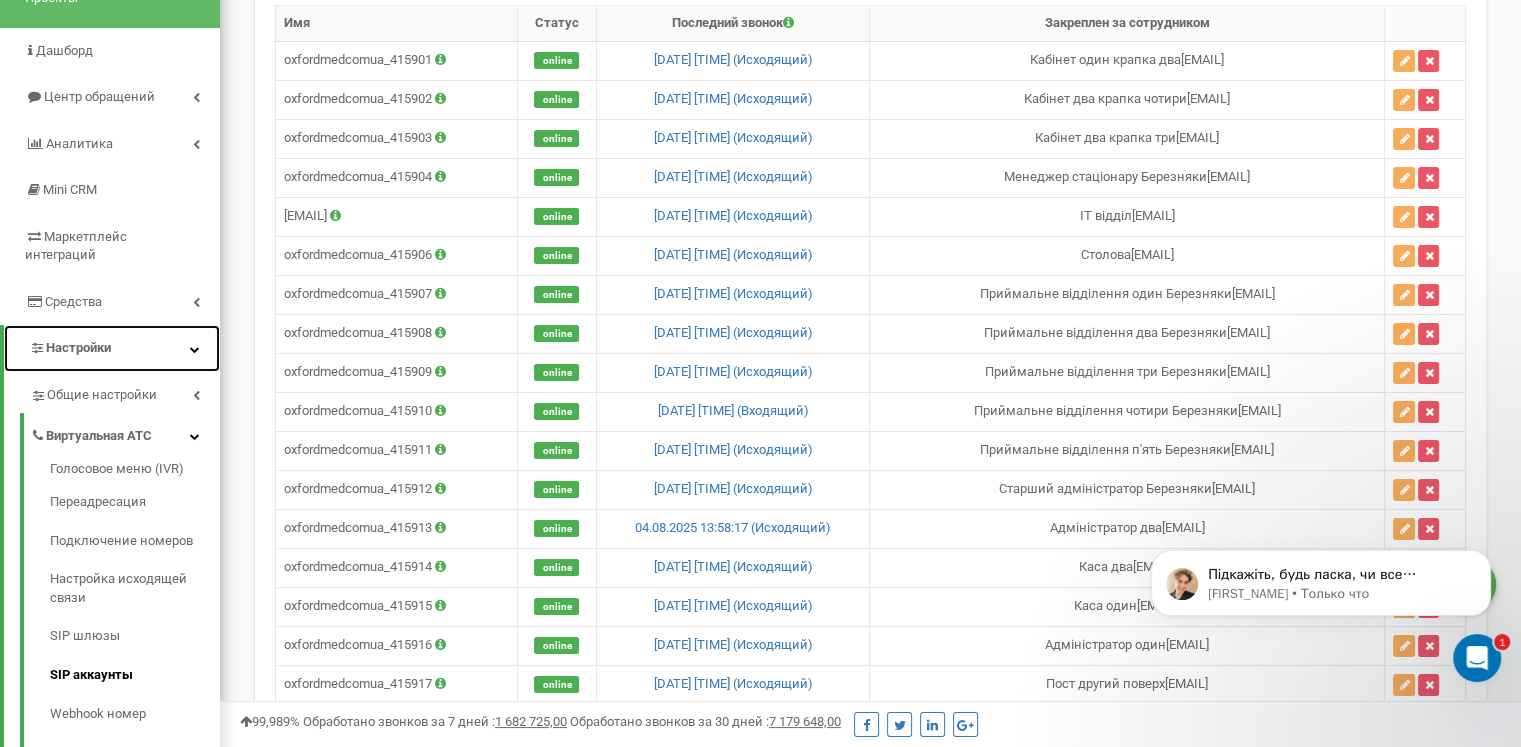 click on "Настройки" at bounding box center [112, 348] 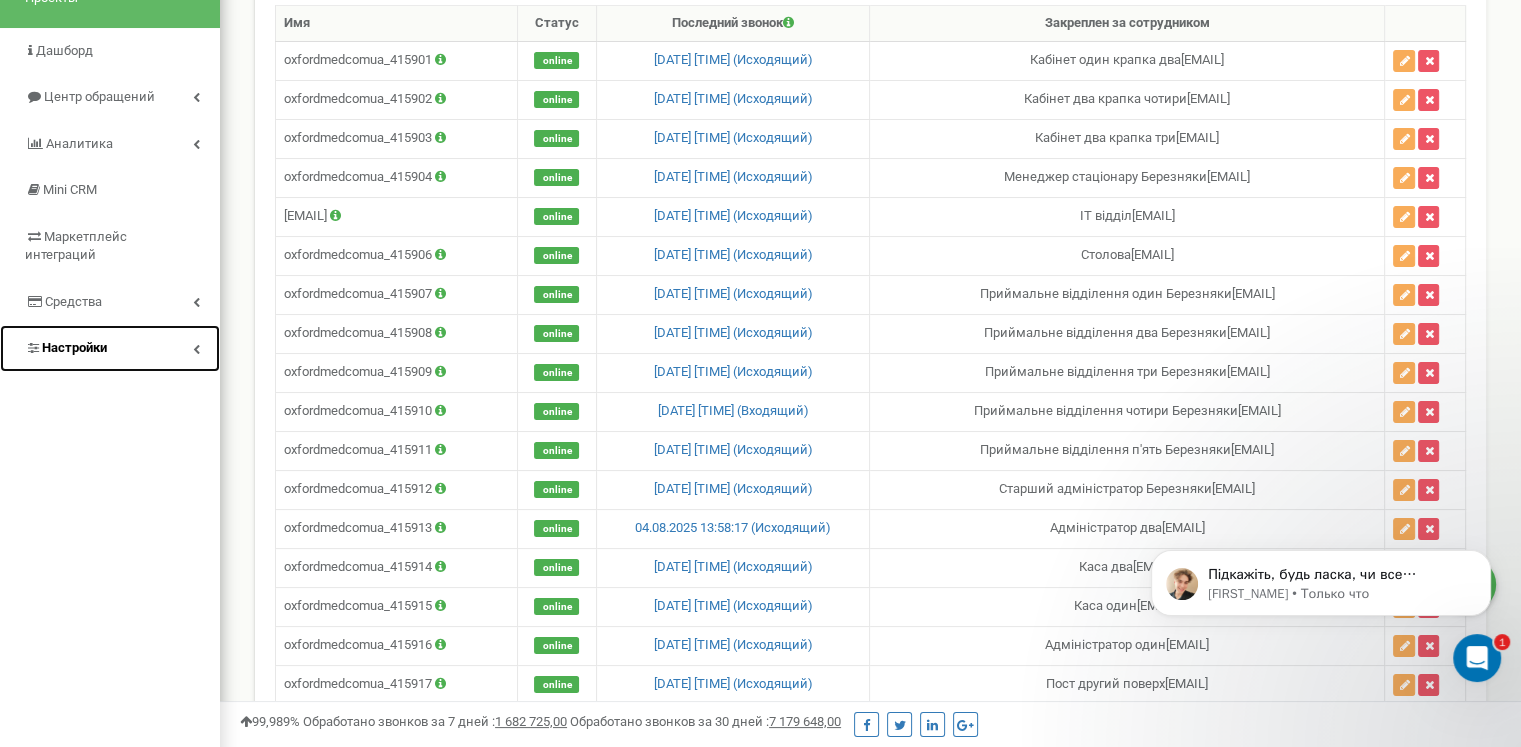 click on "Настройки" at bounding box center [110, 348] 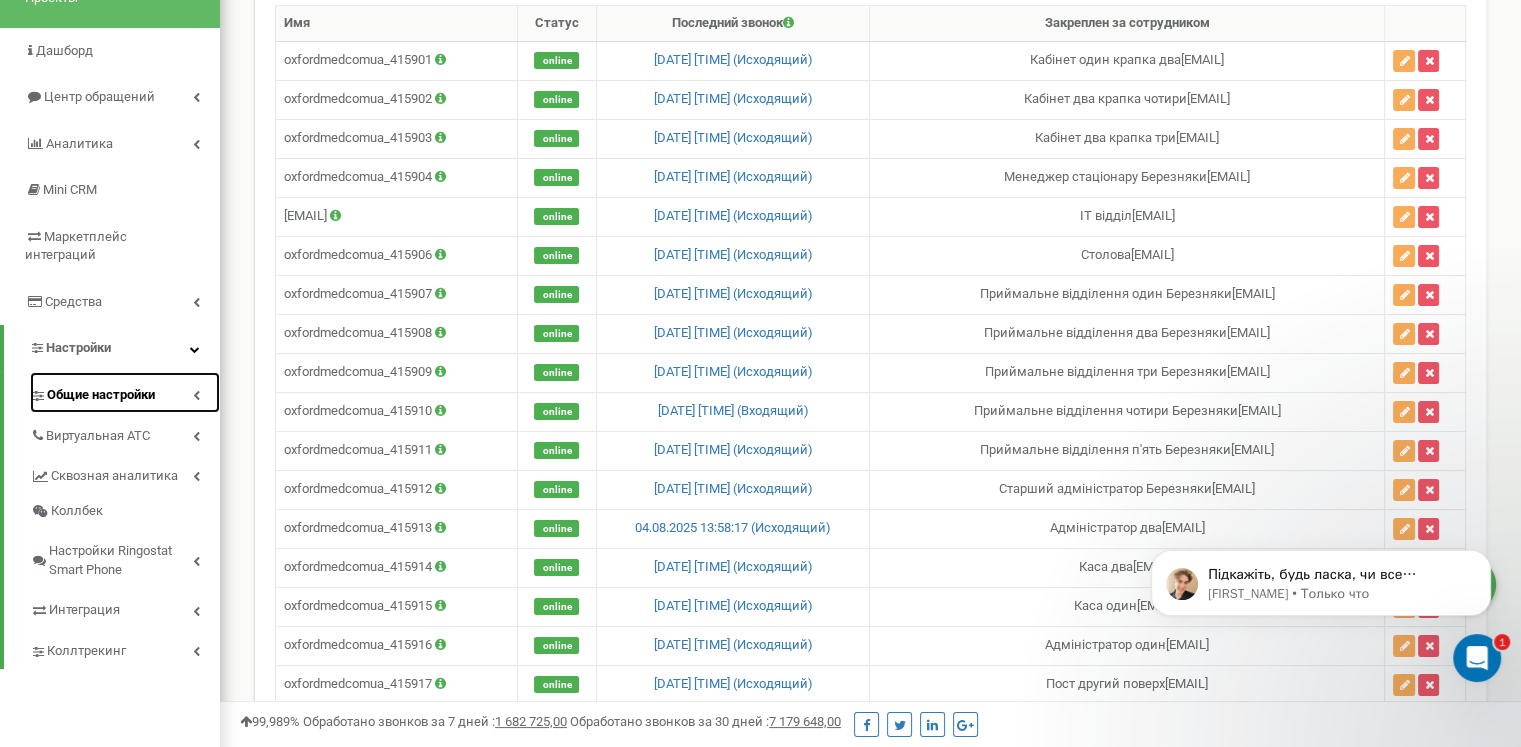 click on "Общие настройки" at bounding box center (101, 395) 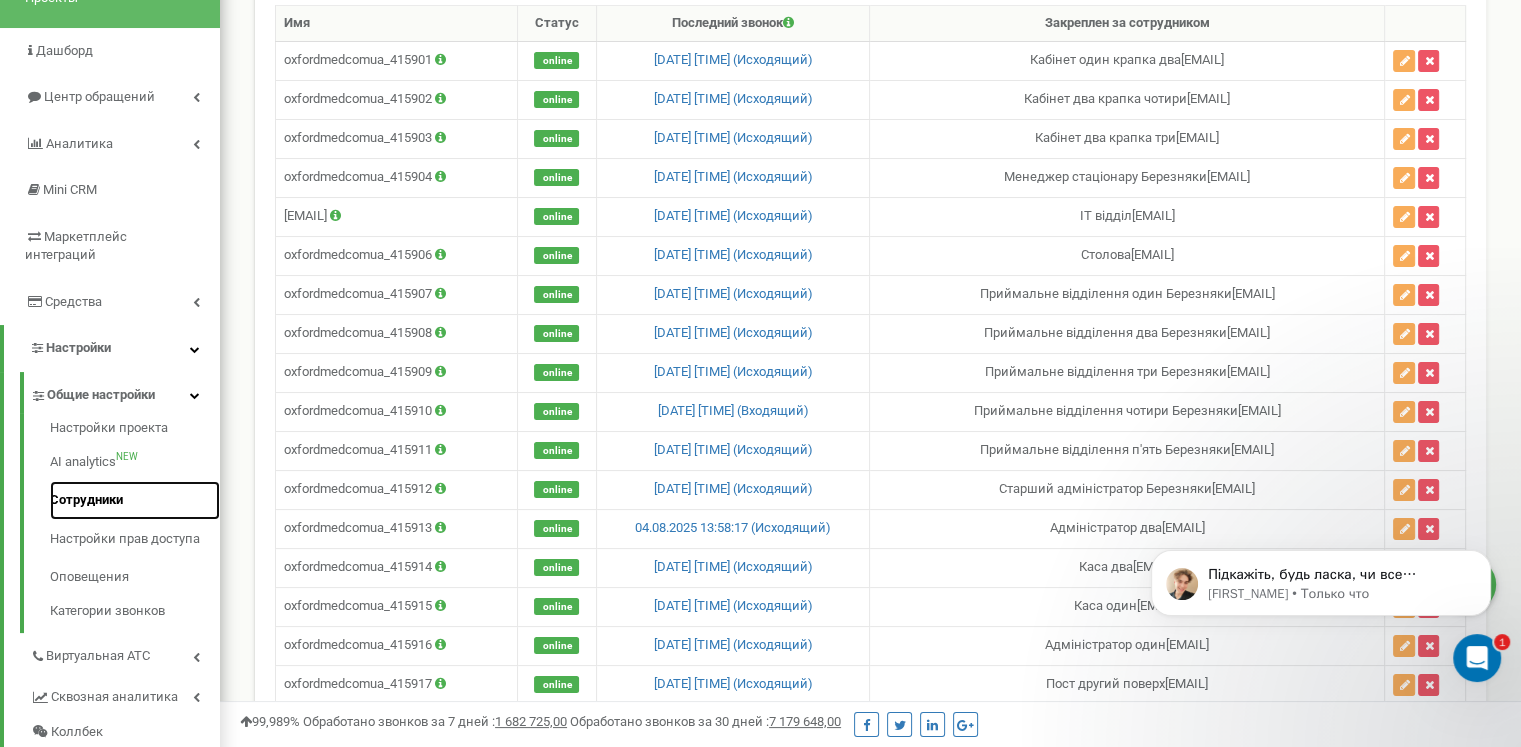 click on "Сотрудники" at bounding box center [135, 500] 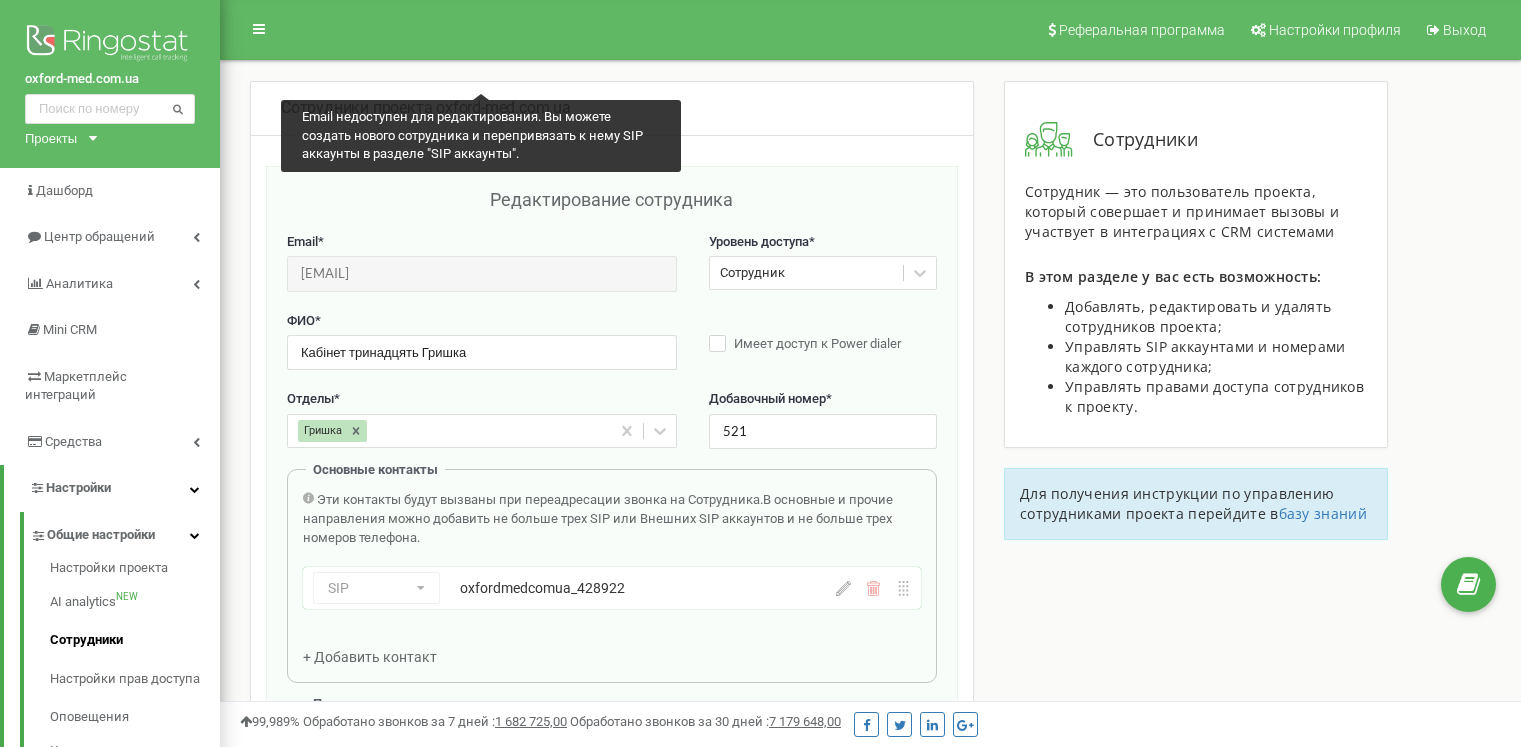 scroll, scrollTop: 200, scrollLeft: 0, axis: vertical 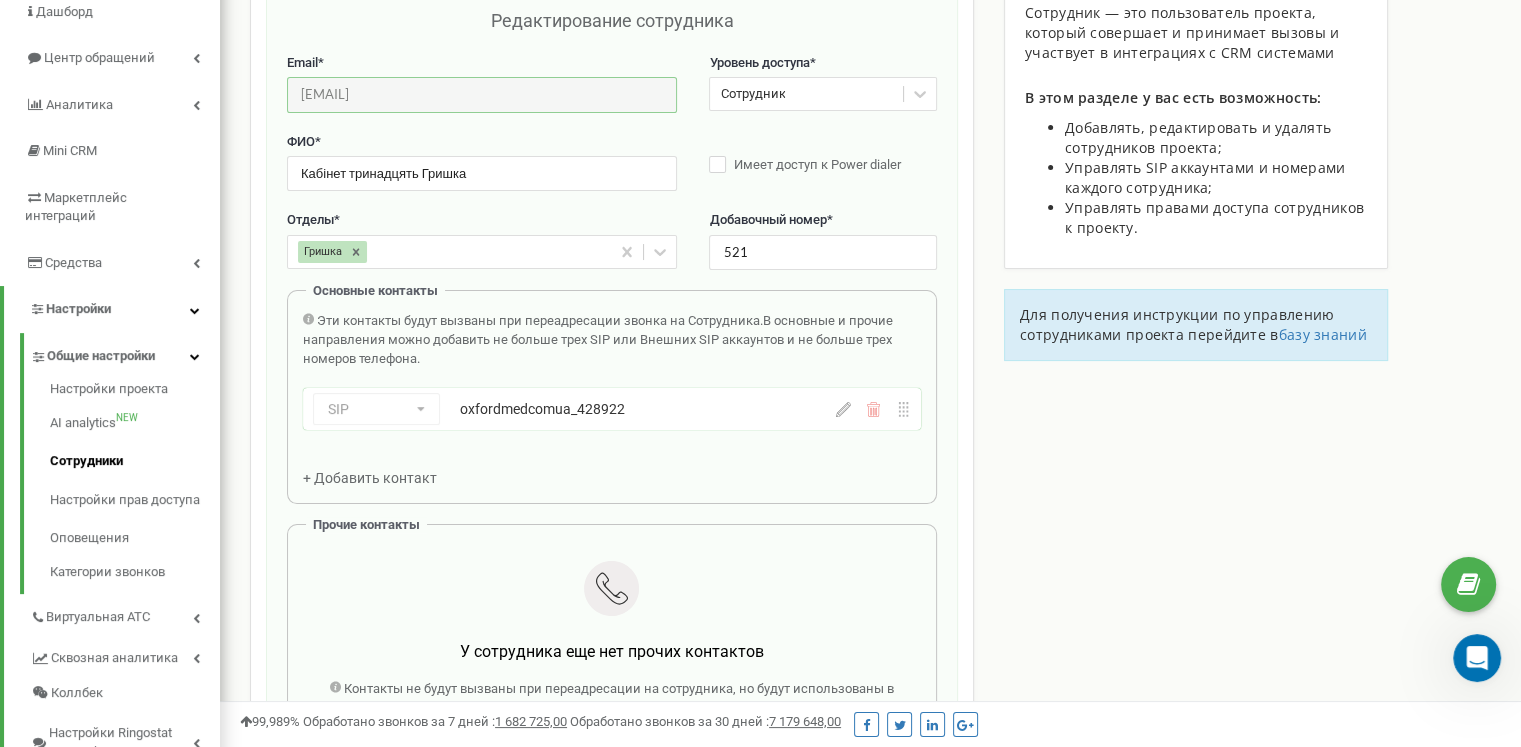 click on "SIP Номер телефона SIP Внешний SIP [EMAIL]" at bounding box center [612, 409] 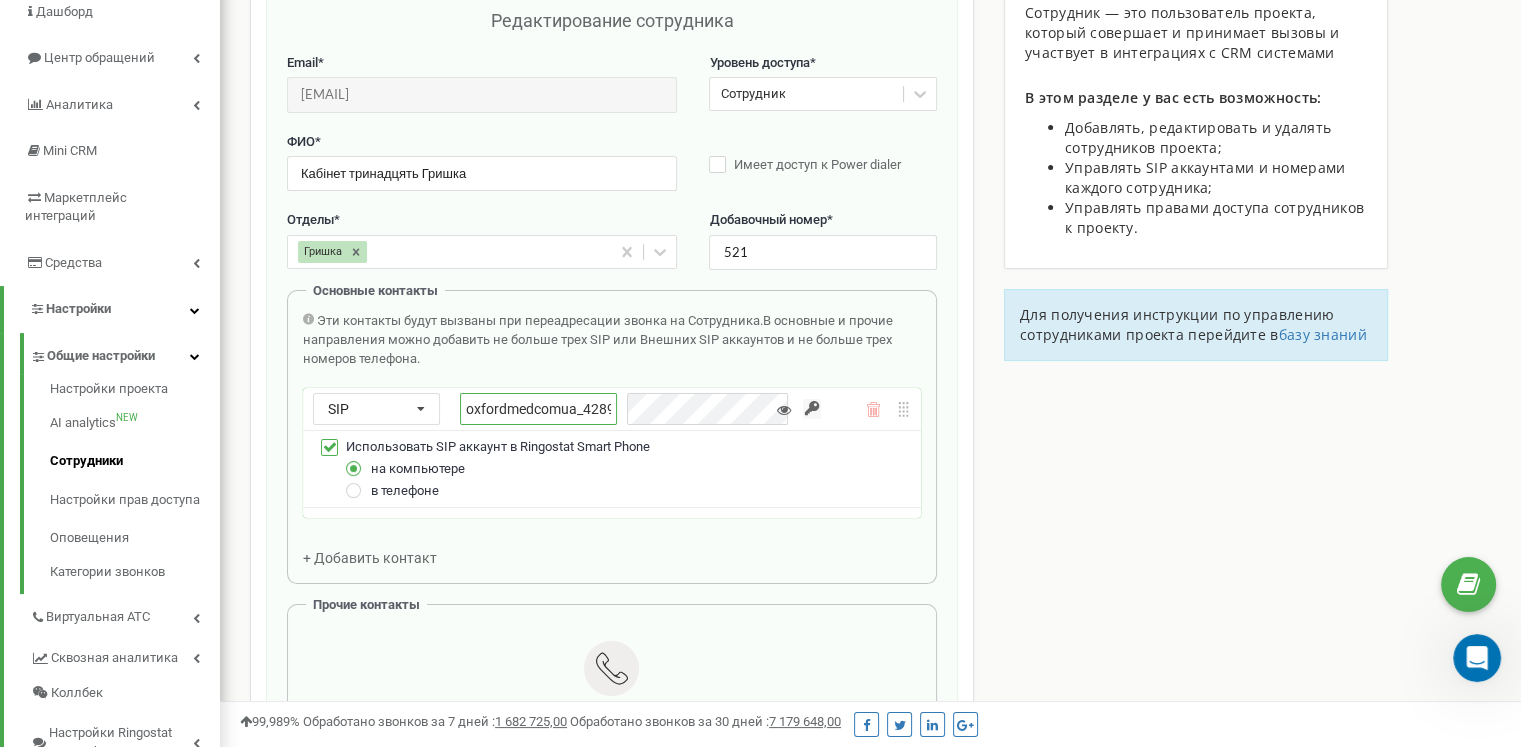 scroll, scrollTop: 0, scrollLeft: 8, axis: horizontal 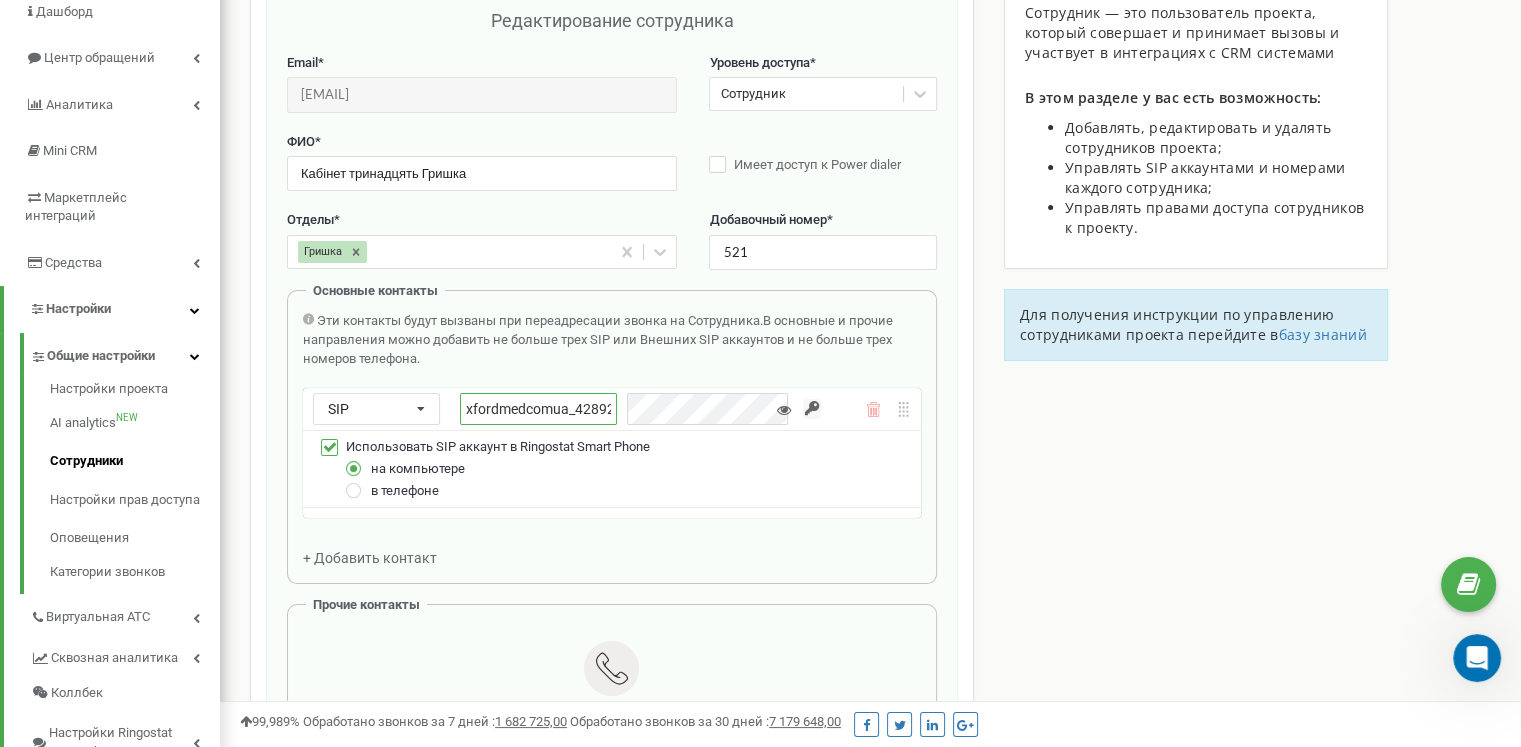 click on "oxfordmedcomua_428922" at bounding box center (629, 409) 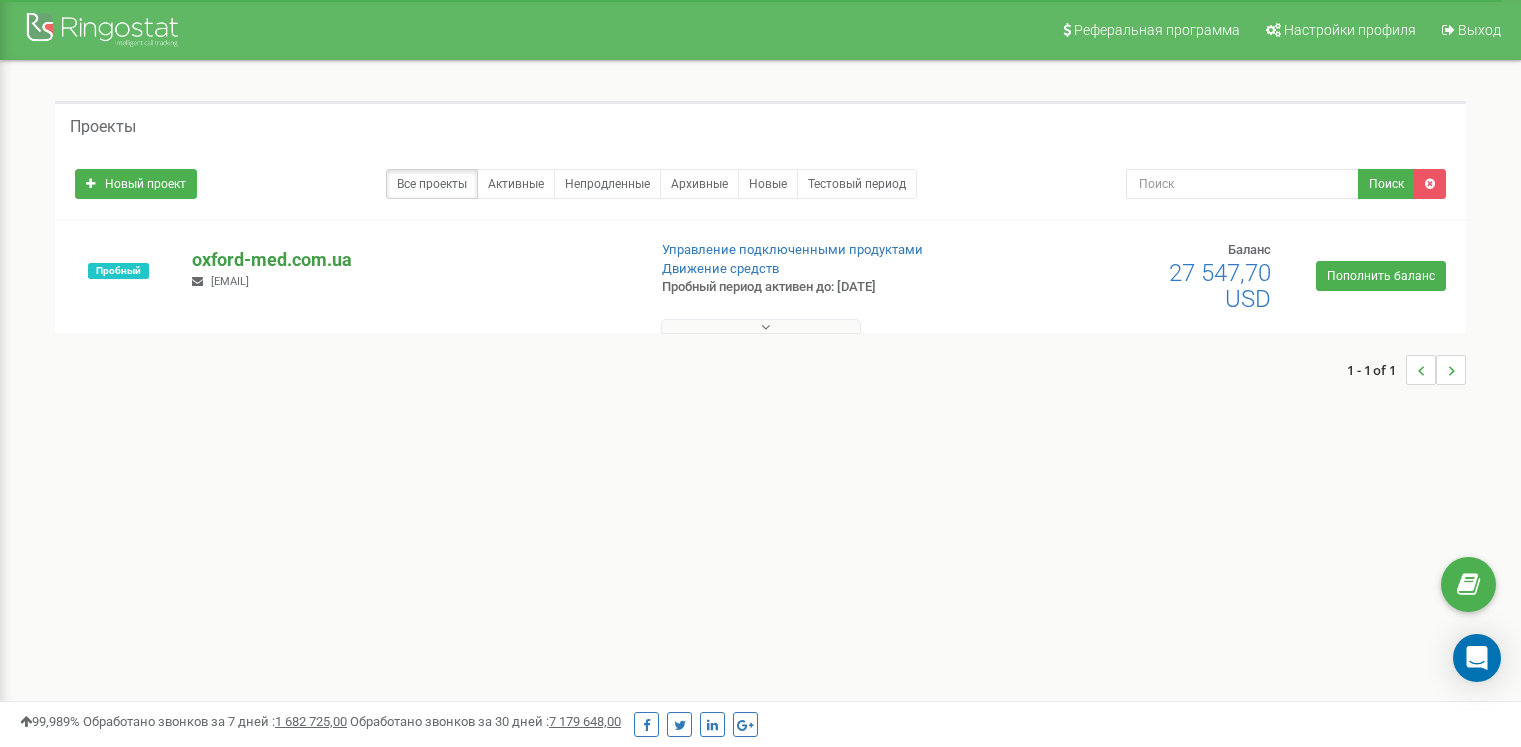 scroll, scrollTop: 0, scrollLeft: 0, axis: both 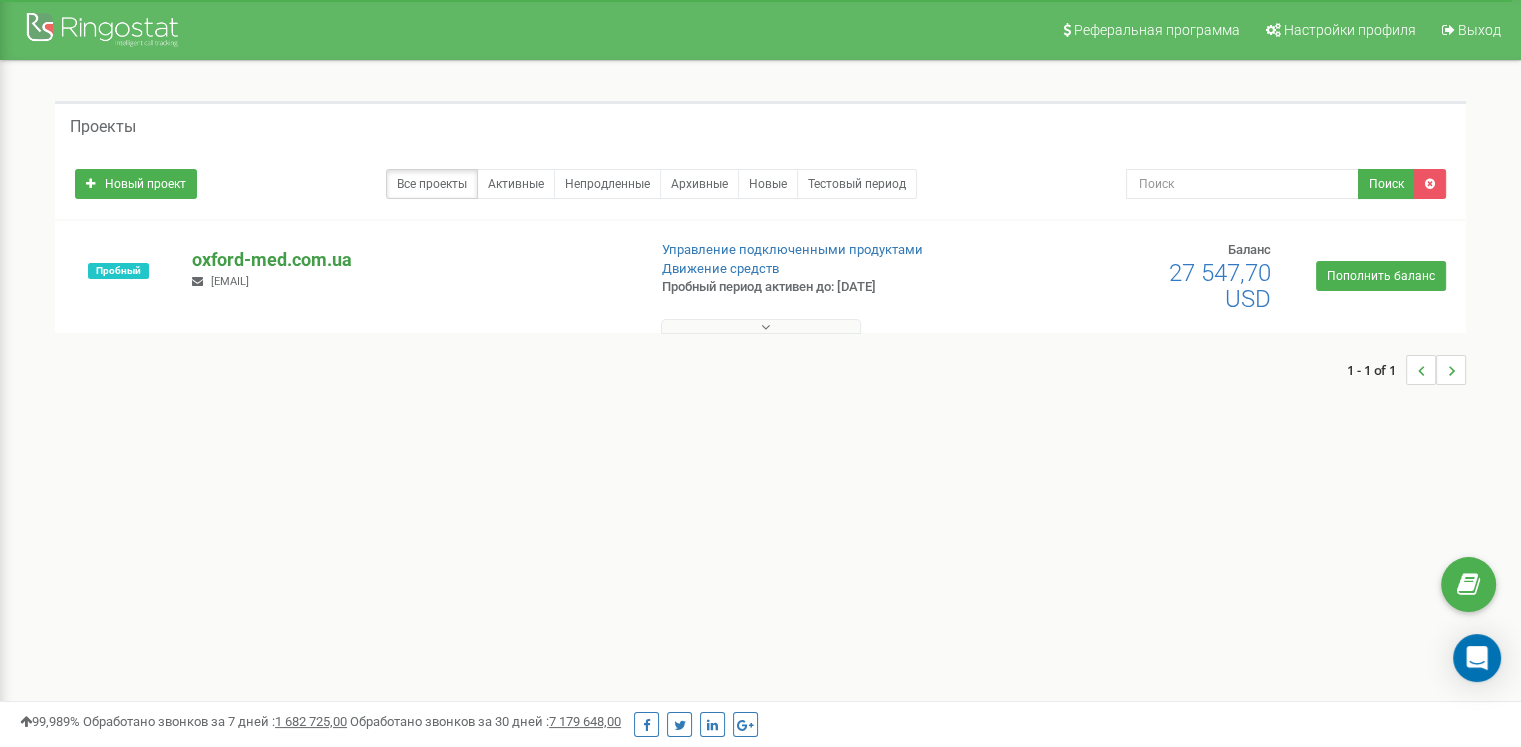 click on "oxford-med.com.ua" at bounding box center [410, 260] 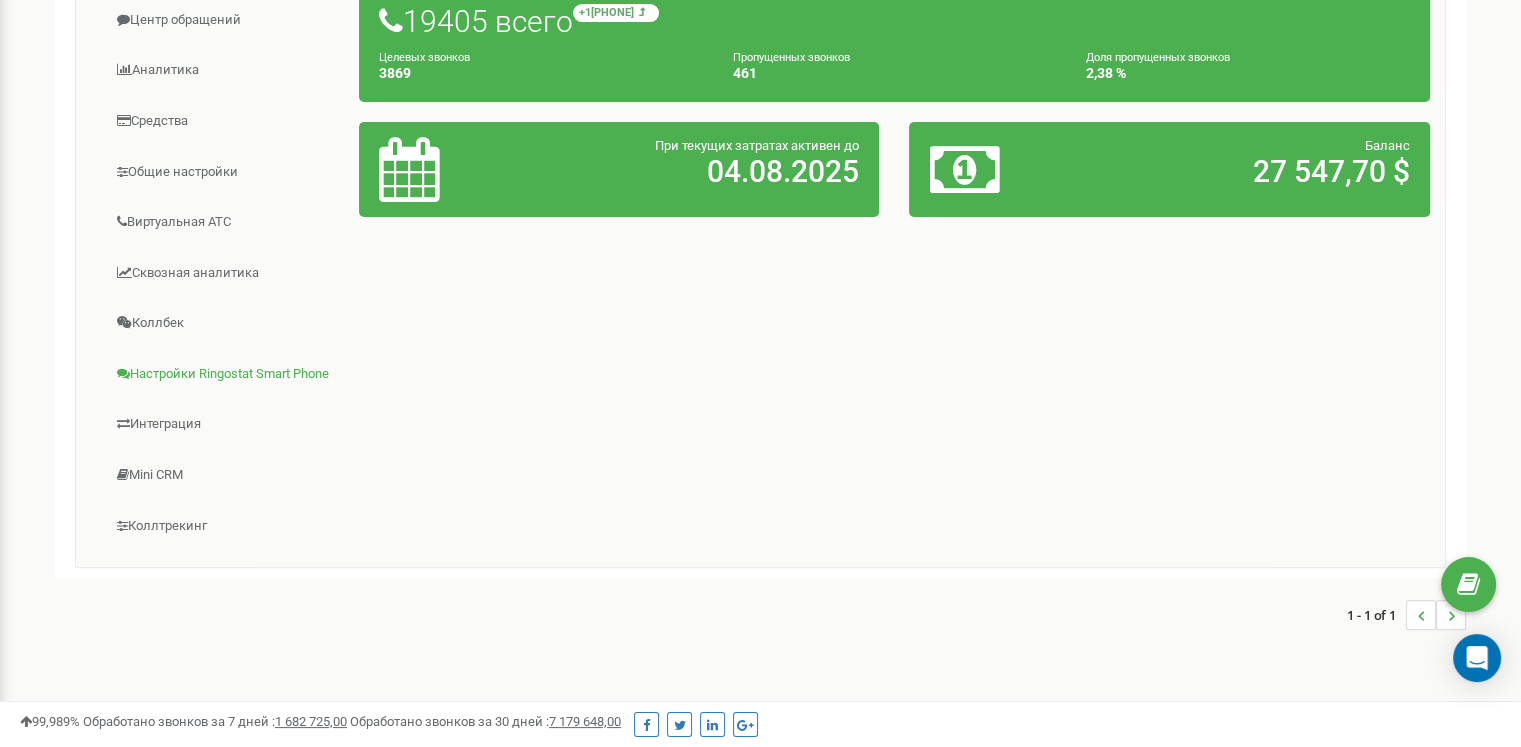 scroll, scrollTop: 404, scrollLeft: 0, axis: vertical 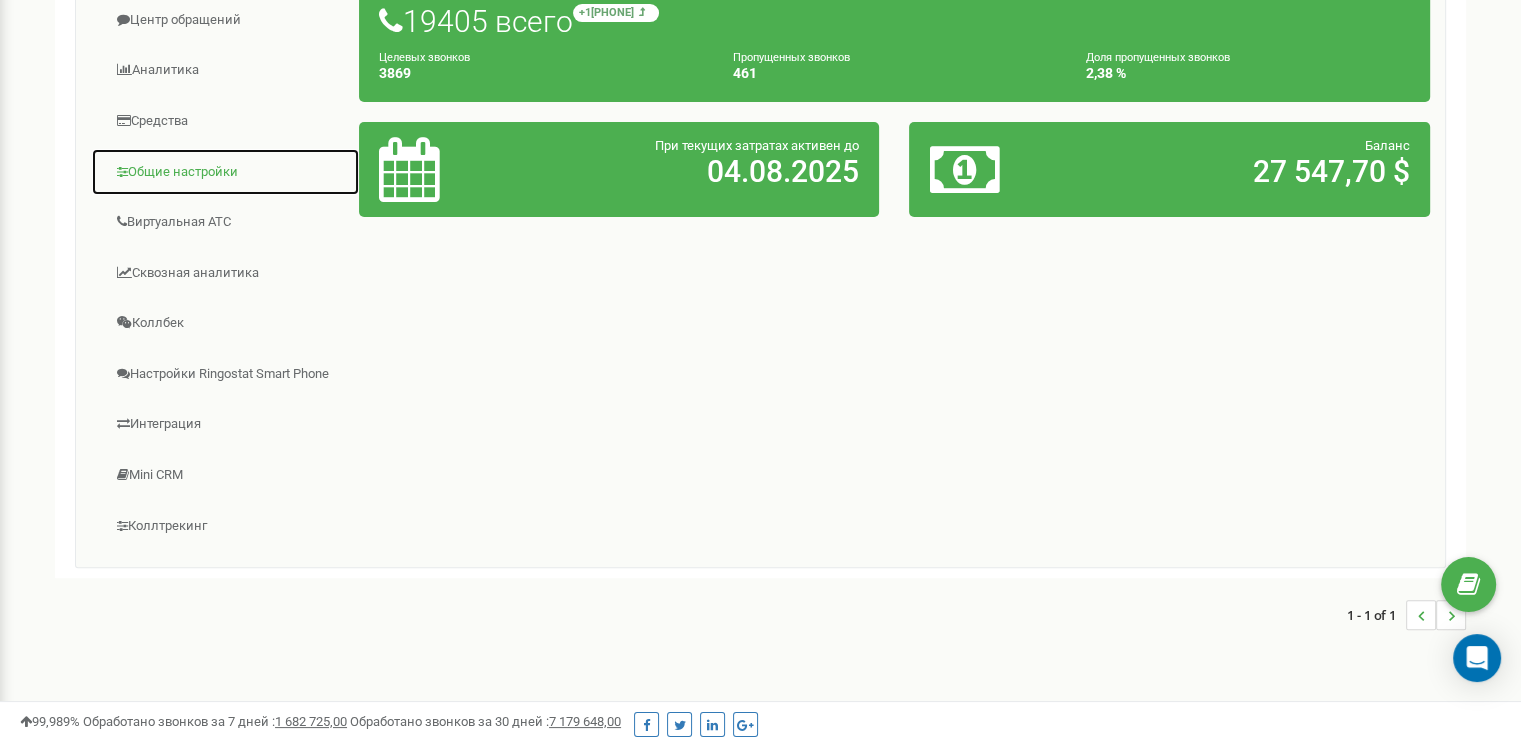 click on "Общие настройки" at bounding box center (225, 172) 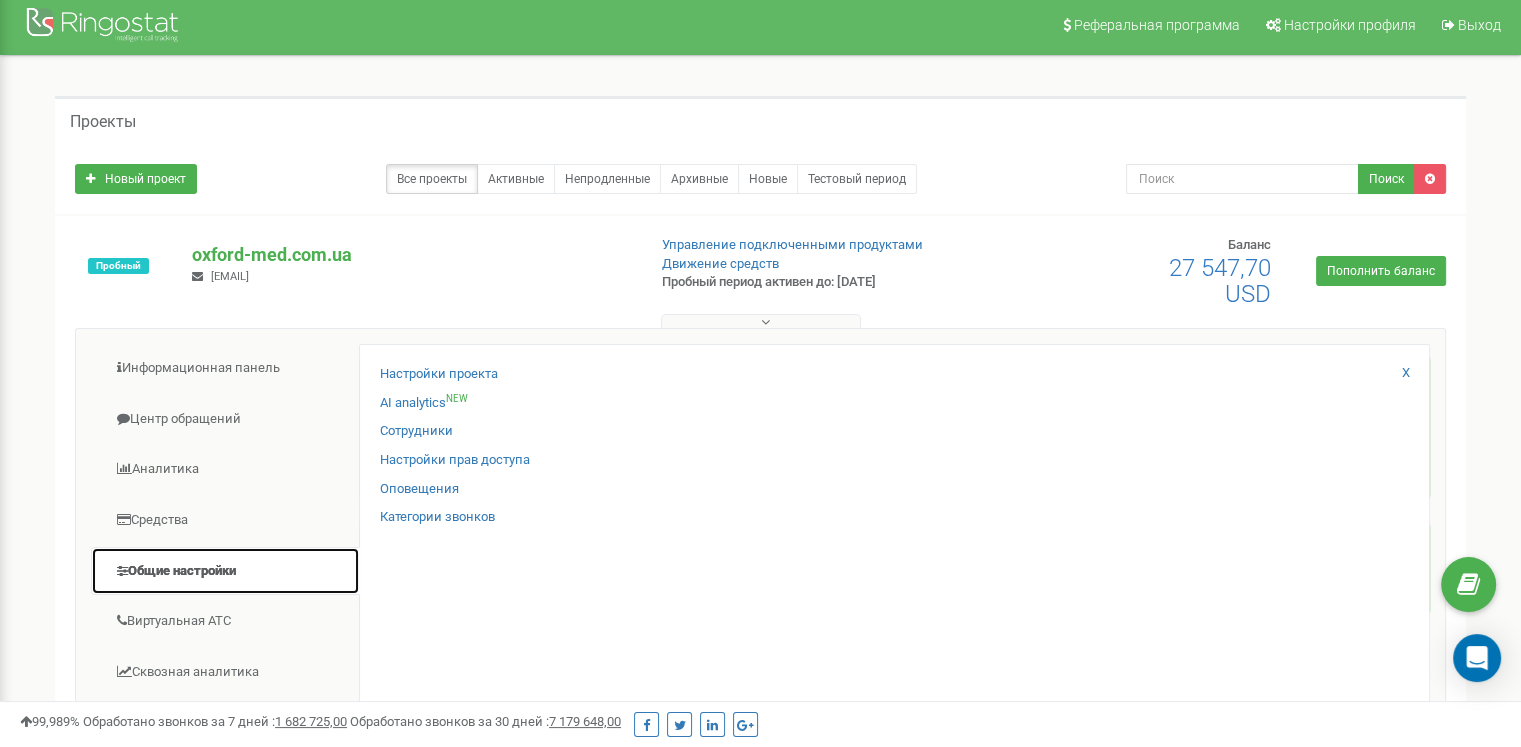 scroll, scrollTop: 8, scrollLeft: 0, axis: vertical 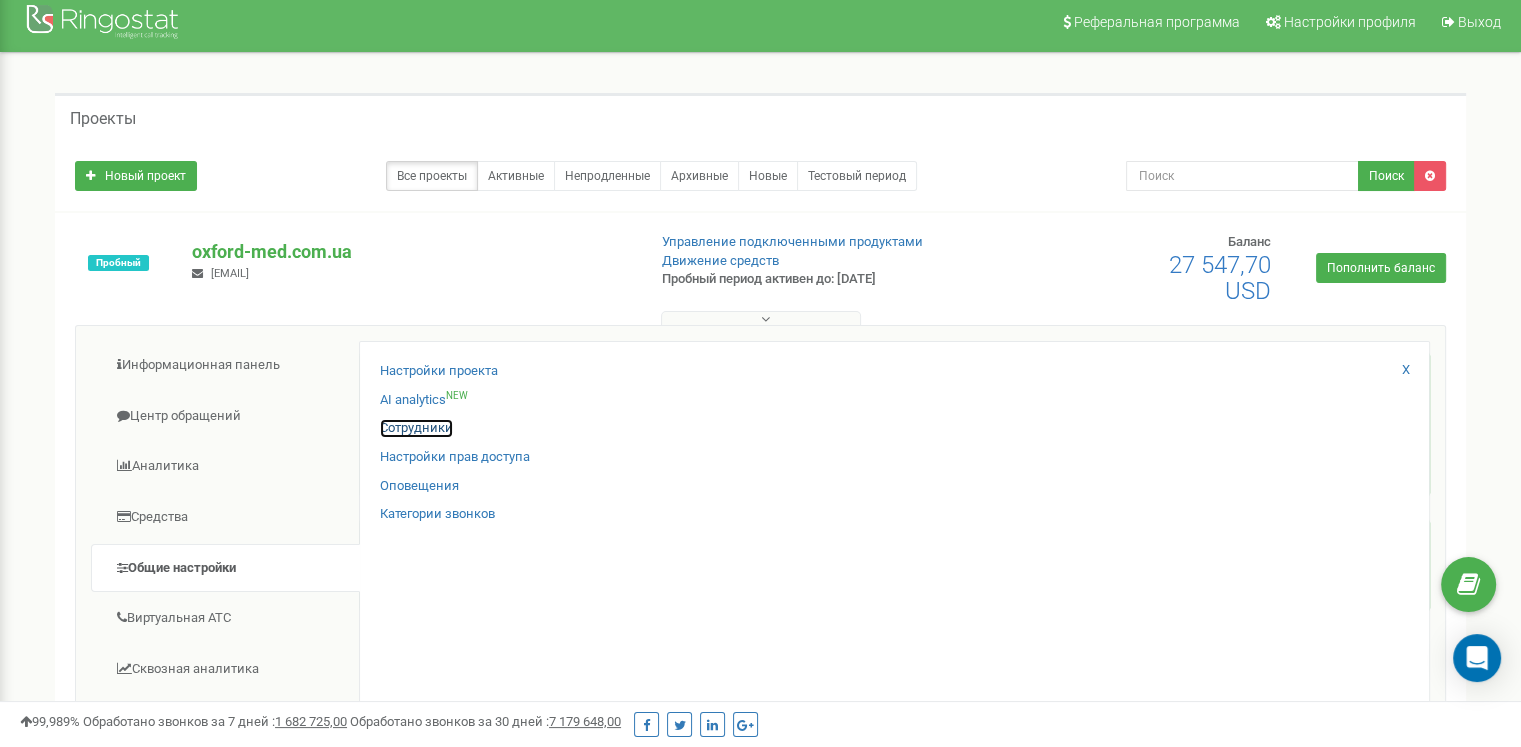 click on "Сотрудники" at bounding box center [416, 428] 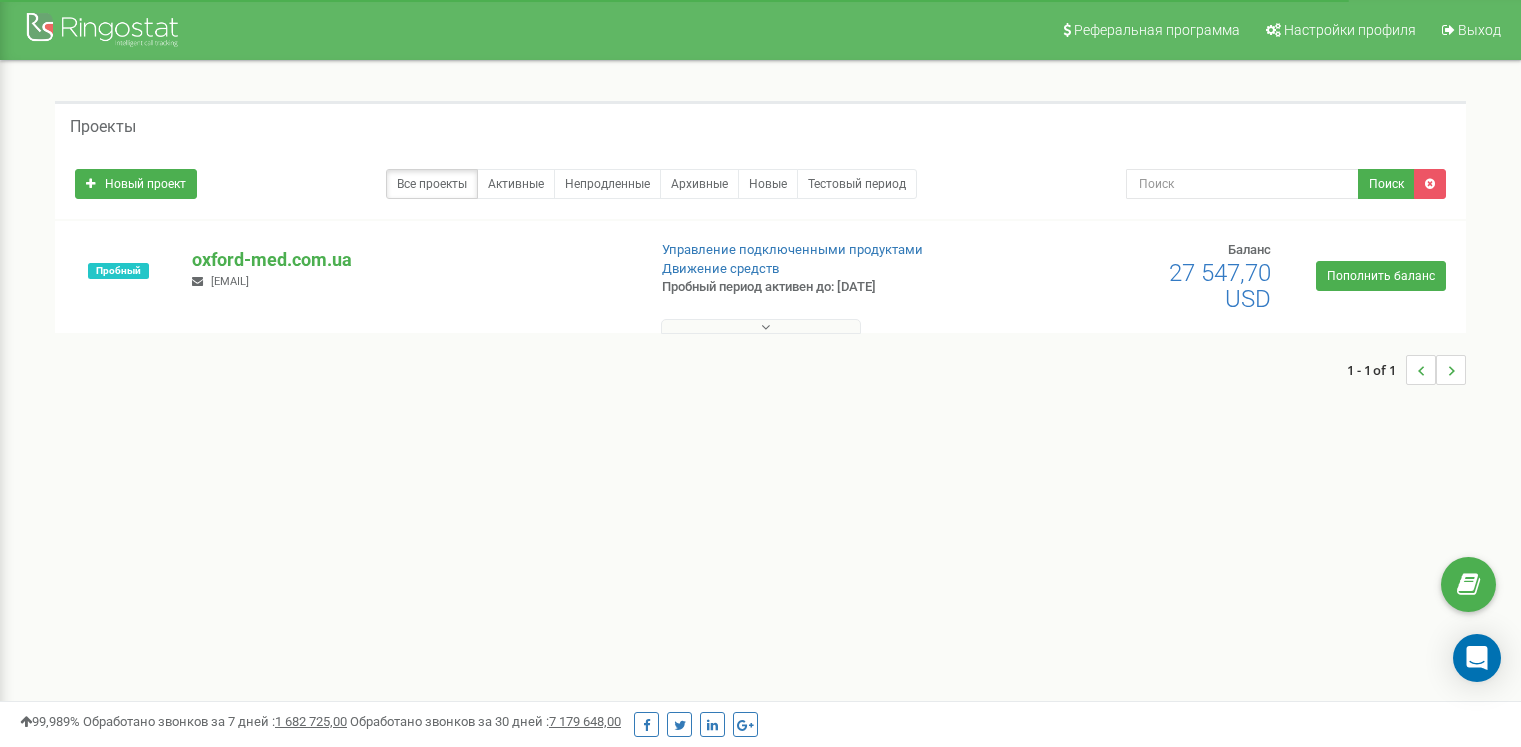 scroll, scrollTop: 8, scrollLeft: 0, axis: vertical 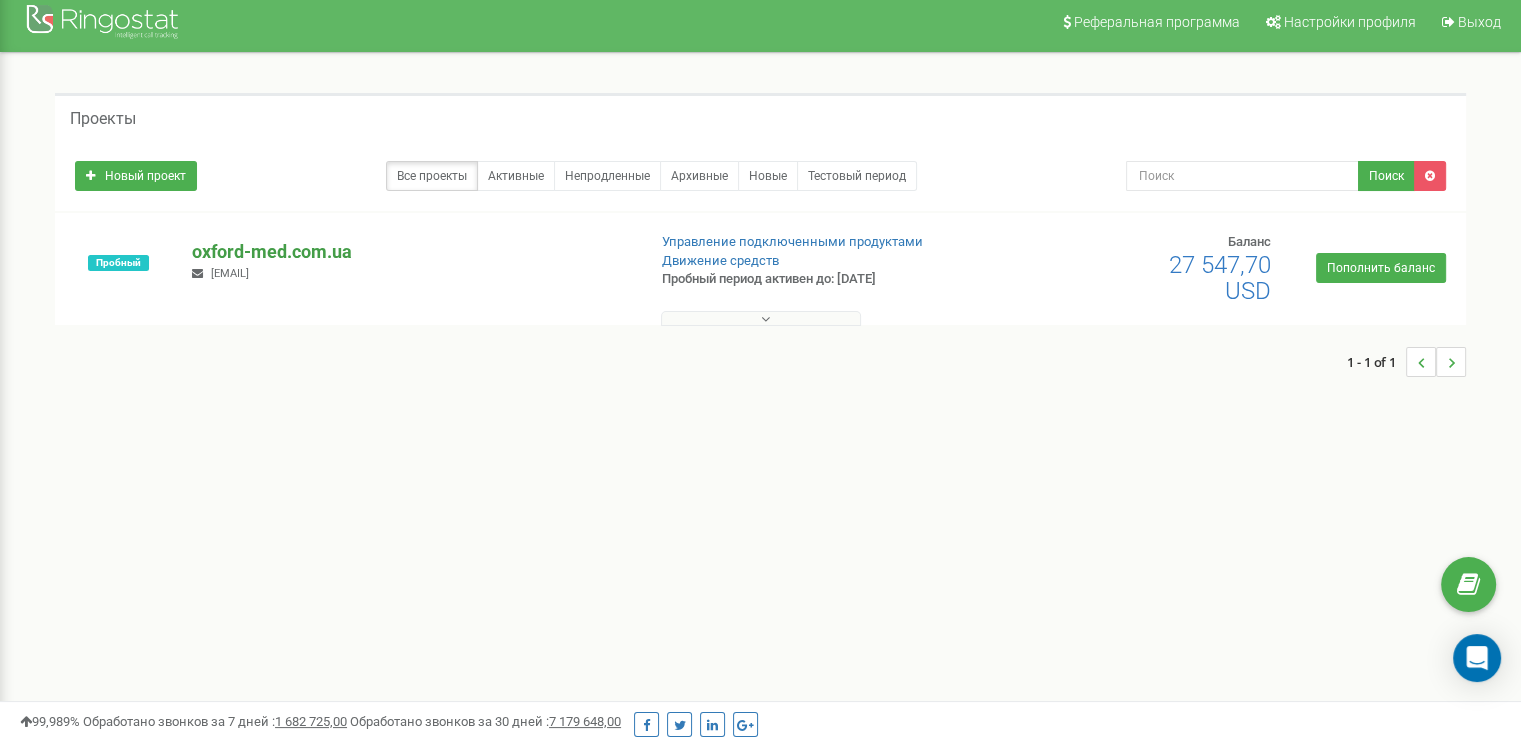 click on "oxford-med.com.ua" at bounding box center (410, 252) 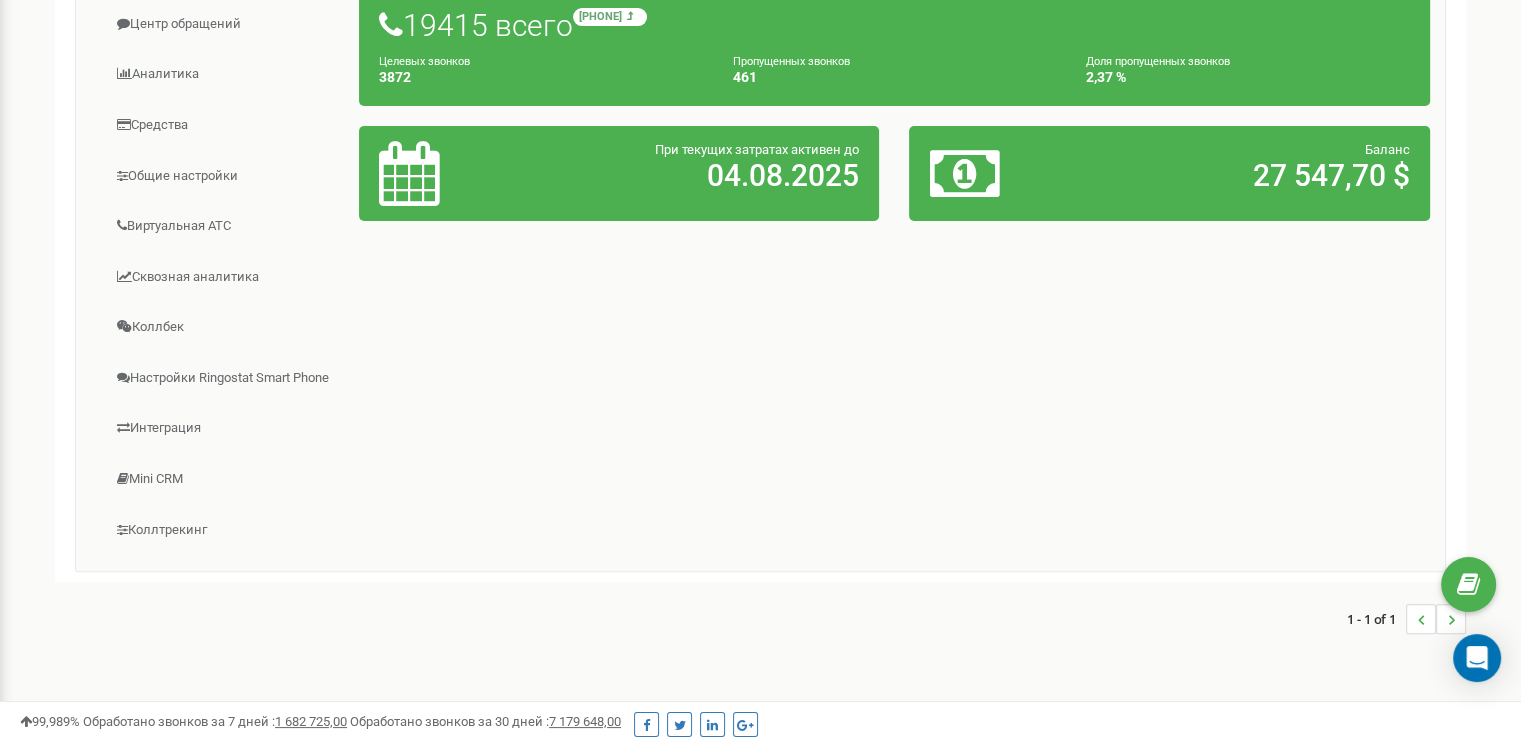 scroll, scrollTop: 412, scrollLeft: 0, axis: vertical 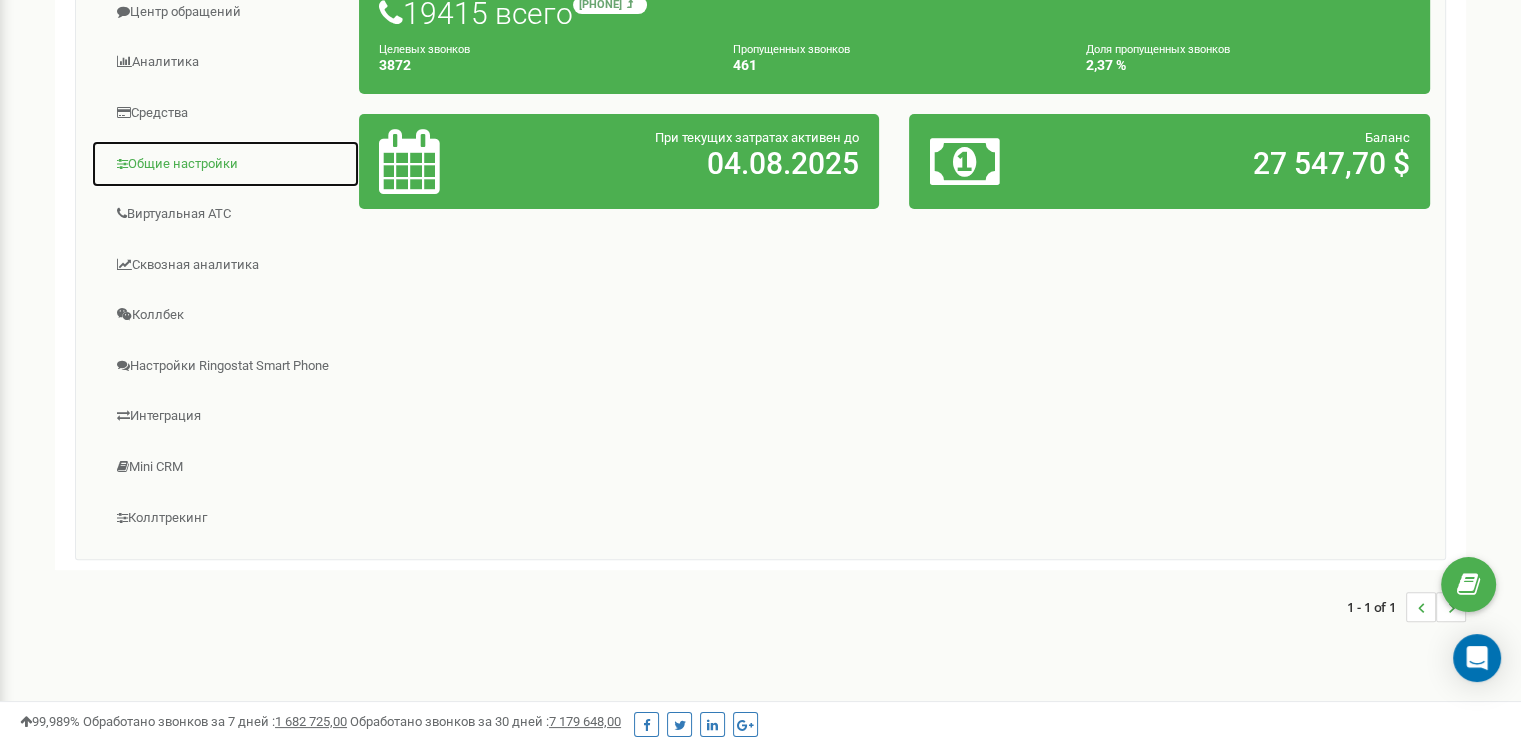 click on "Общие настройки" at bounding box center [225, 164] 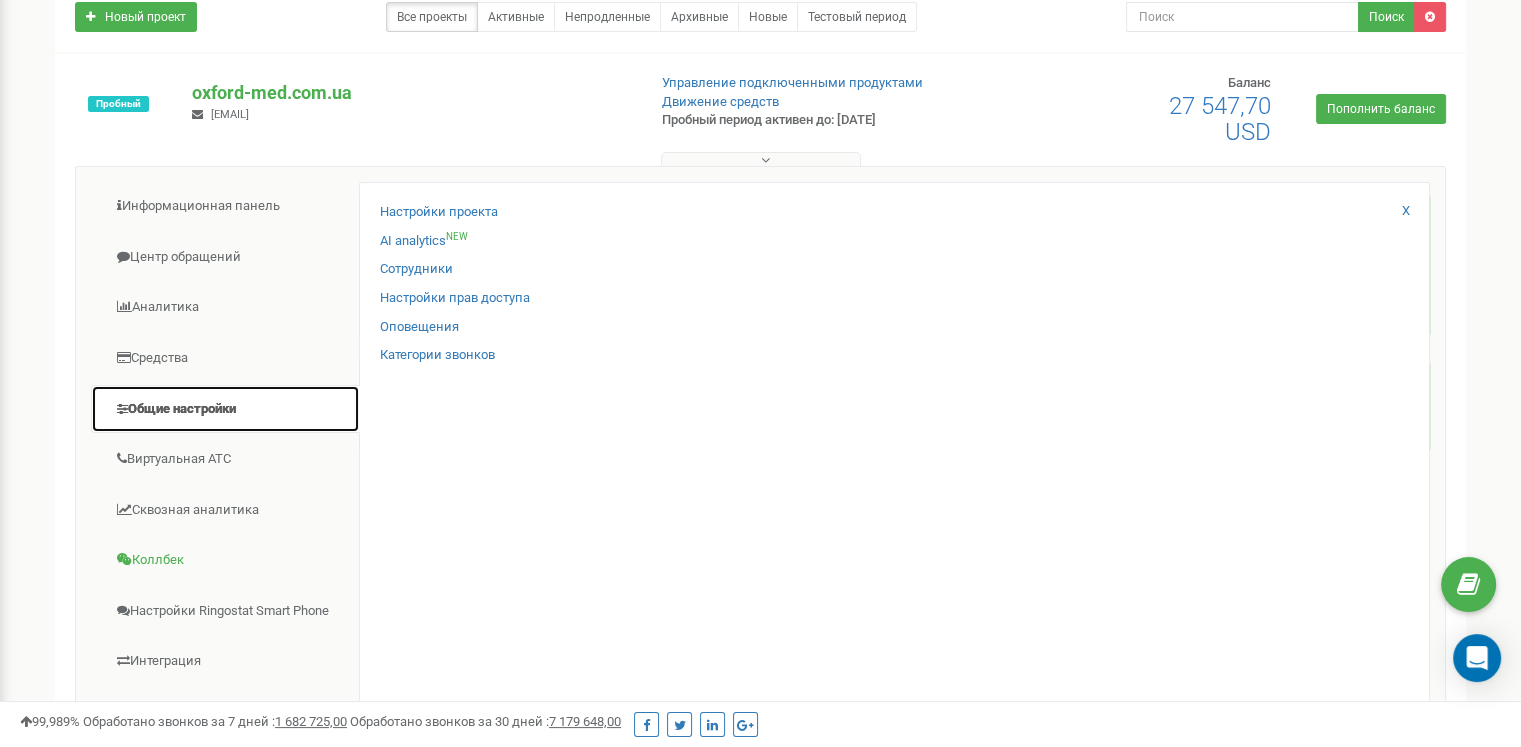 scroll, scrollTop: 163, scrollLeft: 0, axis: vertical 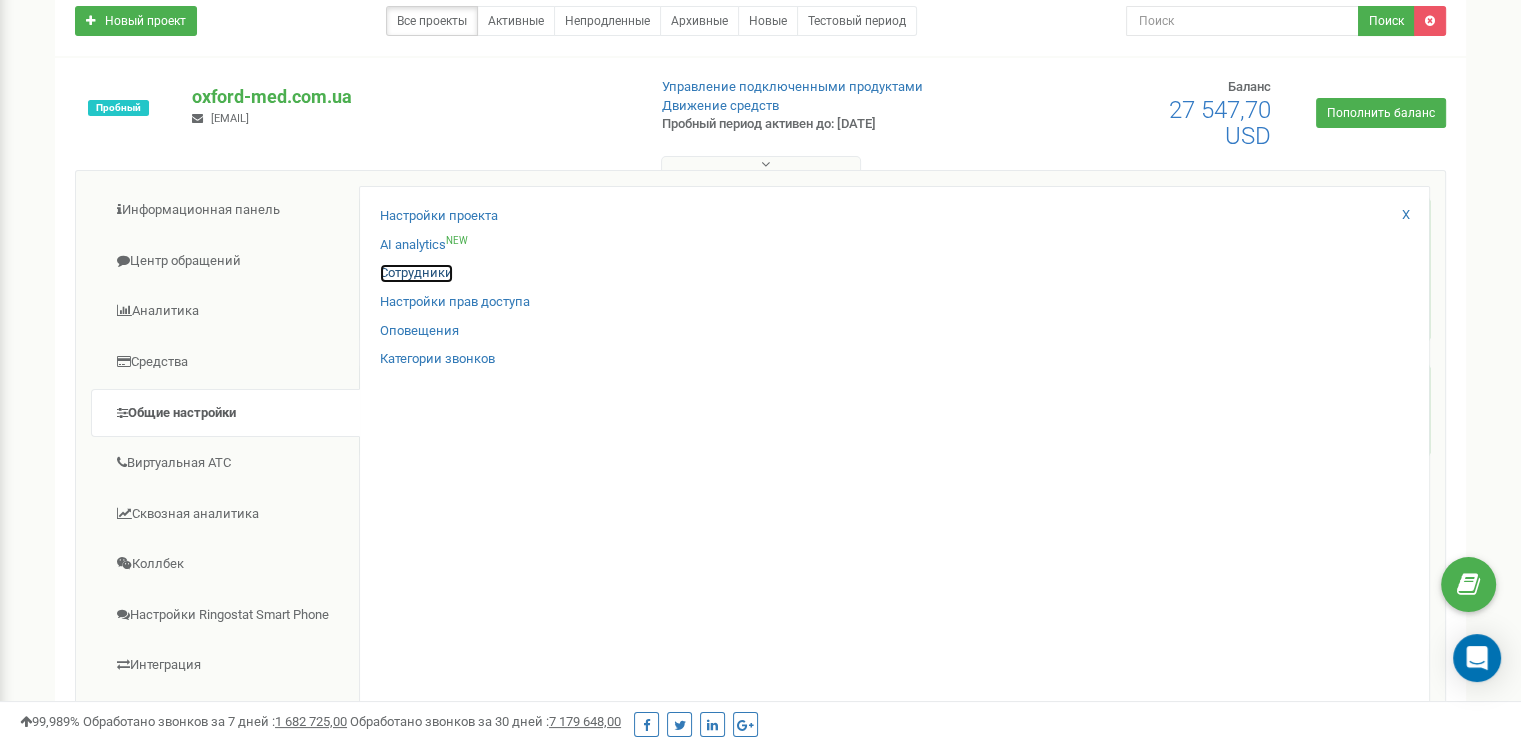 click on "Сотрудники" at bounding box center (416, 273) 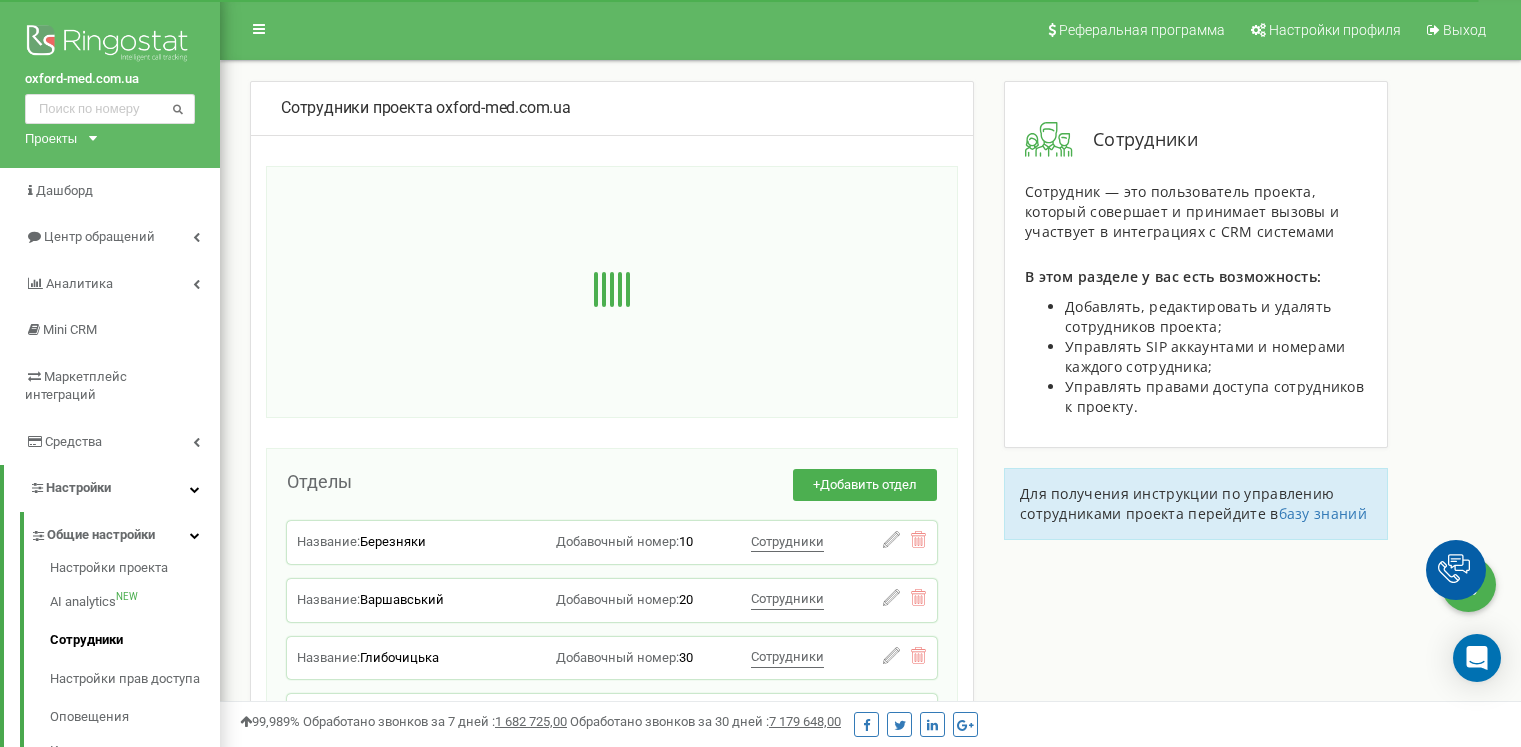scroll, scrollTop: 0, scrollLeft: 0, axis: both 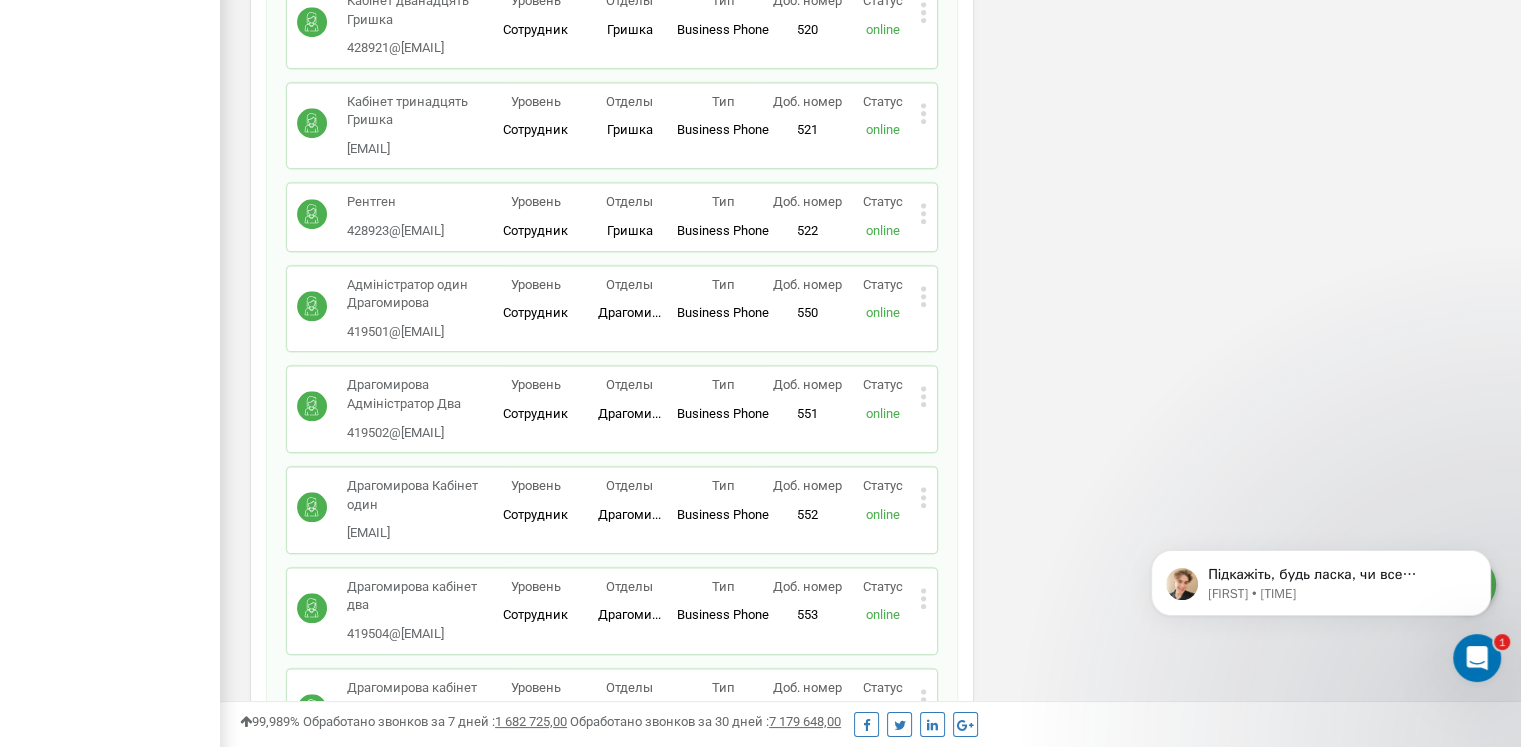 click on "oxford-med.com.ua Проекты oxford-med.com.ua Дашборд Центр обращений Аналитика Mini CRM Маркетплейс интеграций Средства Настройки Общие настройки Настройки проекта AI analytics NEW Сотрудники Настройки прав доступа Оповещения Категории звонков Виртуальная АТС Сквозная аналитика Коллбек Настройки Ringostat Smart Phone Интеграция Коллтрекинг" at bounding box center (110, 4082) 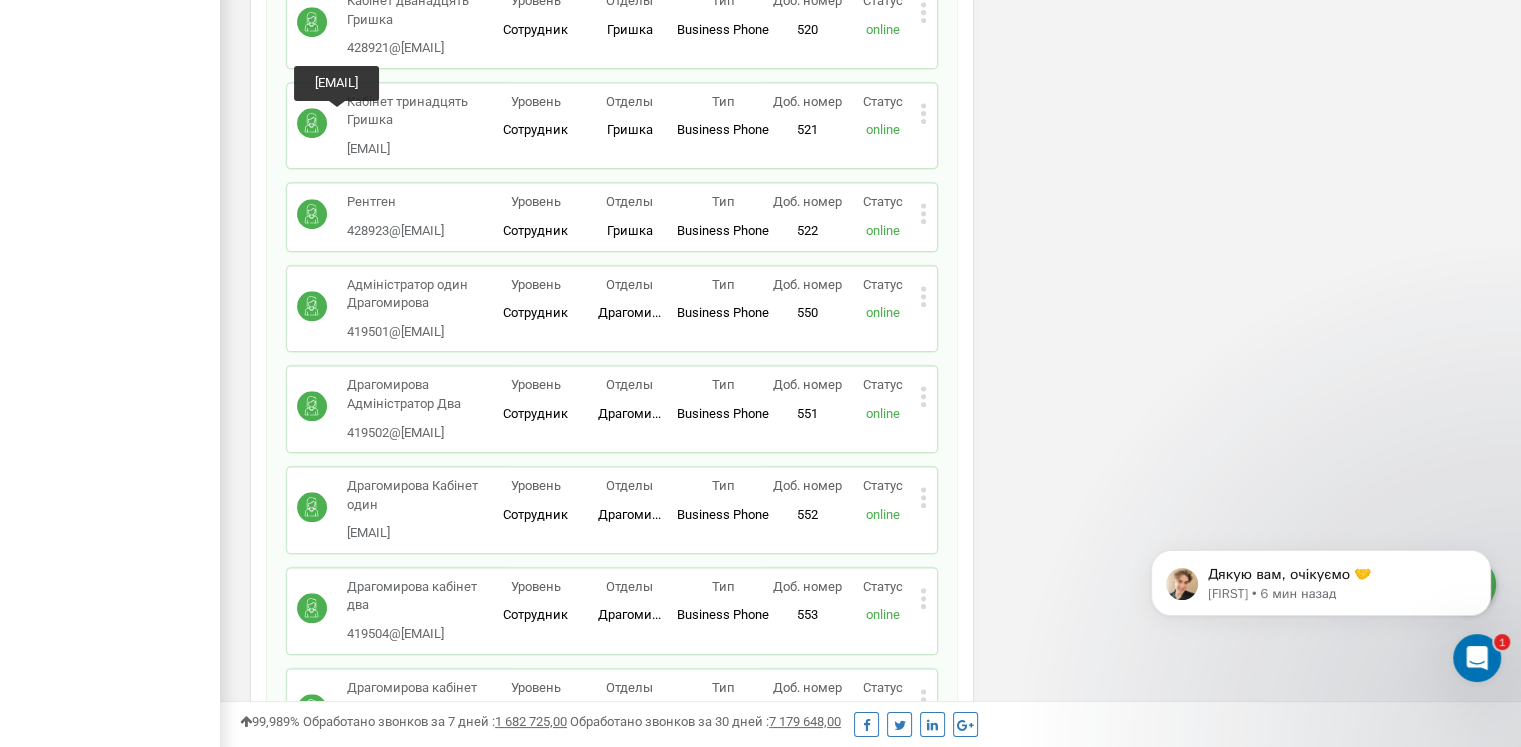 scroll, scrollTop: 0, scrollLeft: 0, axis: both 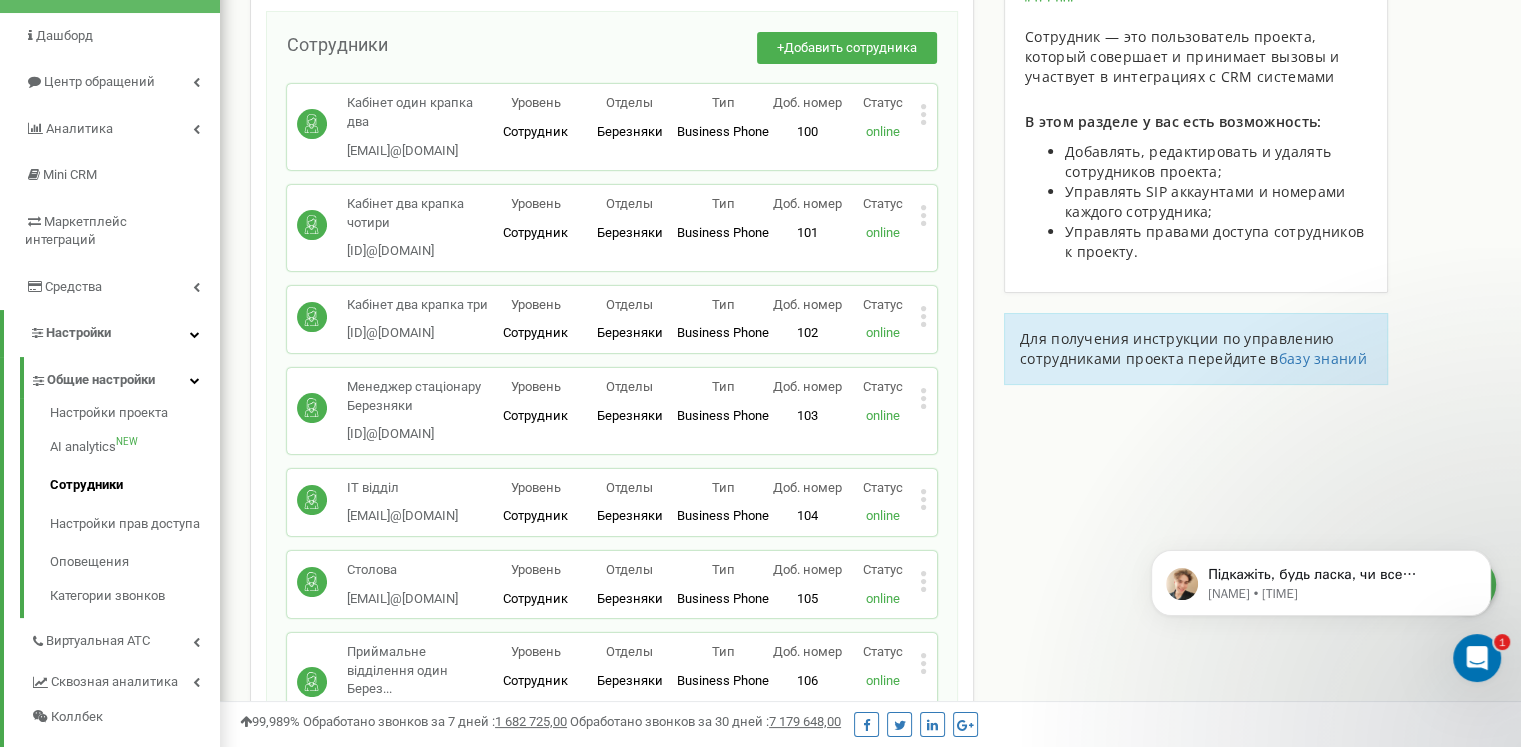 click on "Добавить сотрудника" at bounding box center (850, 47) 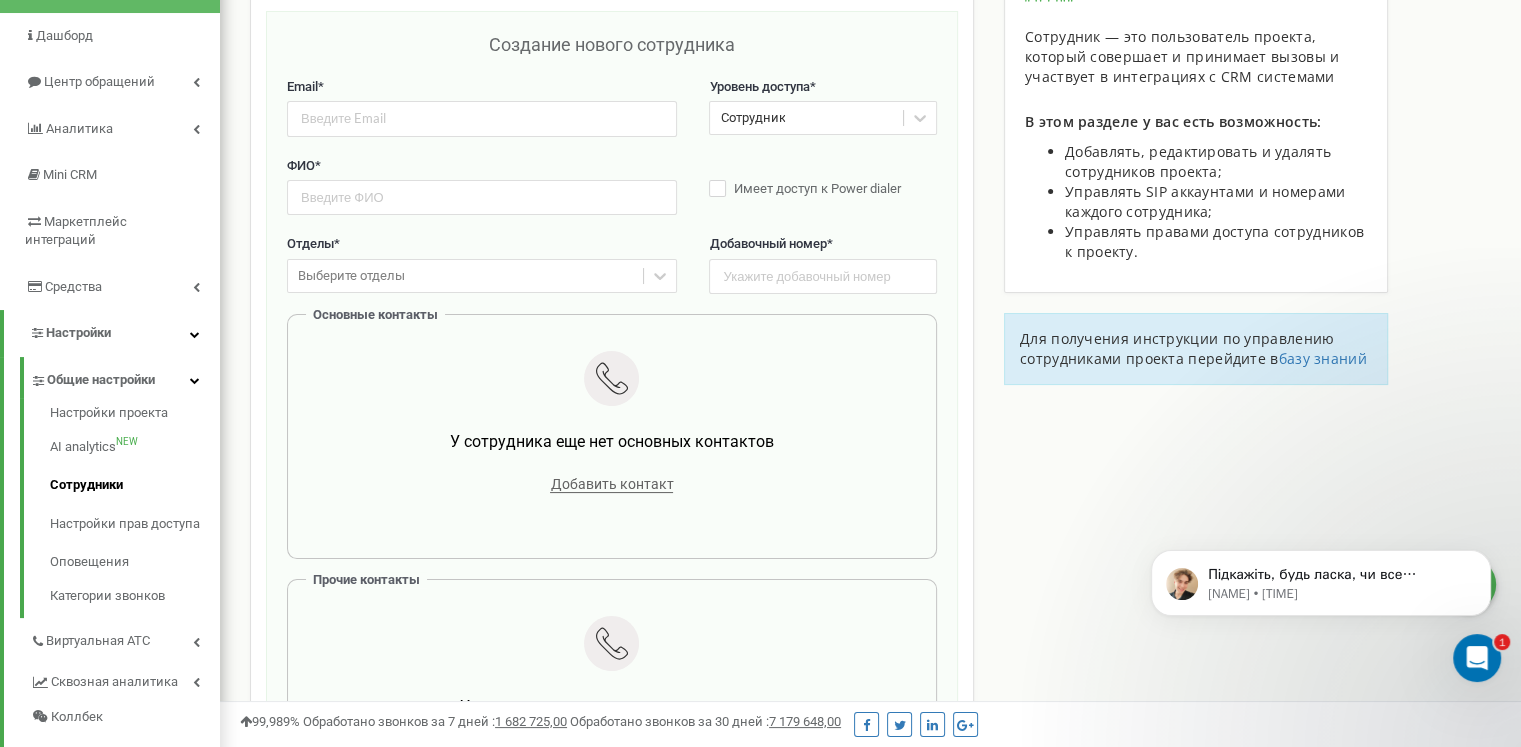 click on "Создание нового сотрудника" at bounding box center (612, 55) 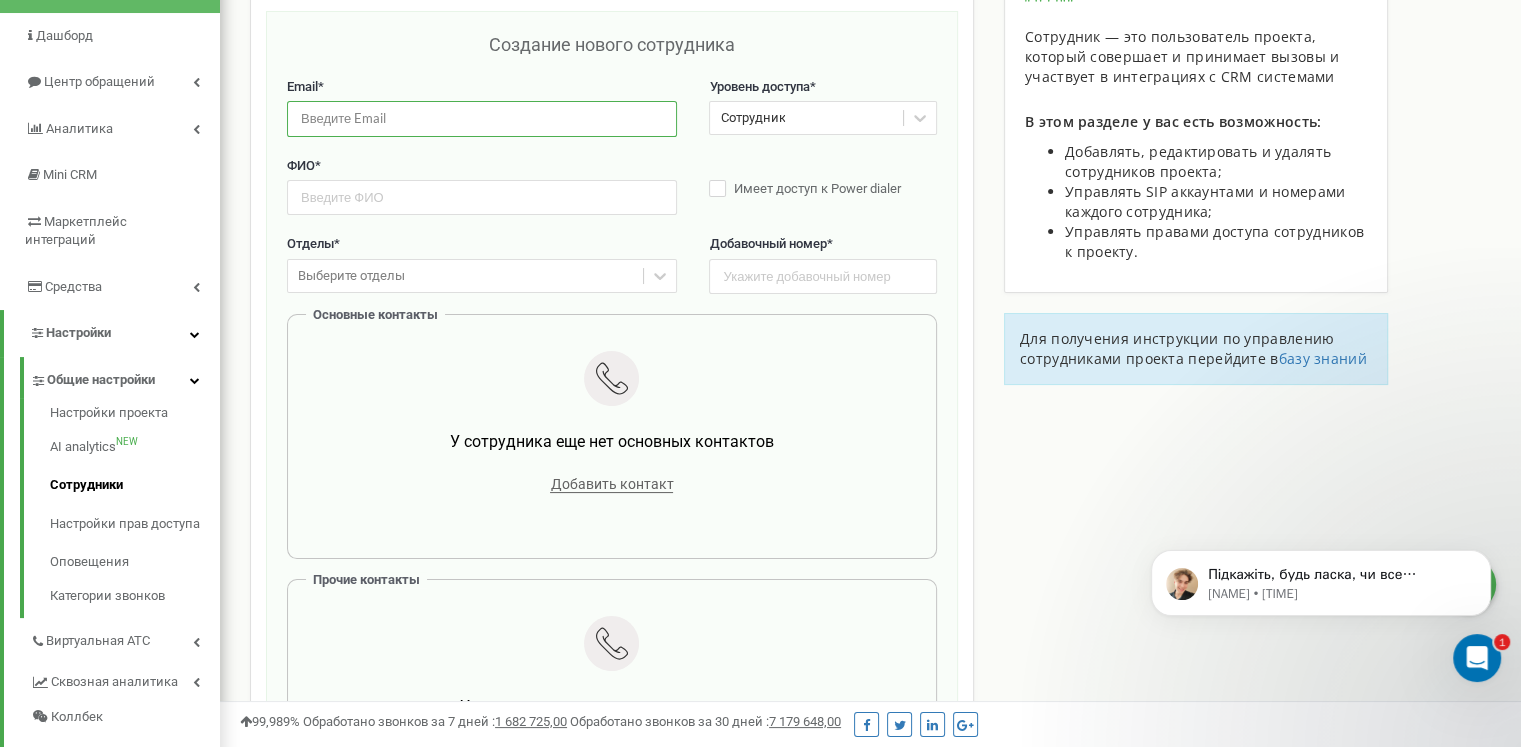 click at bounding box center [482, 118] 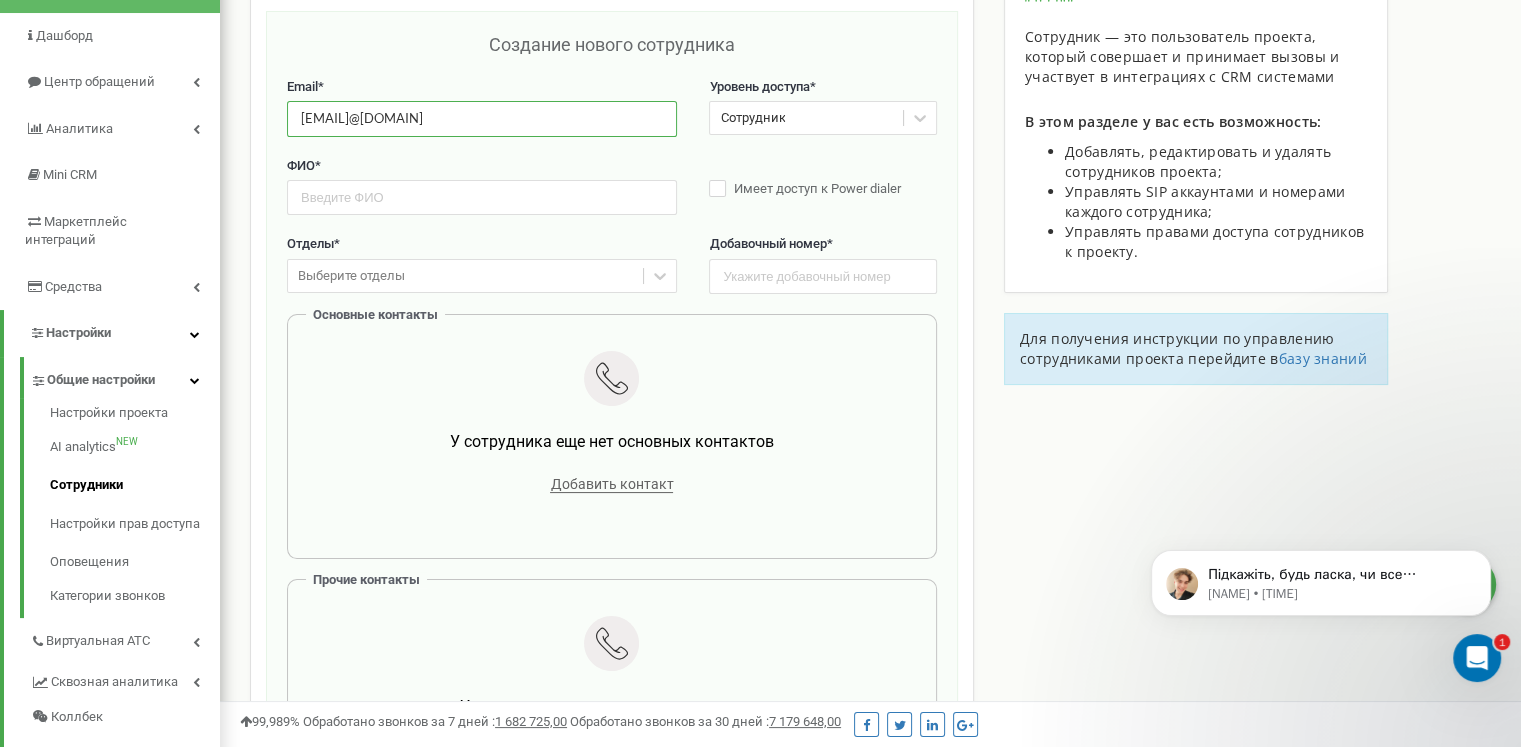 type on "428925@cc.oxford-med.com.ua" 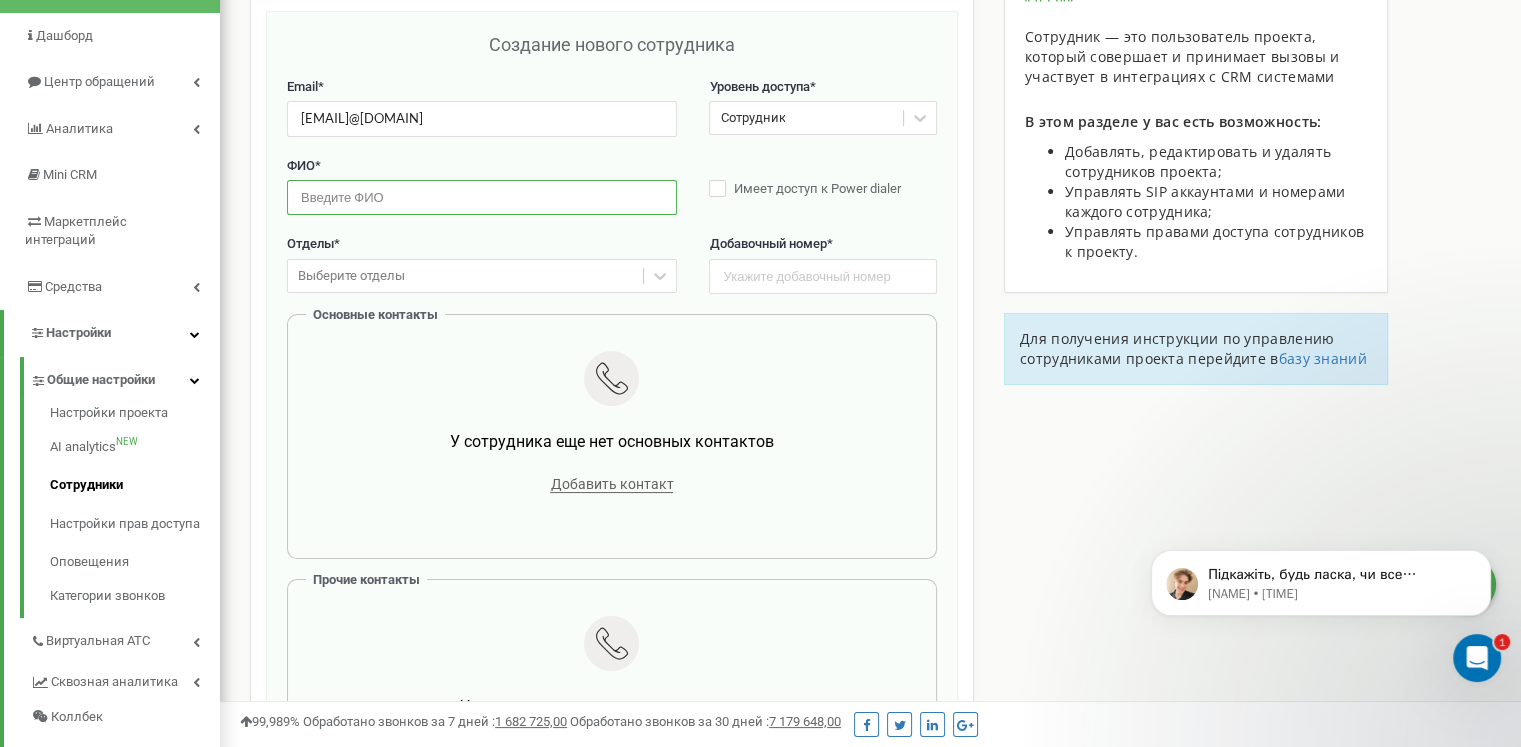 click at bounding box center (482, 197) 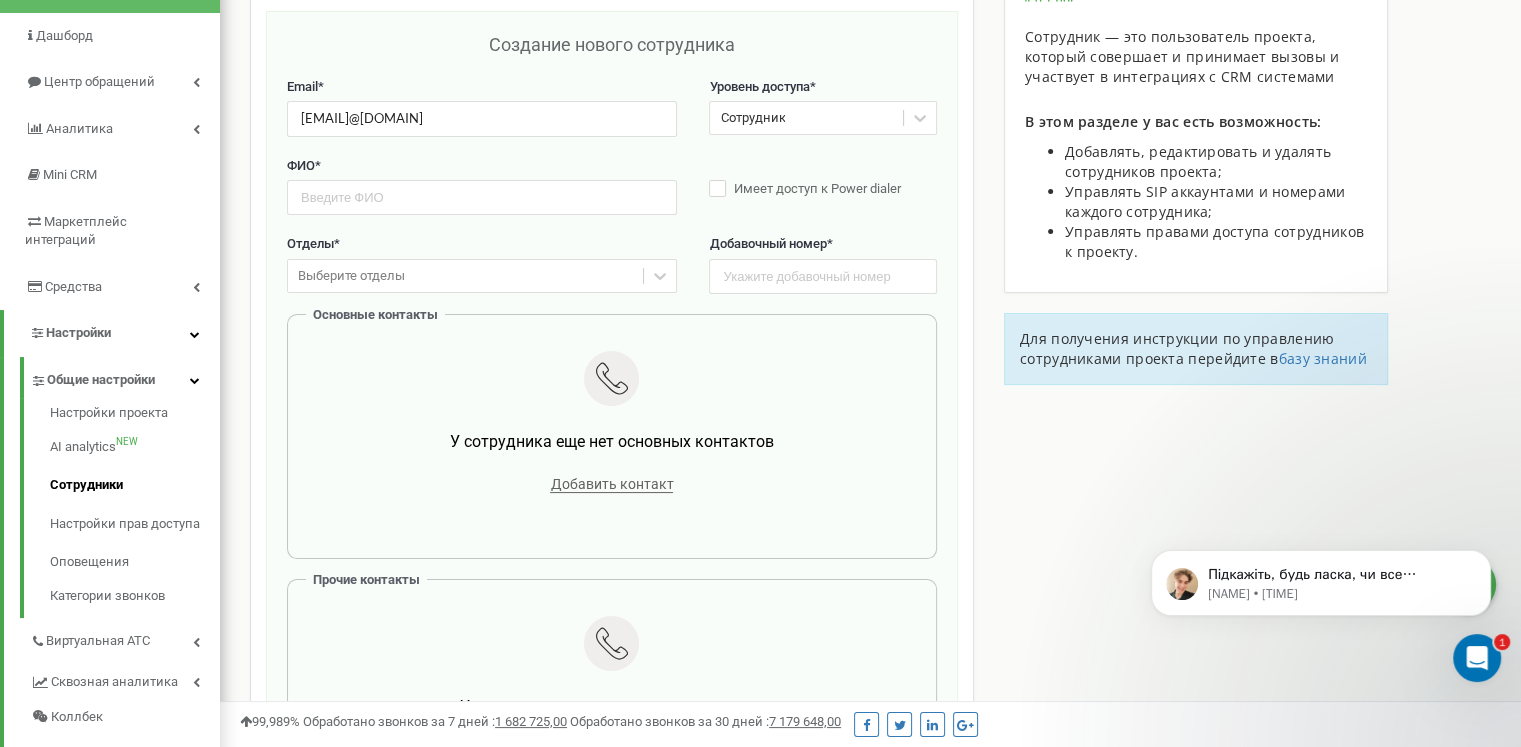 click on "Создание нового сотрудника" at bounding box center [612, 55] 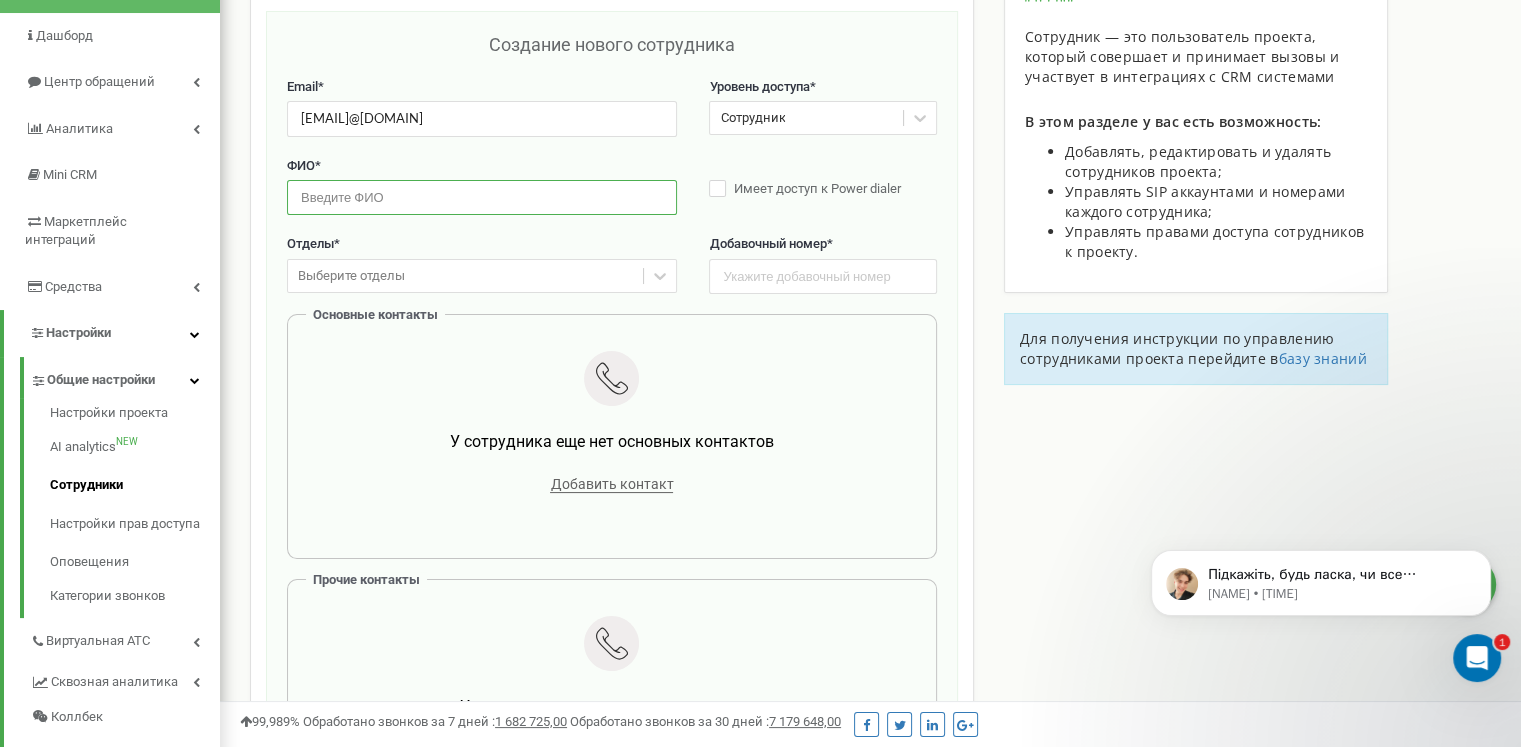 click at bounding box center [482, 197] 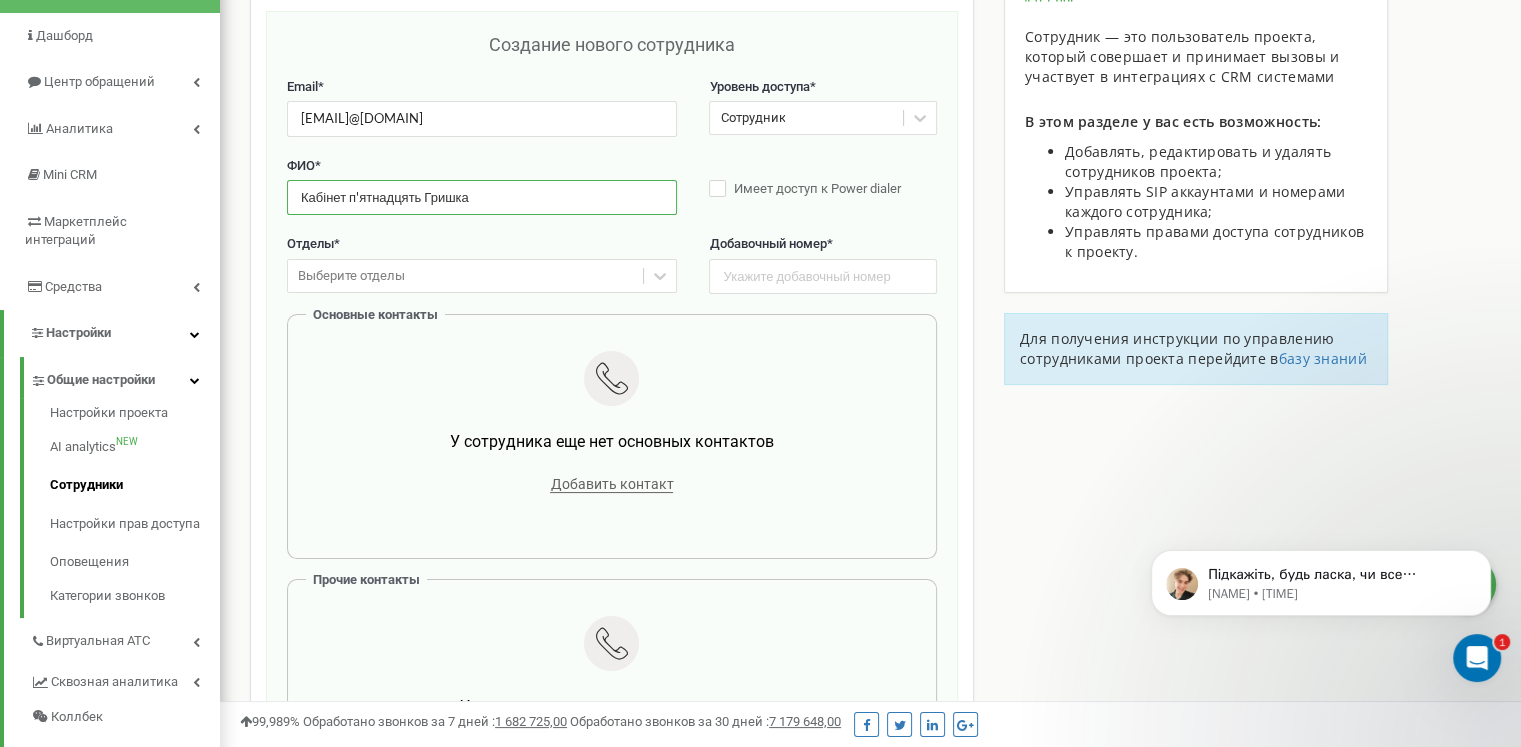 type on "Кабінет п'ятнадцять Гришка" 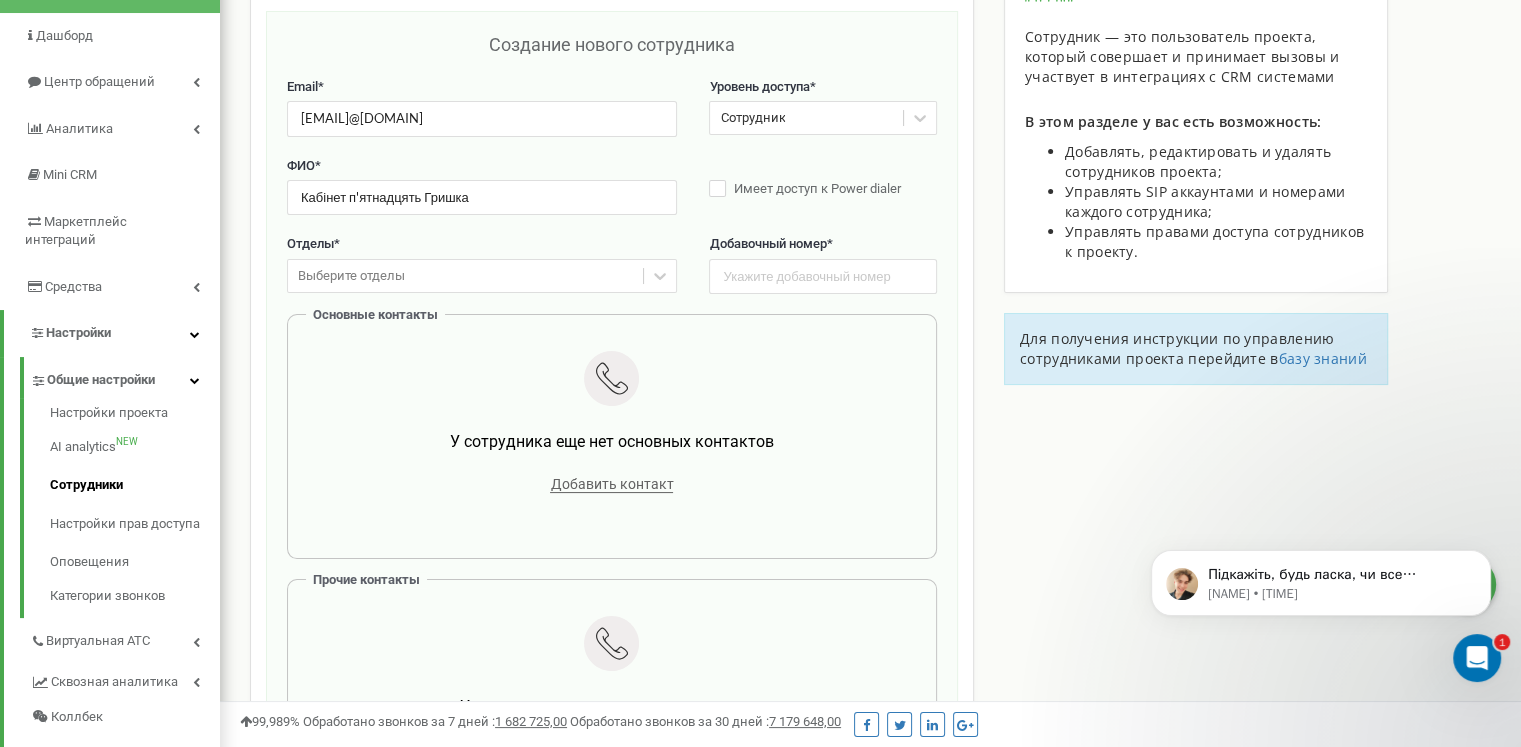 click on "Выберите отделы" at bounding box center [351, 276] 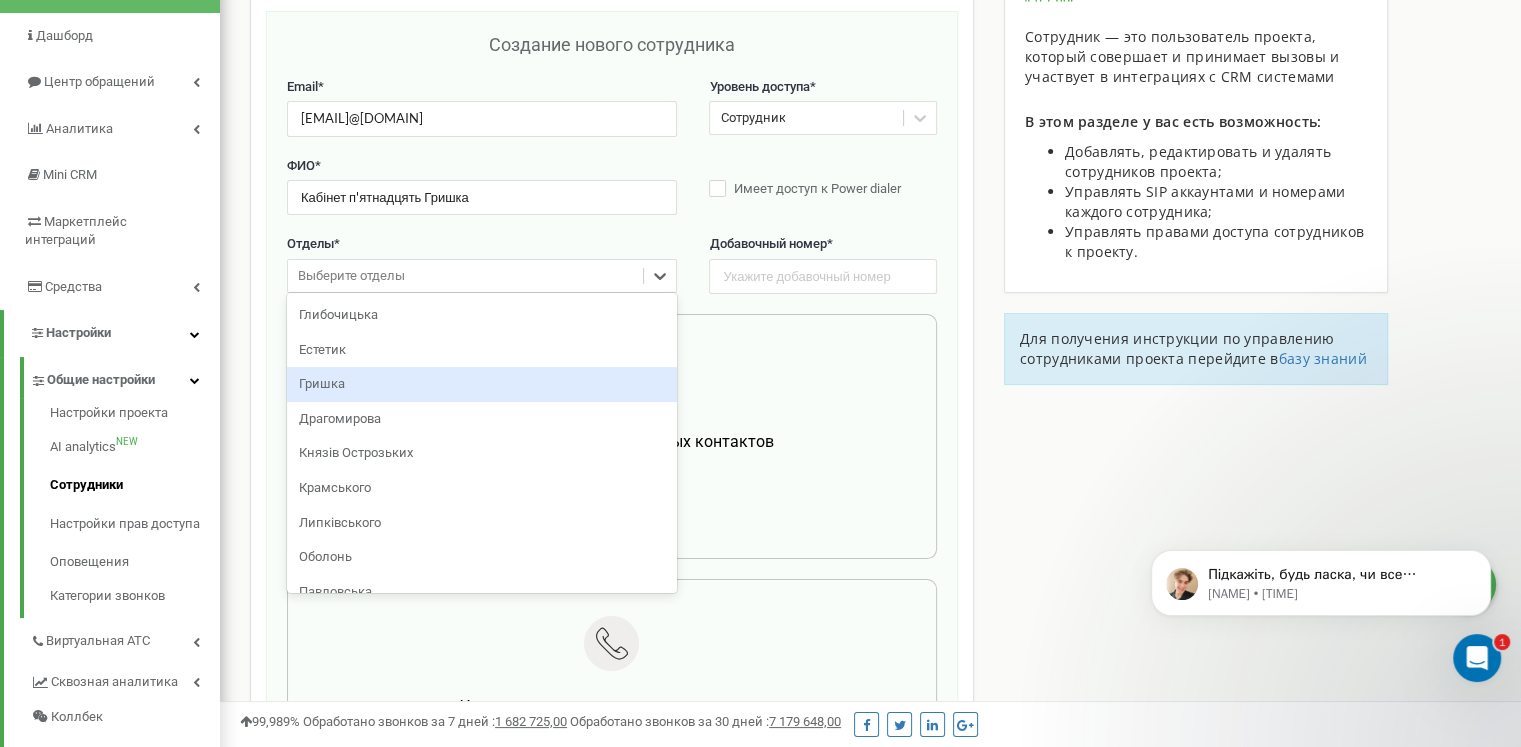 scroll, scrollTop: 70, scrollLeft: 0, axis: vertical 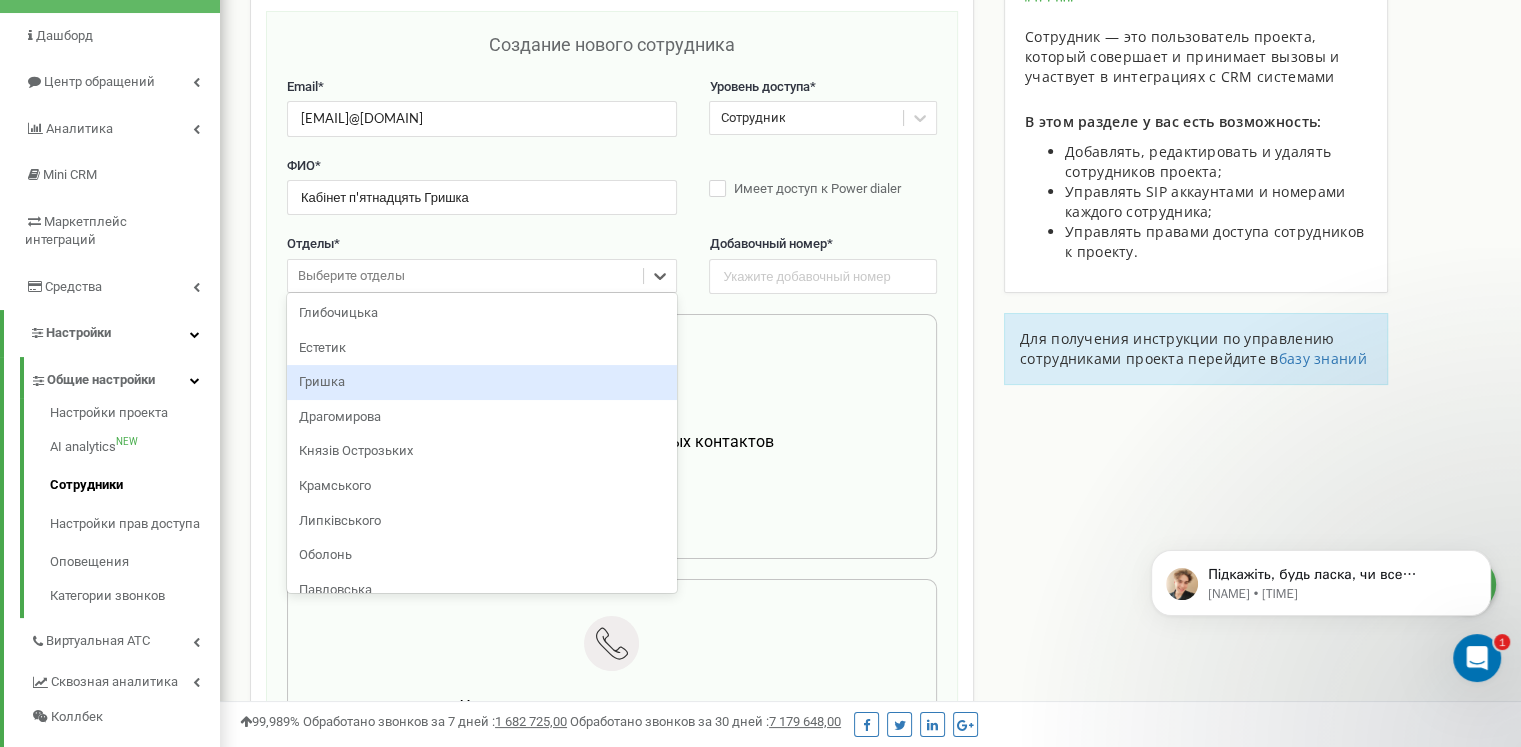 click on "Гришка" at bounding box center [482, 382] 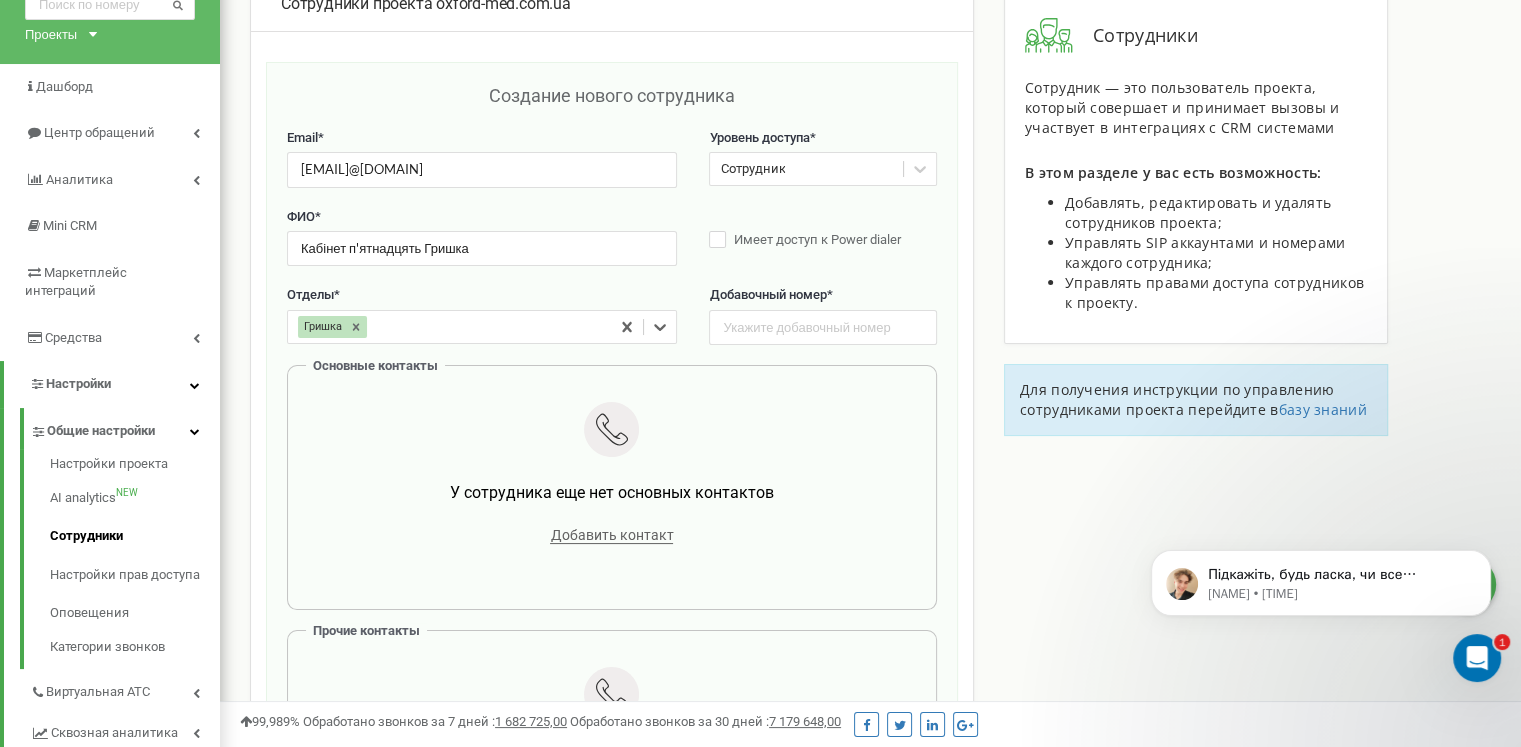 scroll, scrollTop: 100, scrollLeft: 0, axis: vertical 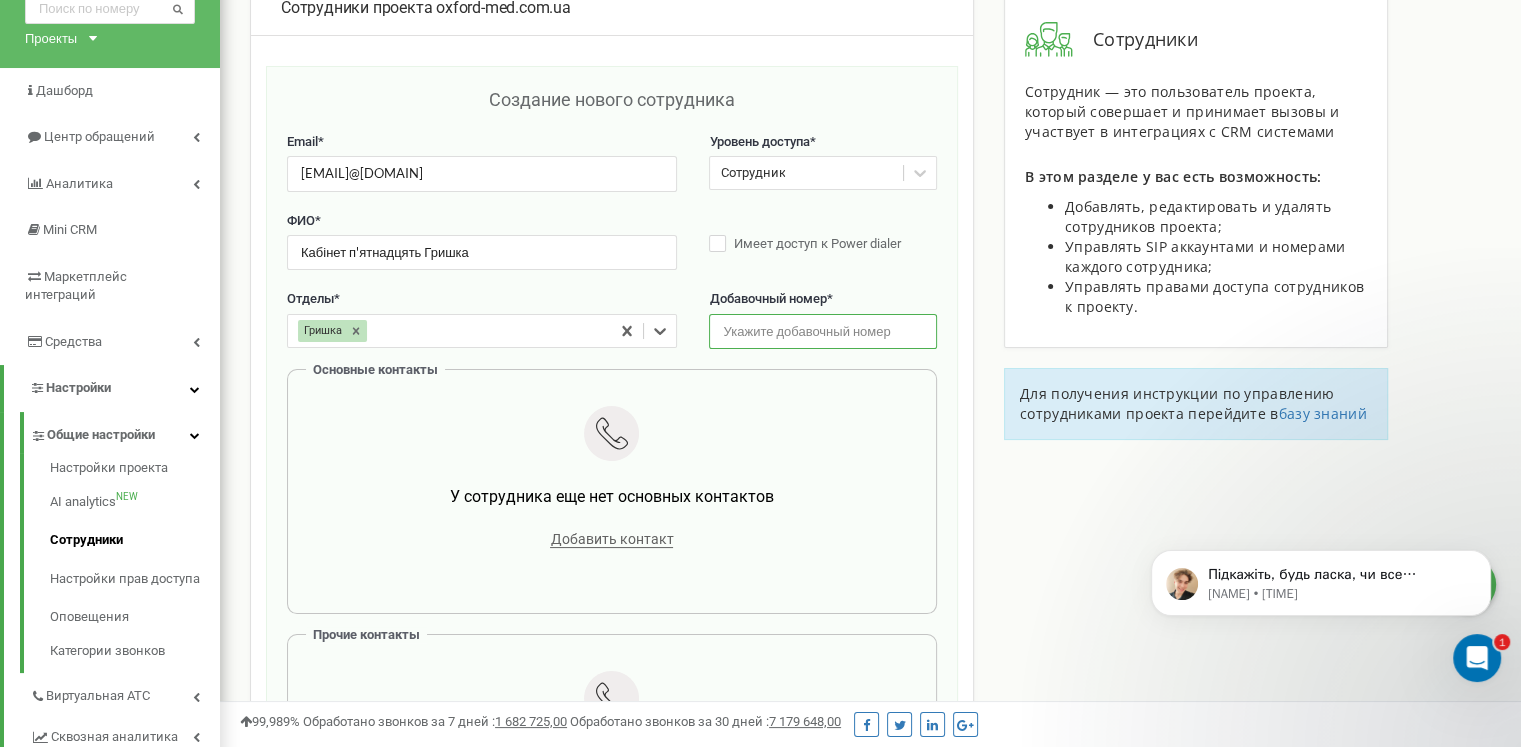 click at bounding box center [822, 331] 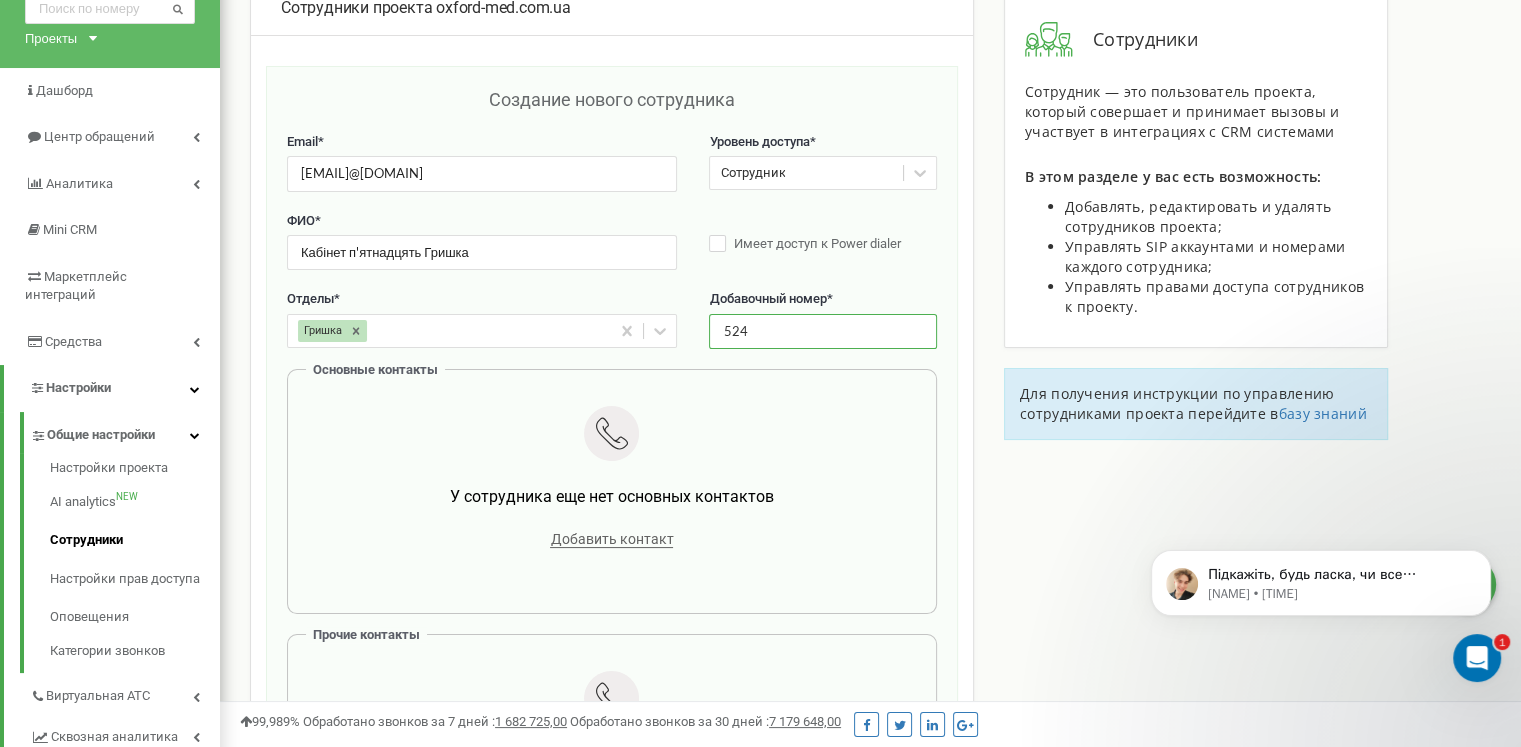 type on "524" 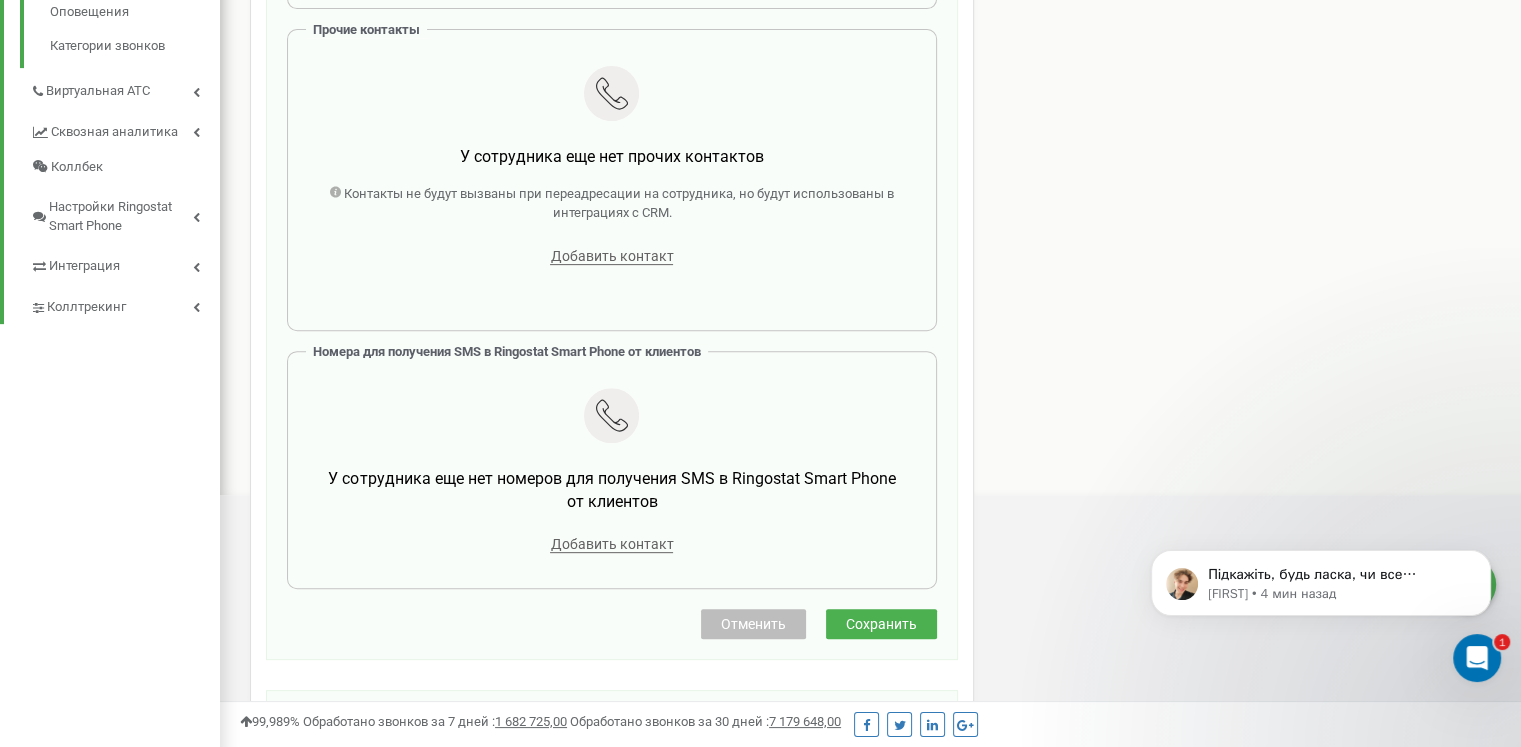 scroll, scrollTop: 816, scrollLeft: 0, axis: vertical 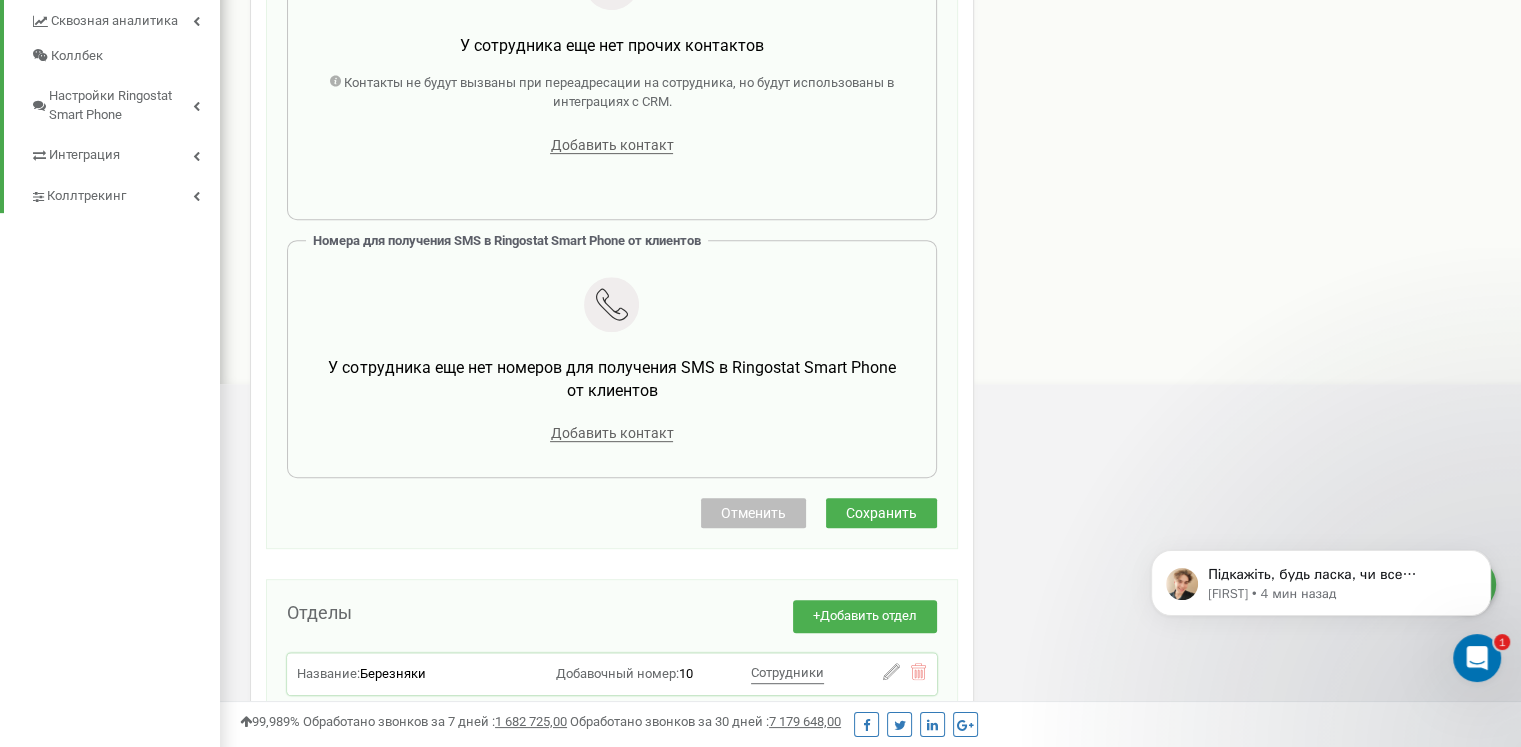 click on "Сохранить" at bounding box center (881, 513) 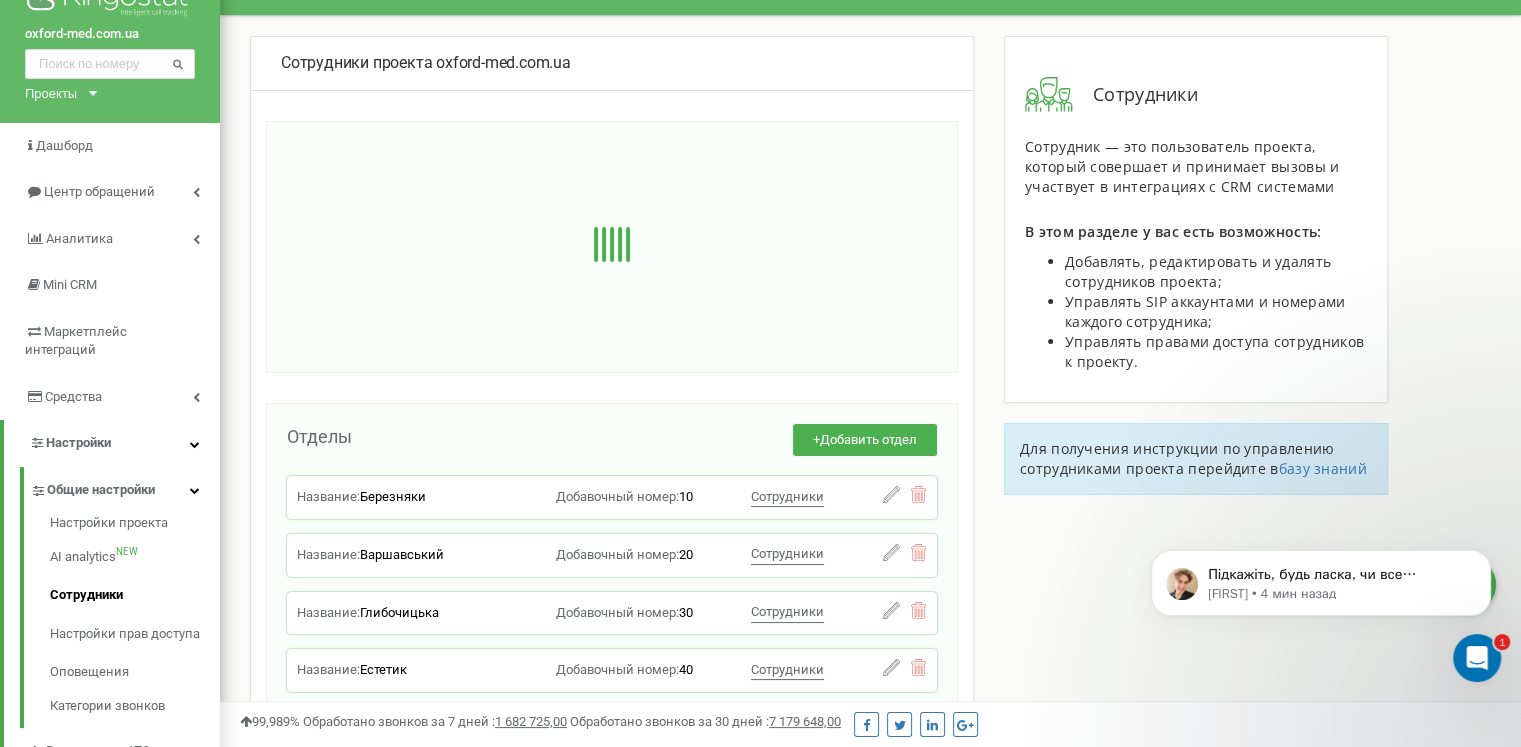 scroll, scrollTop: 0, scrollLeft: 0, axis: both 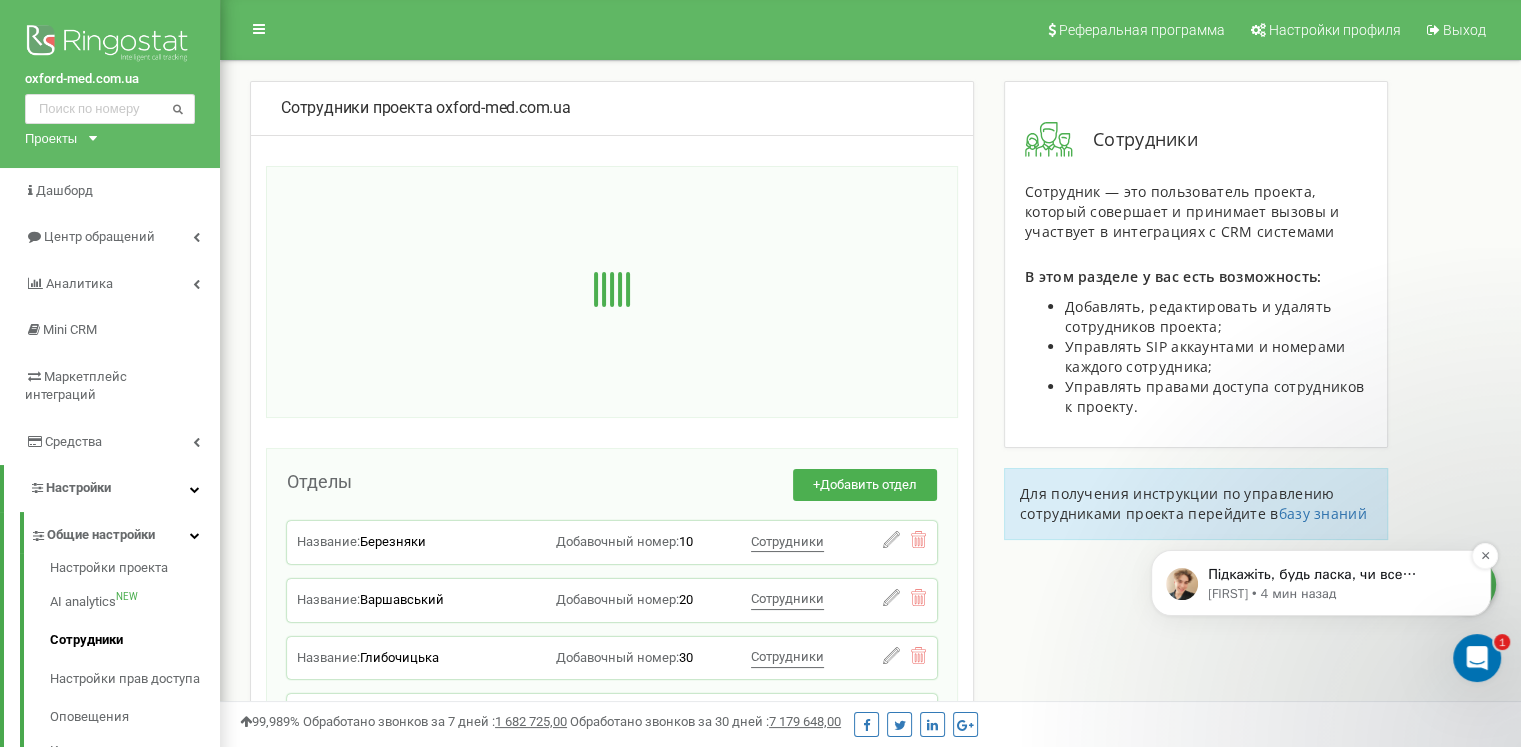 click on "Підкажіть, будь ласка, чи все вдалось?" at bounding box center [1337, 575] 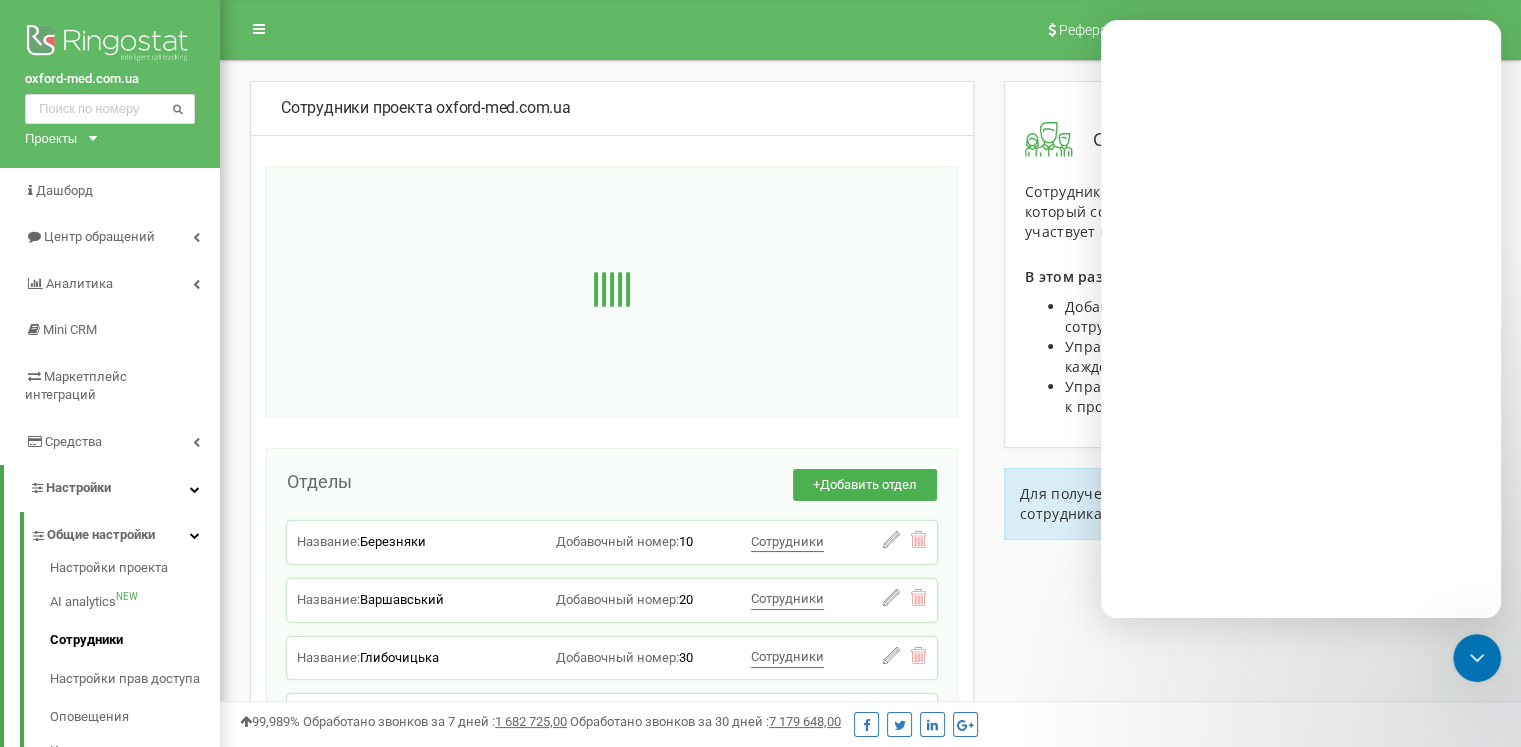 scroll, scrollTop: 0, scrollLeft: 0, axis: both 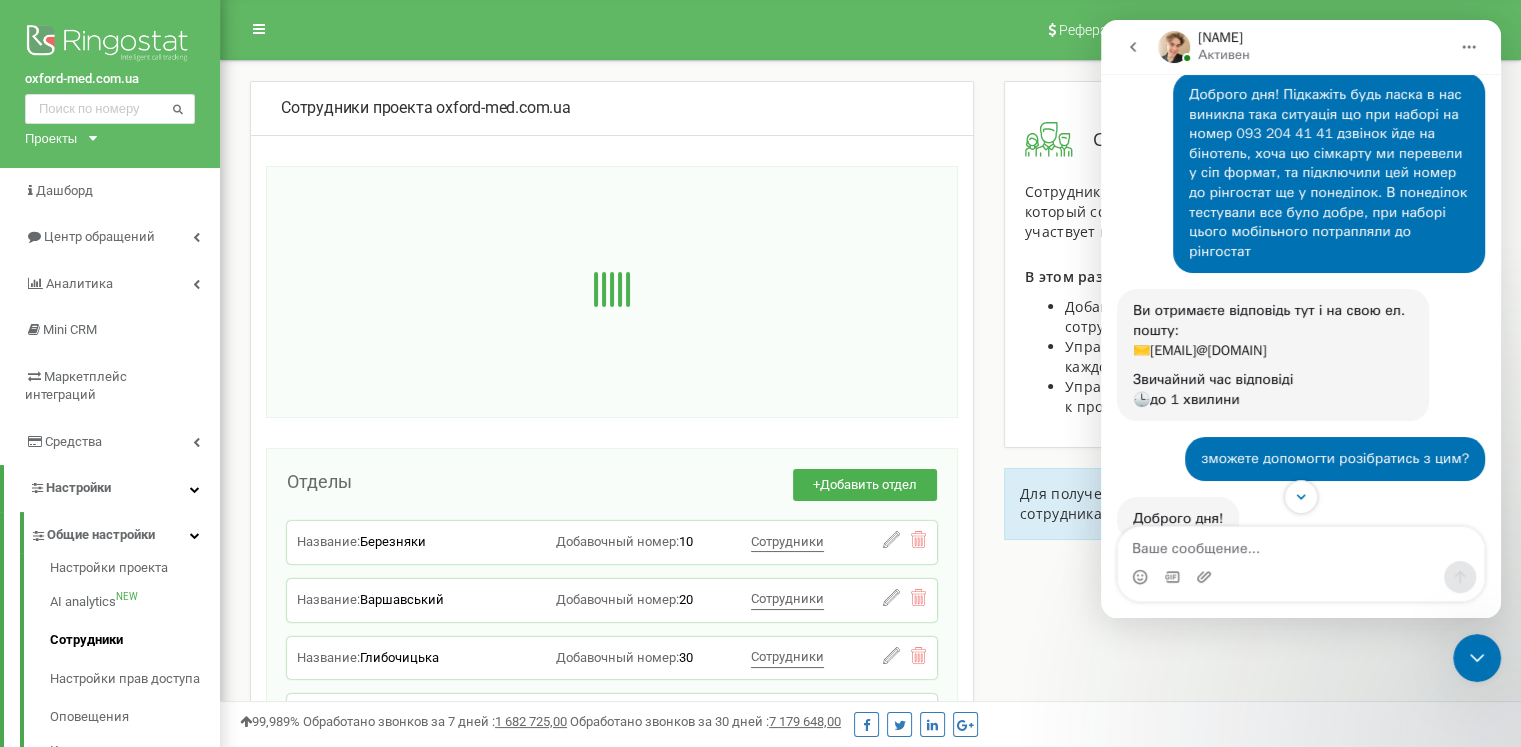 click at bounding box center (1301, 544) 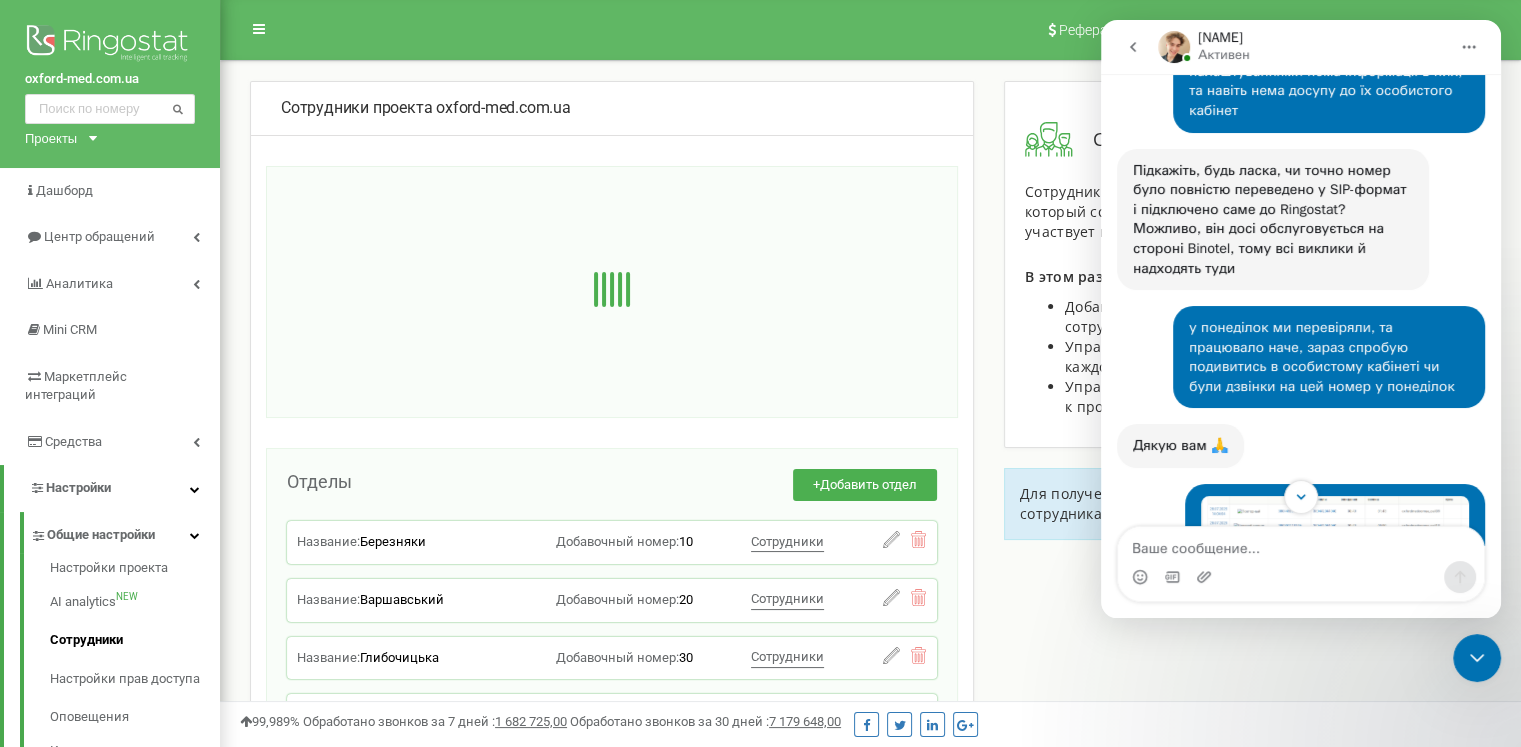 scroll, scrollTop: 3372, scrollLeft: 0, axis: vertical 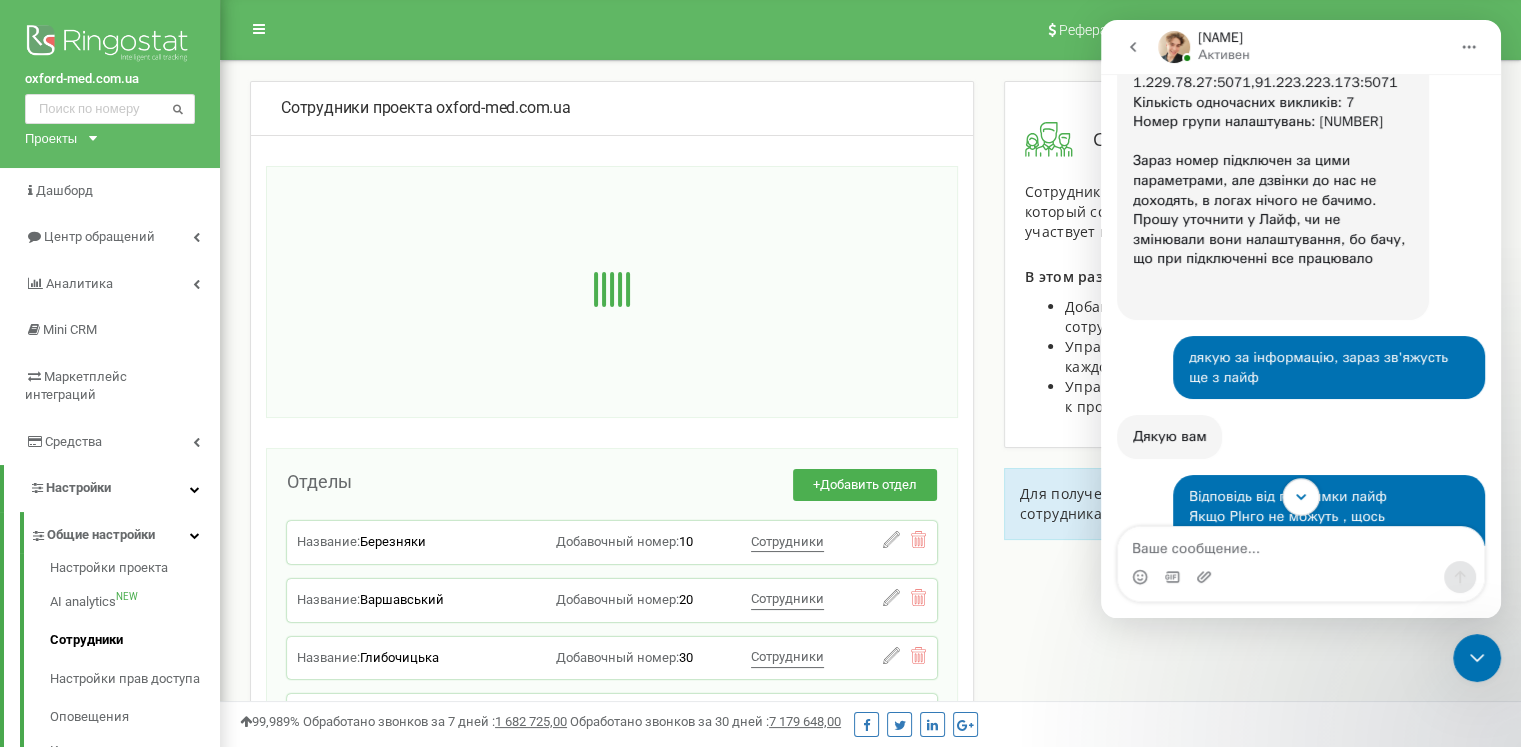 click at bounding box center (1300, 496) 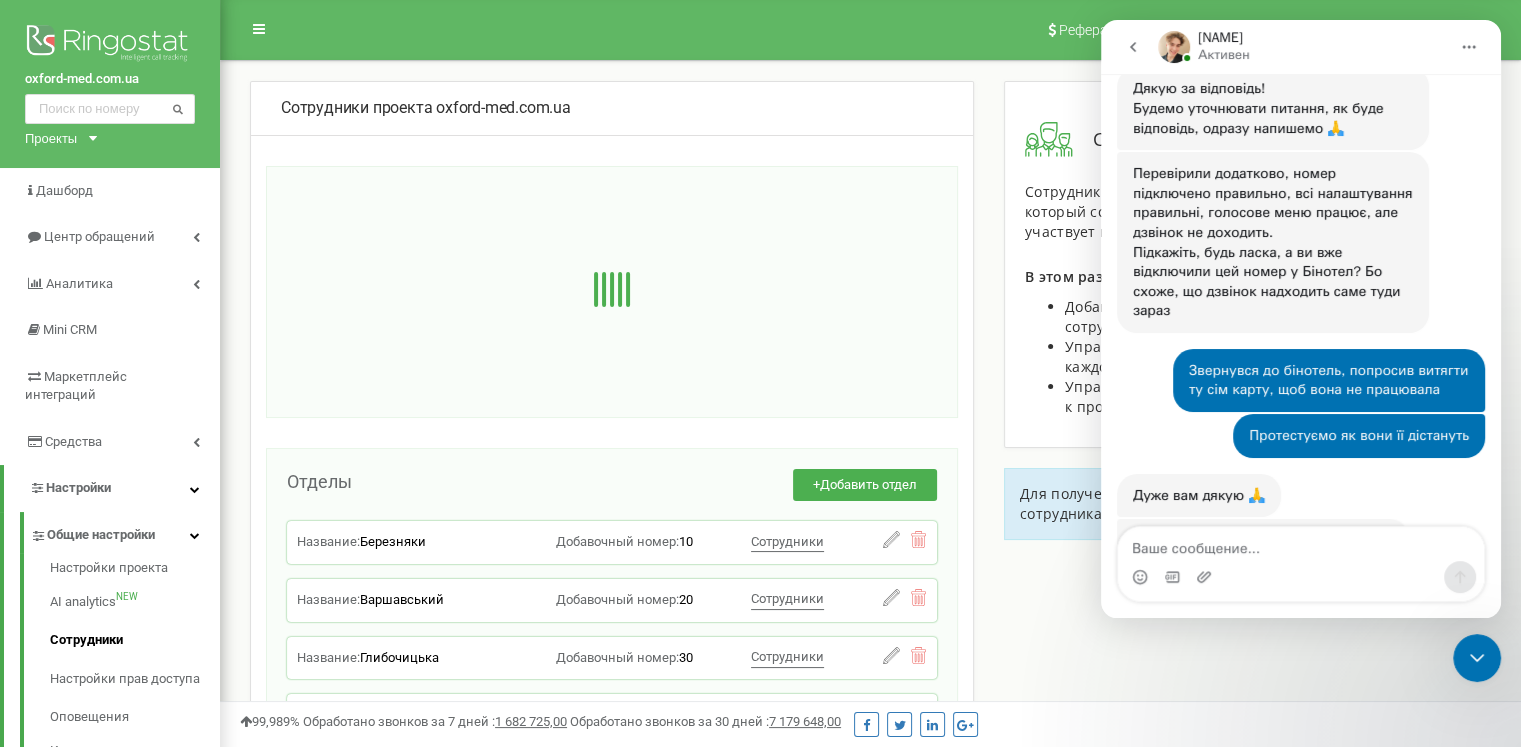 scroll, scrollTop: 4023, scrollLeft: 0, axis: vertical 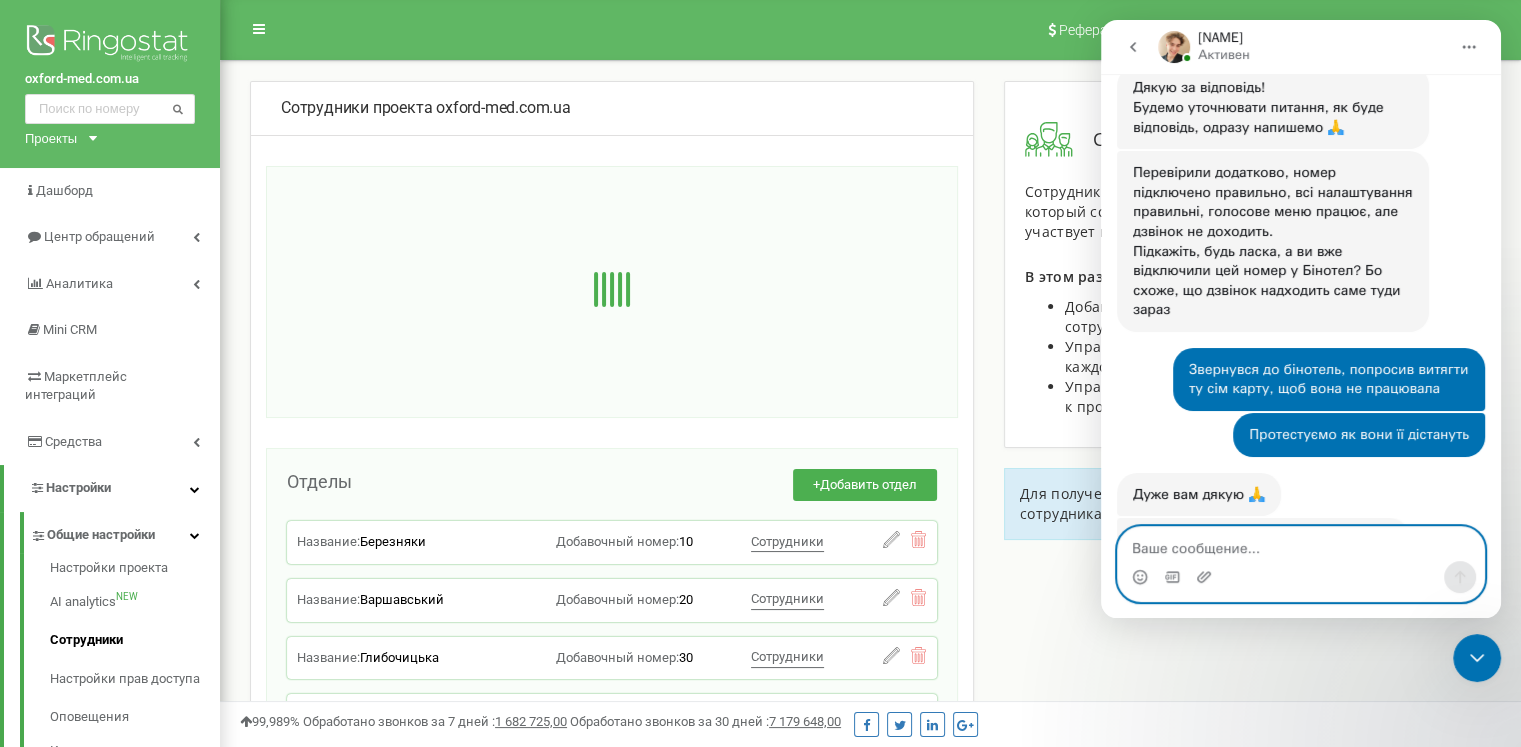 click at bounding box center (1301, 544) 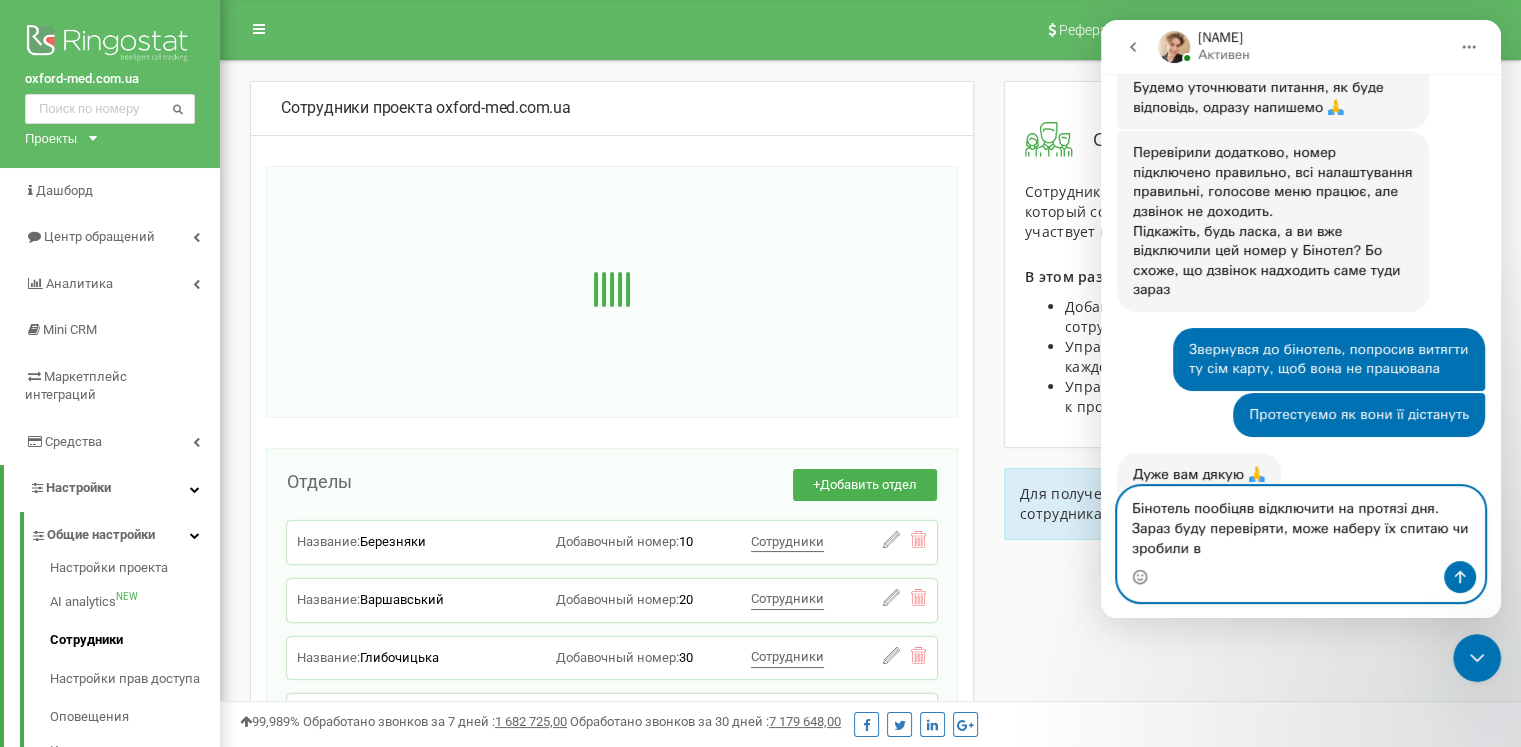 scroll, scrollTop: 4063, scrollLeft: 0, axis: vertical 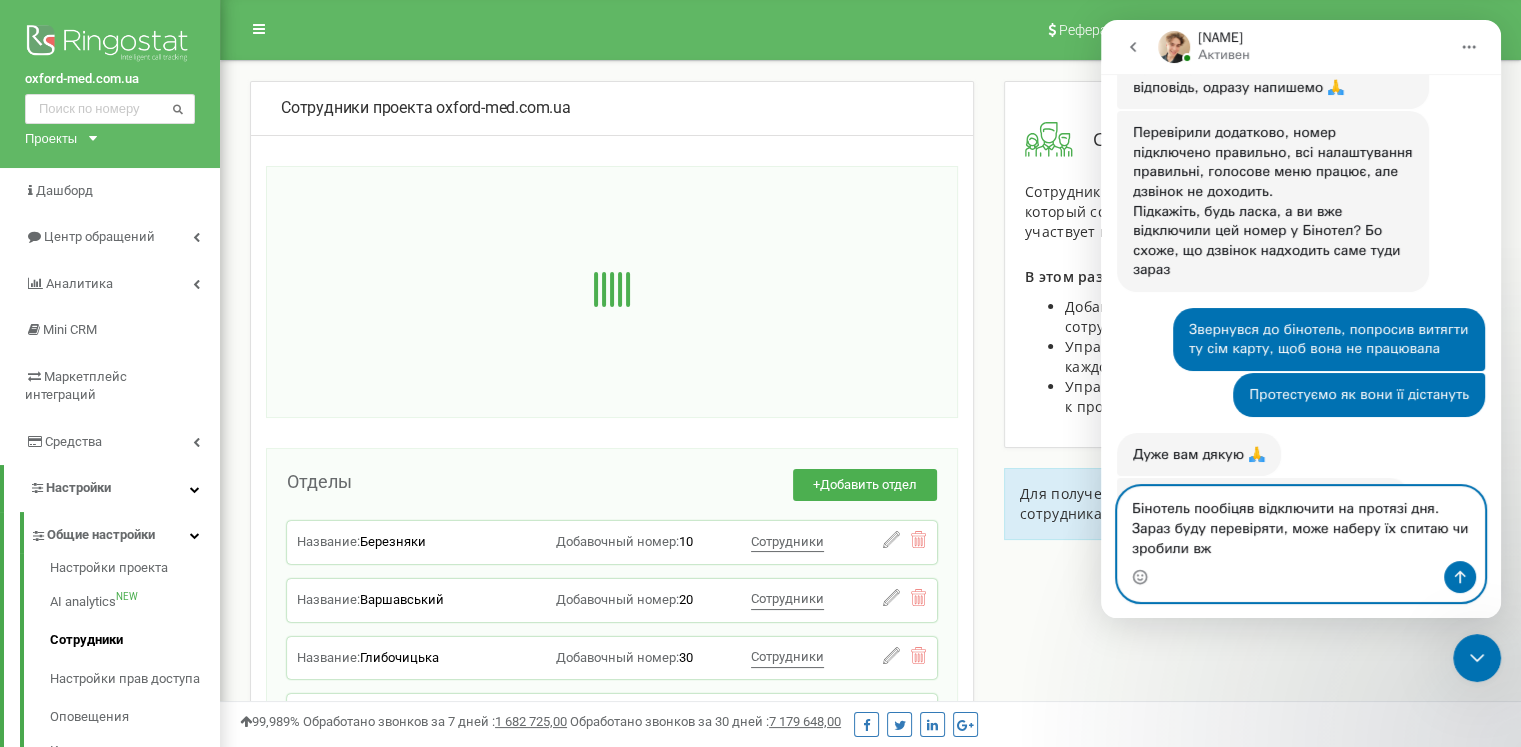 type on "Бінотель пообіцяв відключити на протязі дня. Зараз буду перевіряти, може наберу їх спитаю чи зробили вже" 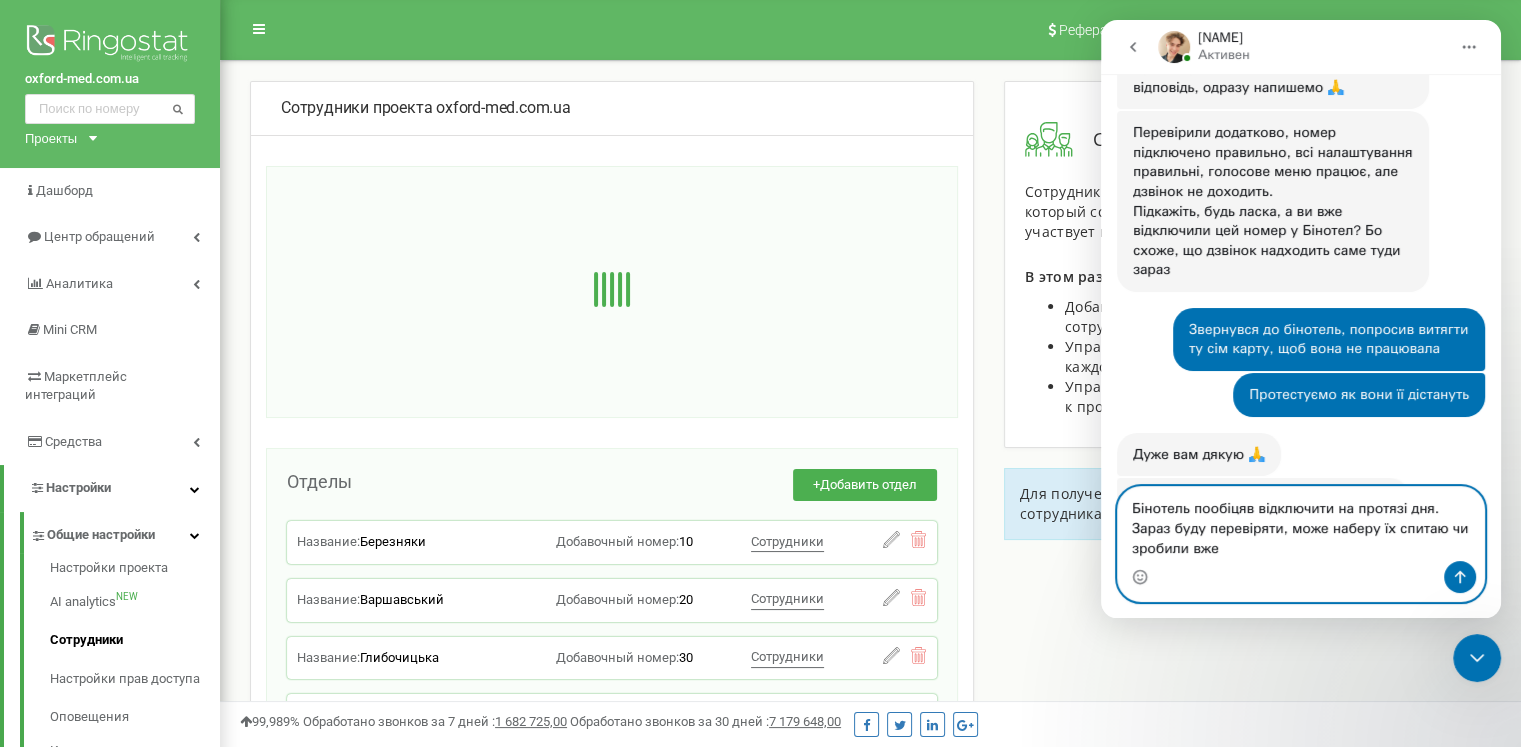 type 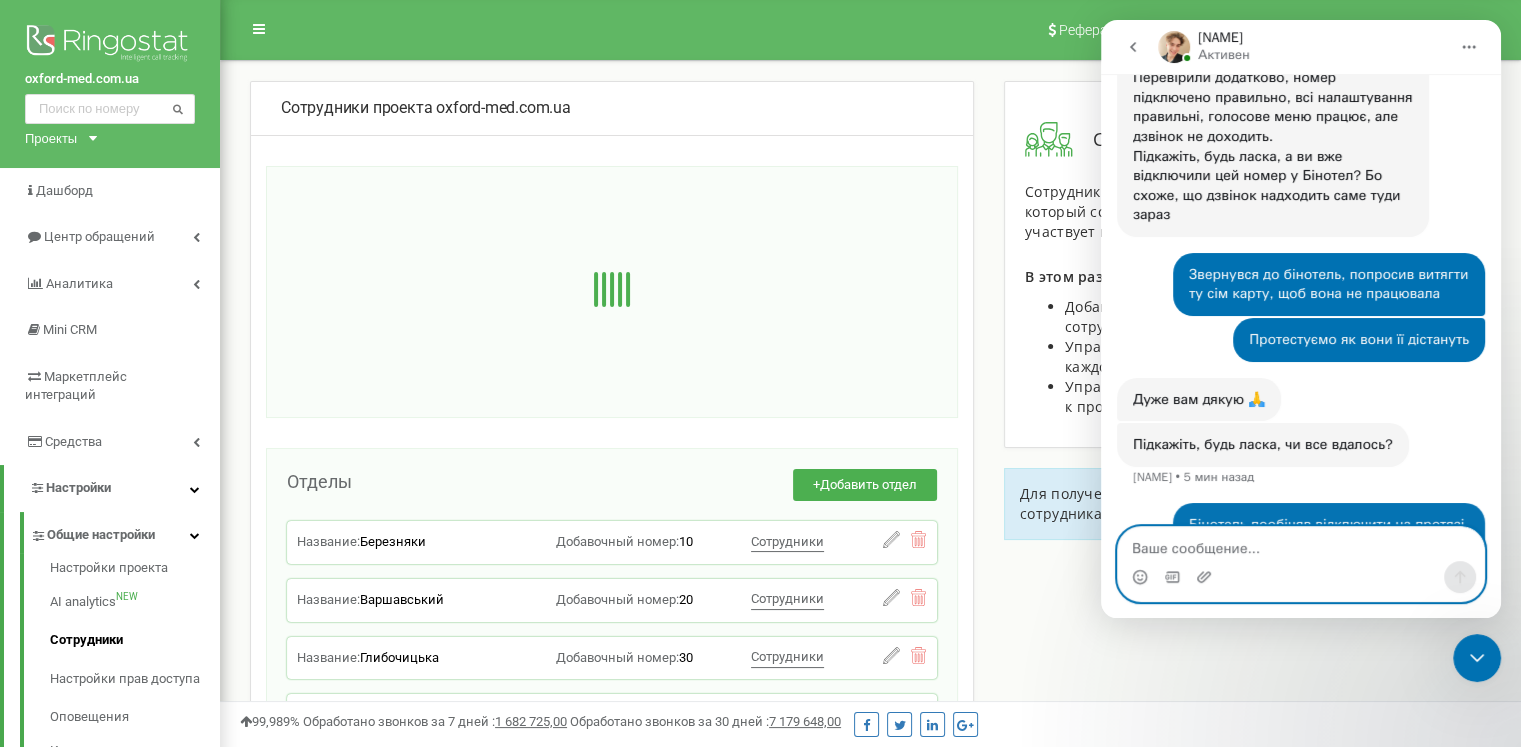 scroll, scrollTop: 4122, scrollLeft: 0, axis: vertical 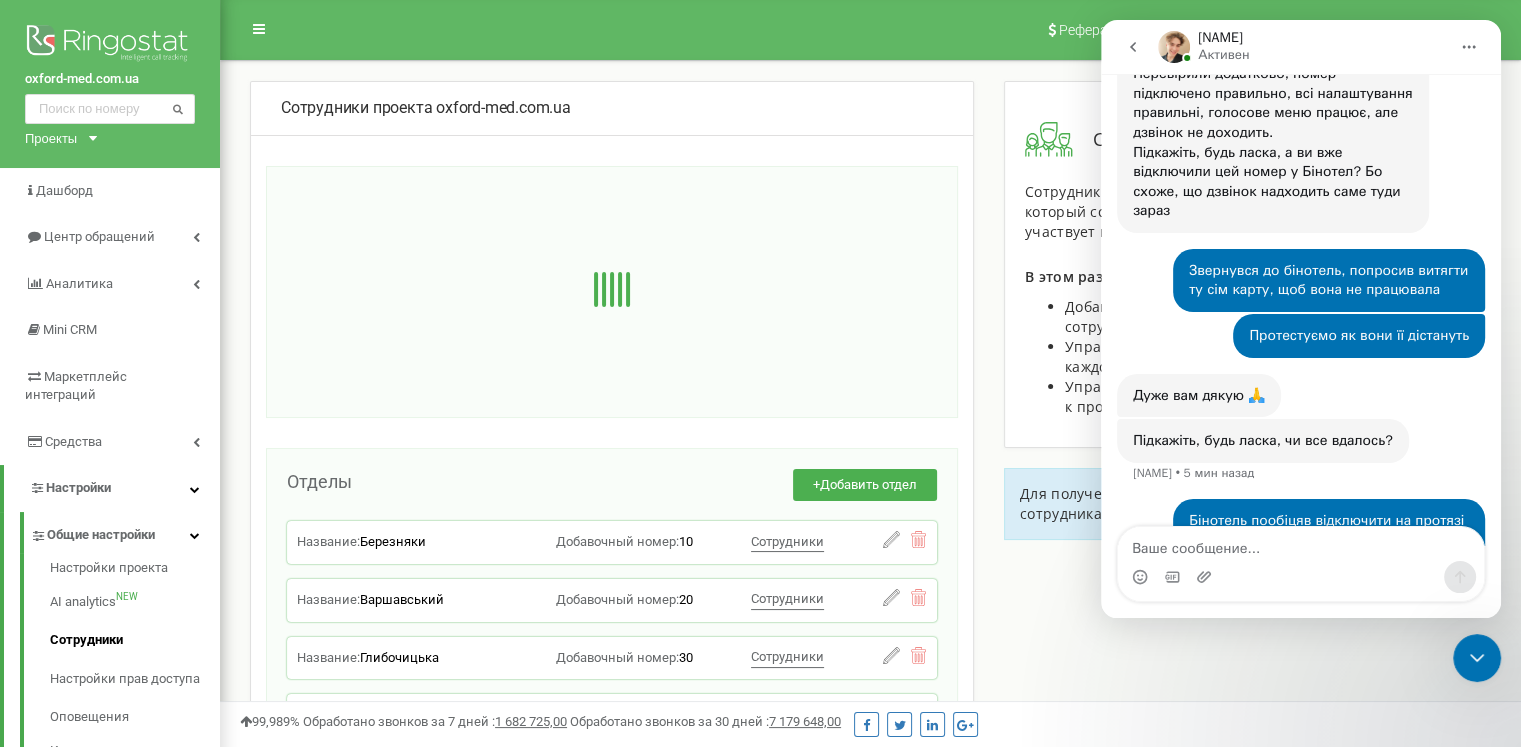 click 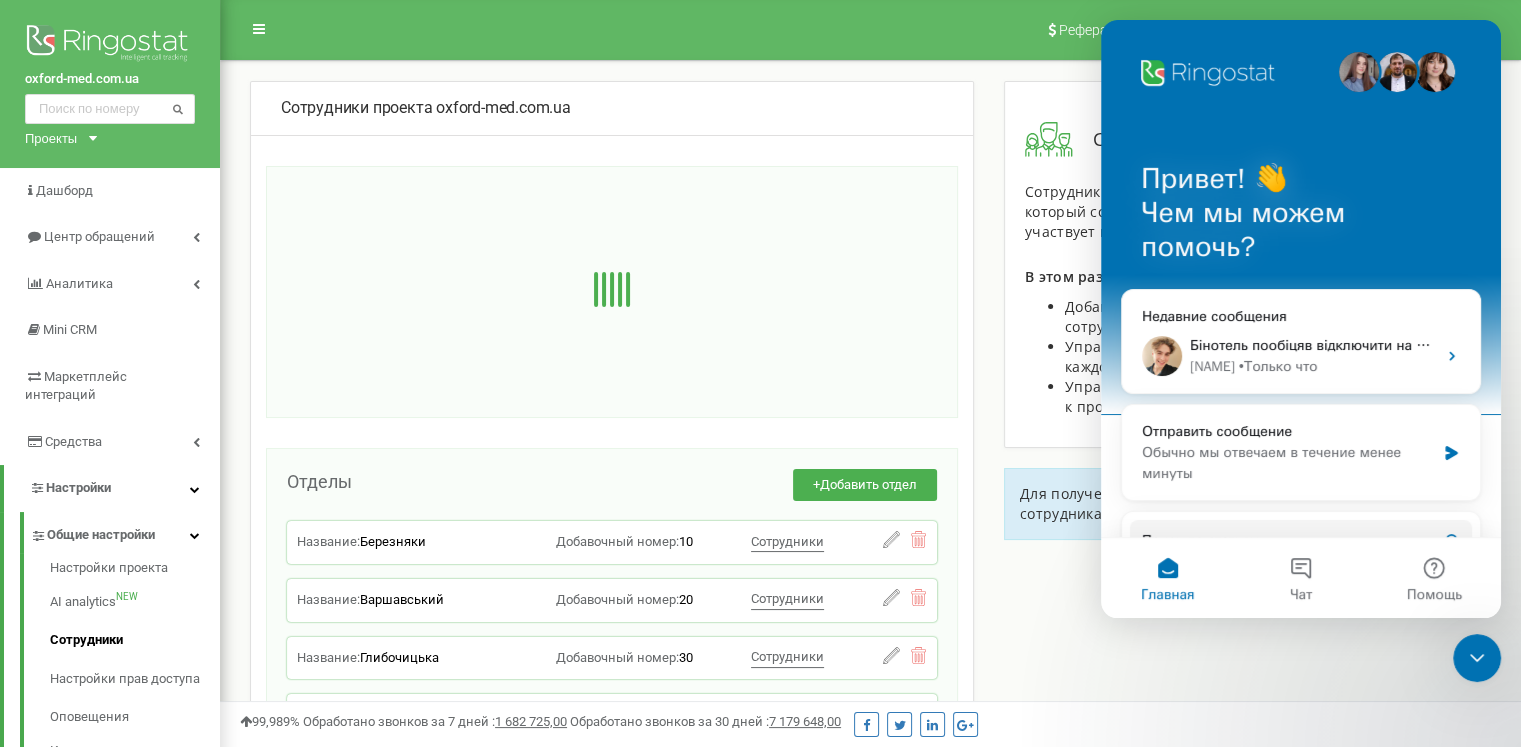 scroll, scrollTop: 0, scrollLeft: 0, axis: both 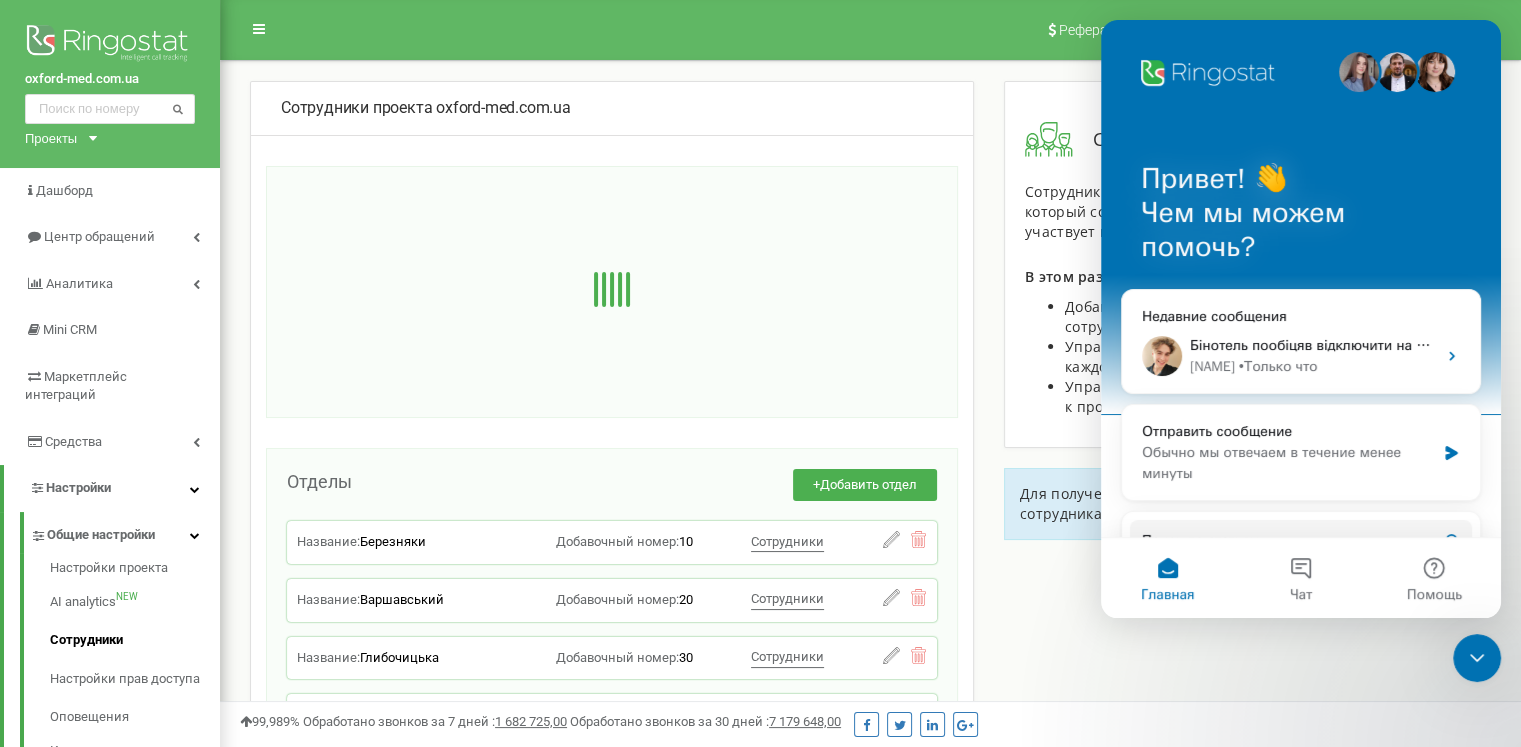 click 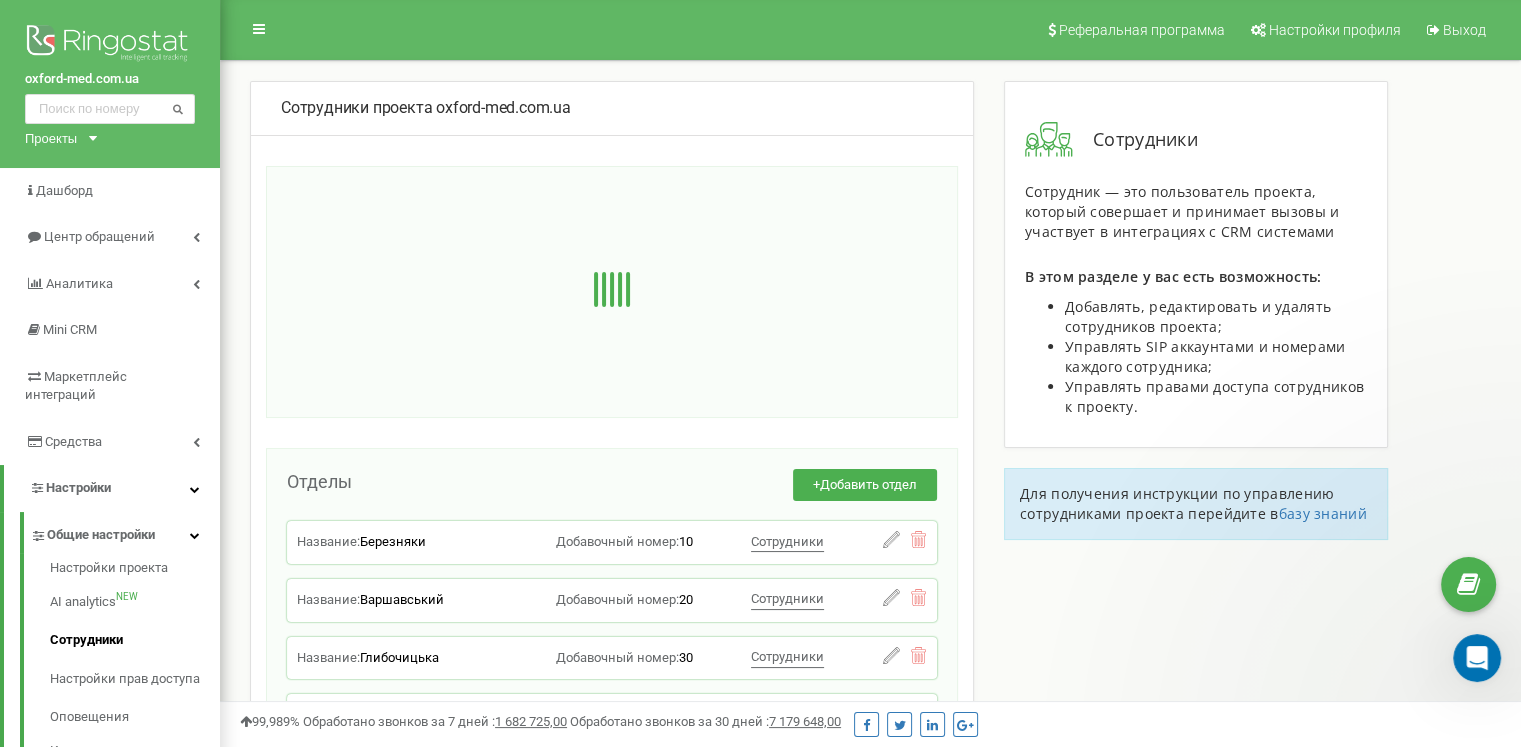 scroll, scrollTop: 0, scrollLeft: 0, axis: both 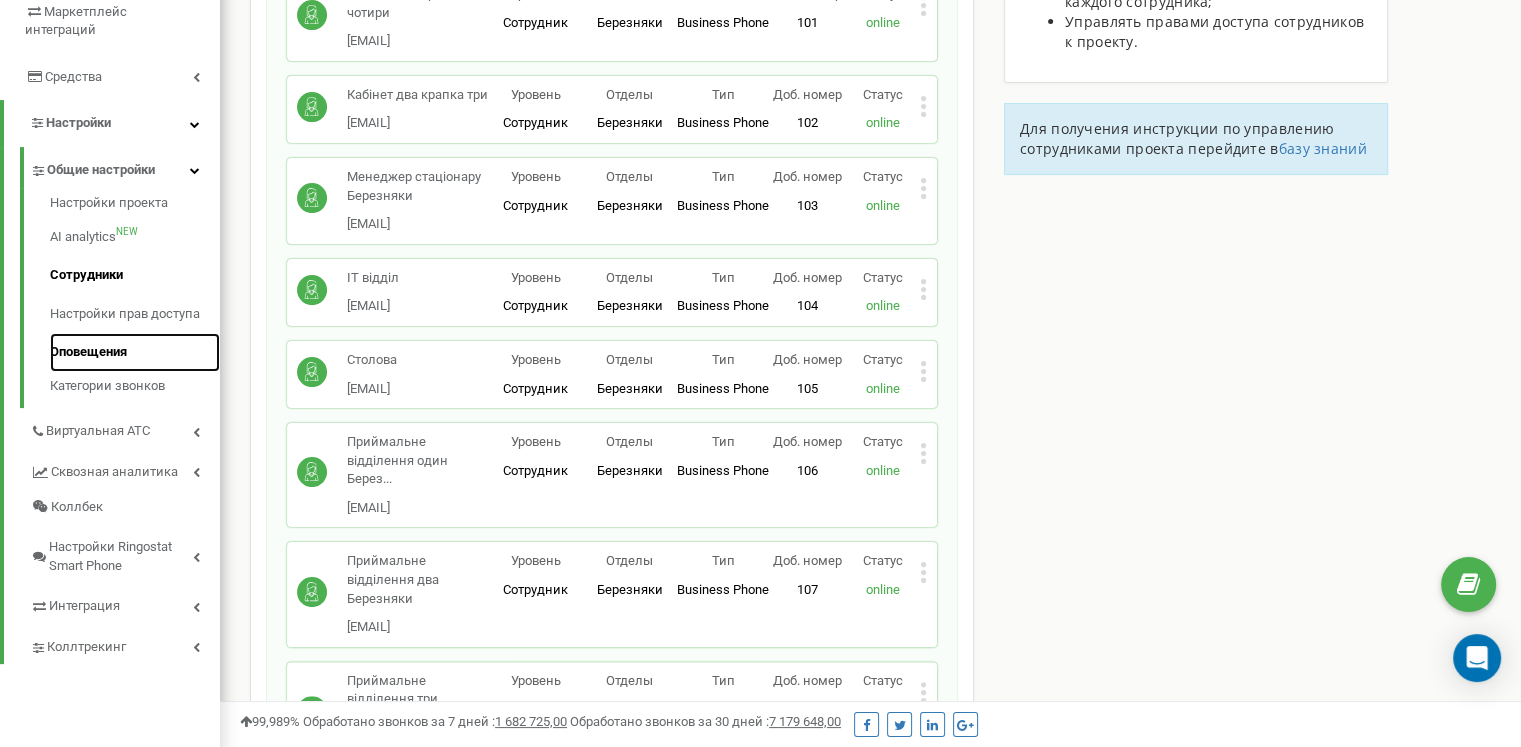 click on "Оповещения" at bounding box center [135, 352] 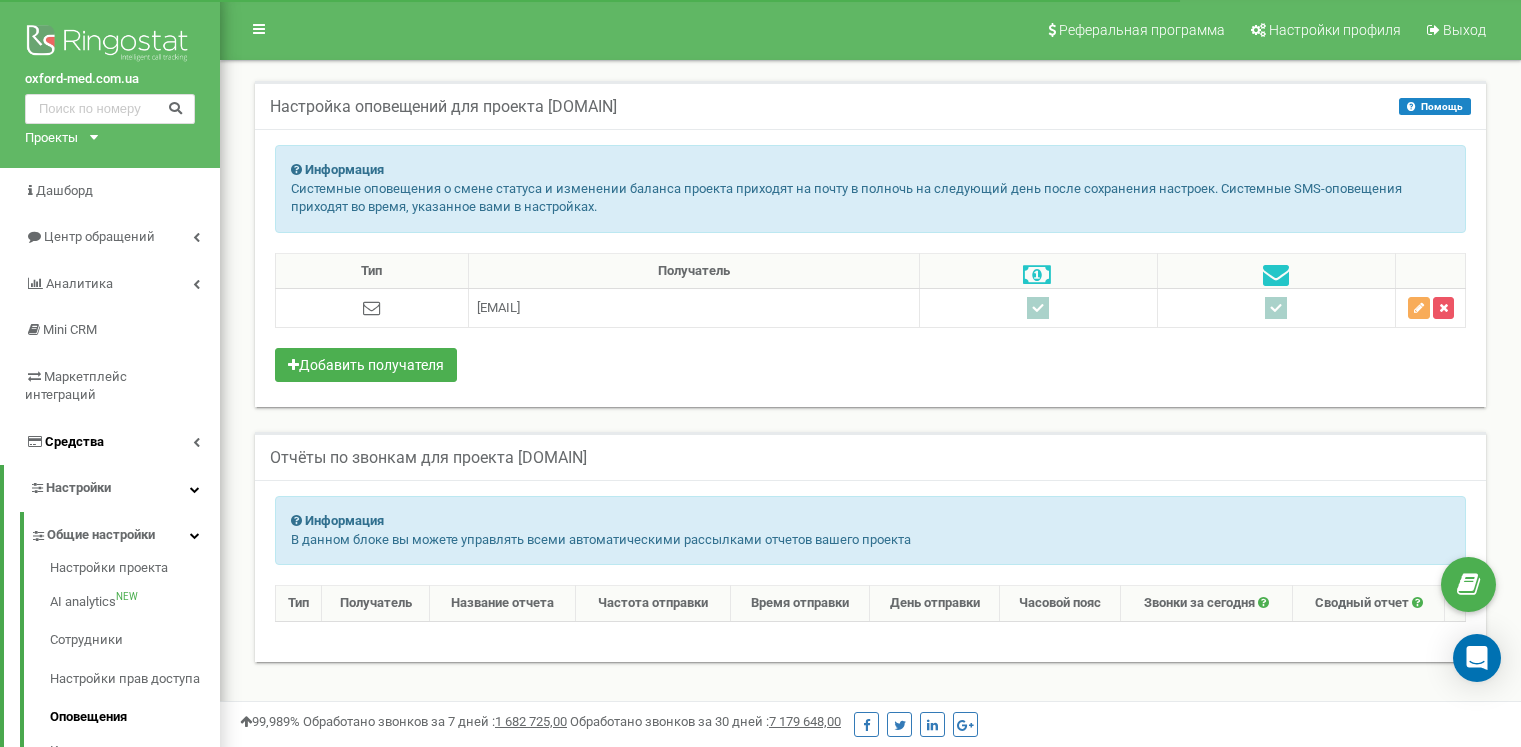 scroll, scrollTop: 0, scrollLeft: 0, axis: both 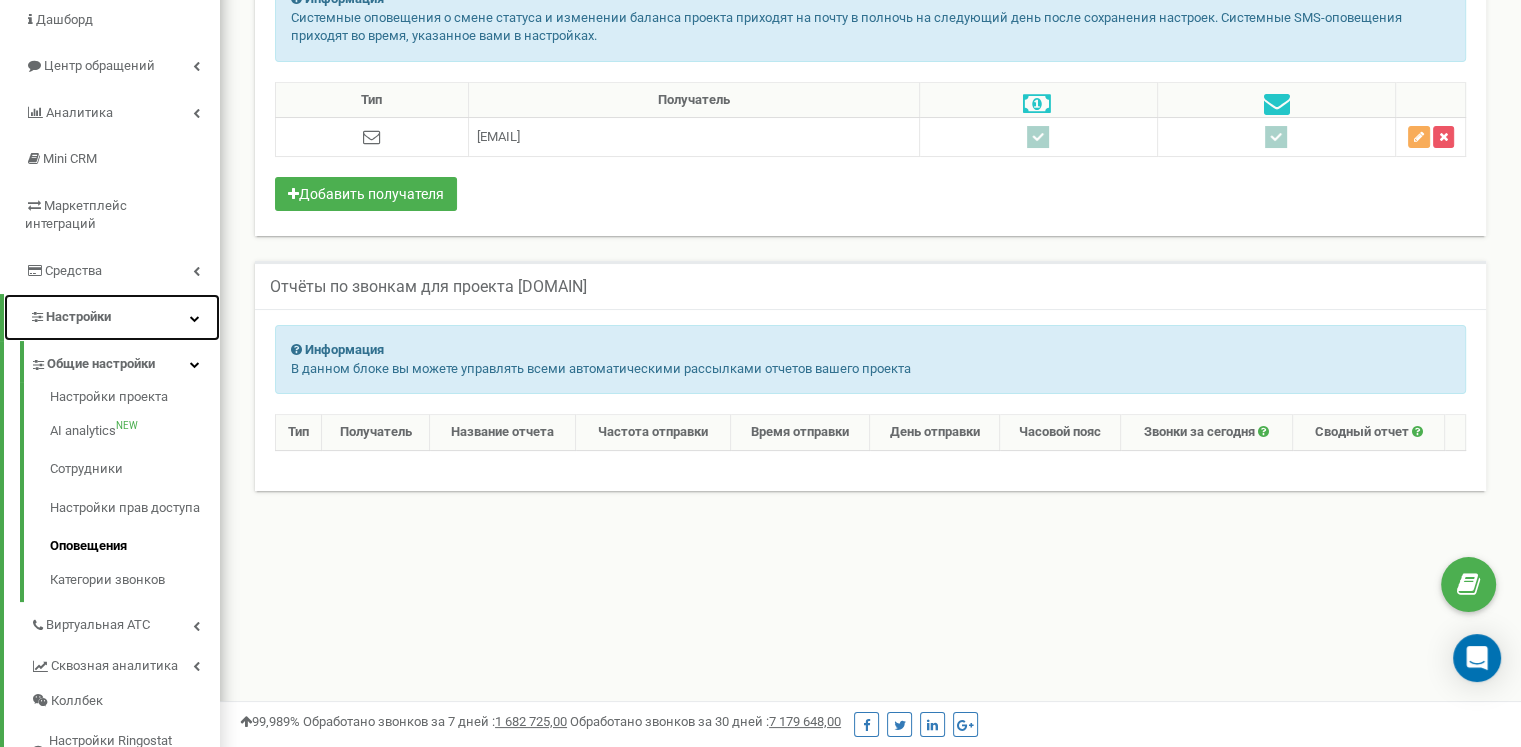 click on "Настройки" at bounding box center [78, 316] 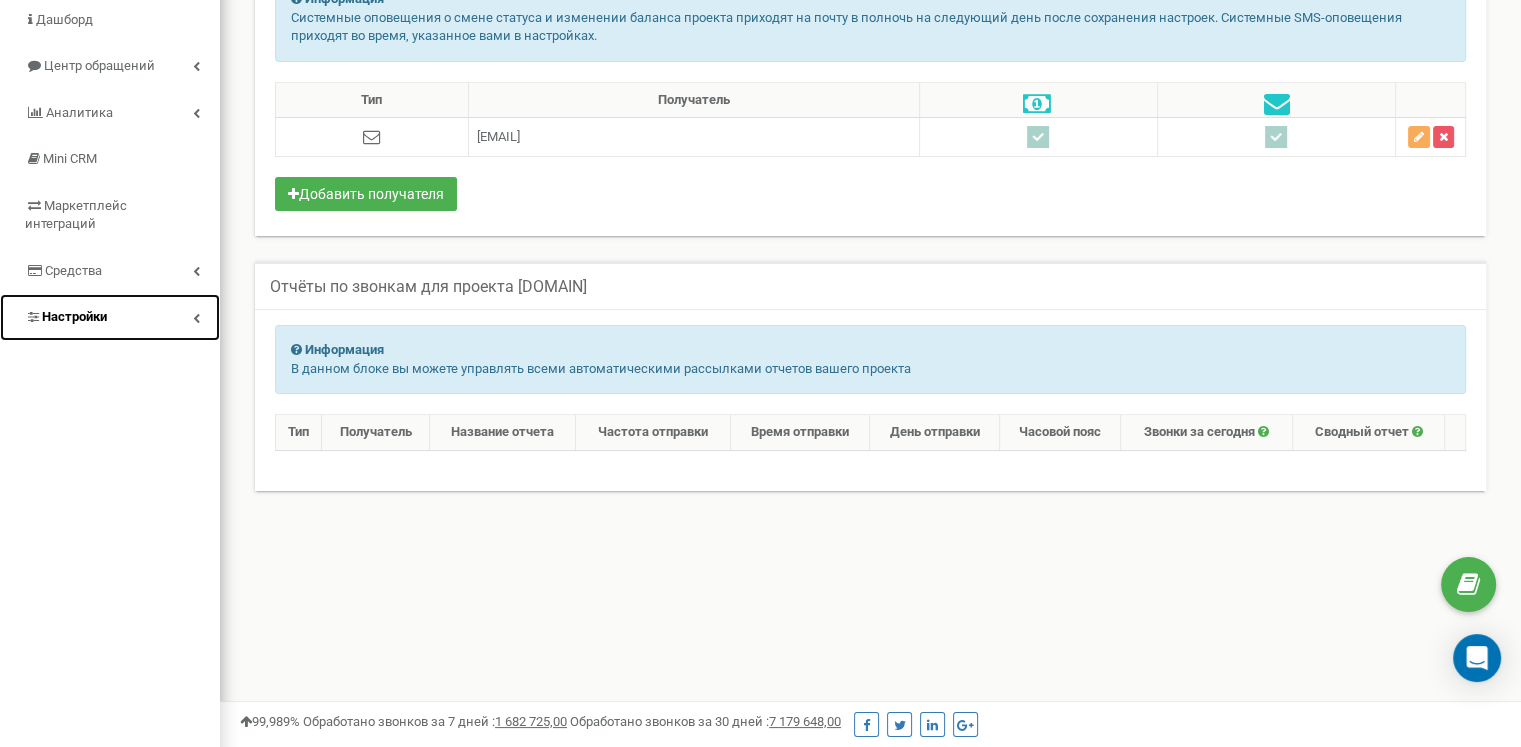 click on "Настройки" at bounding box center (74, 316) 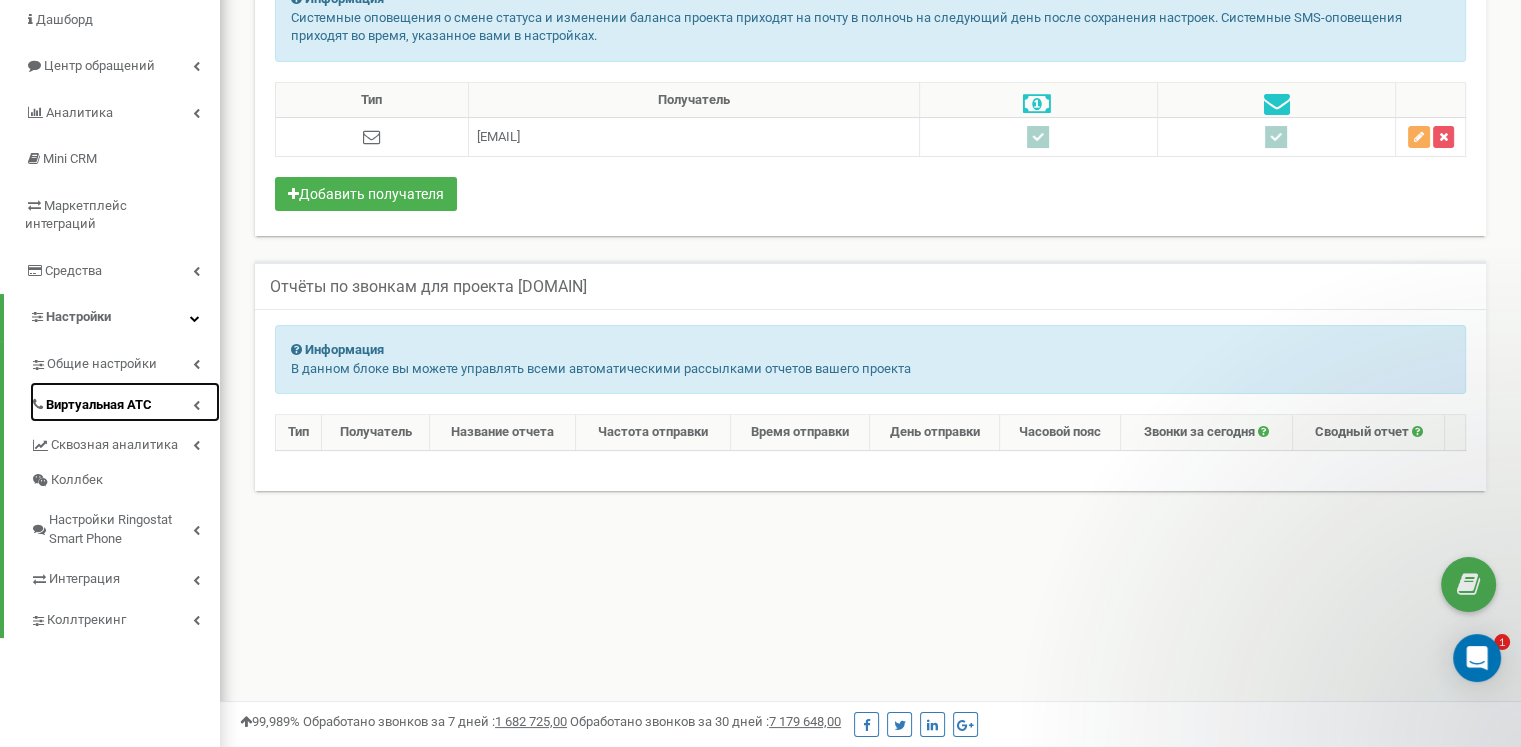 click on "Виртуальная АТС" at bounding box center [99, 405] 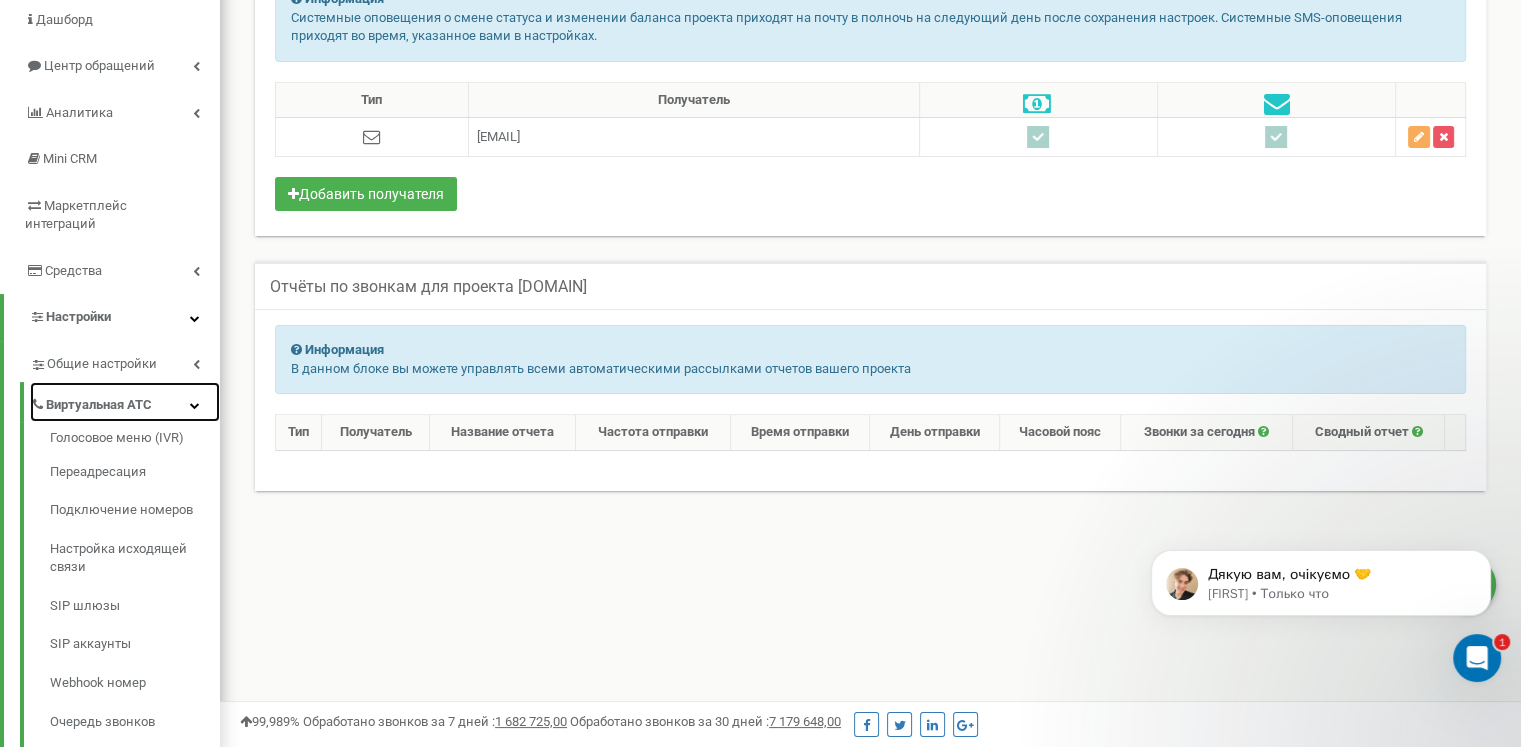 scroll, scrollTop: 0, scrollLeft: 0, axis: both 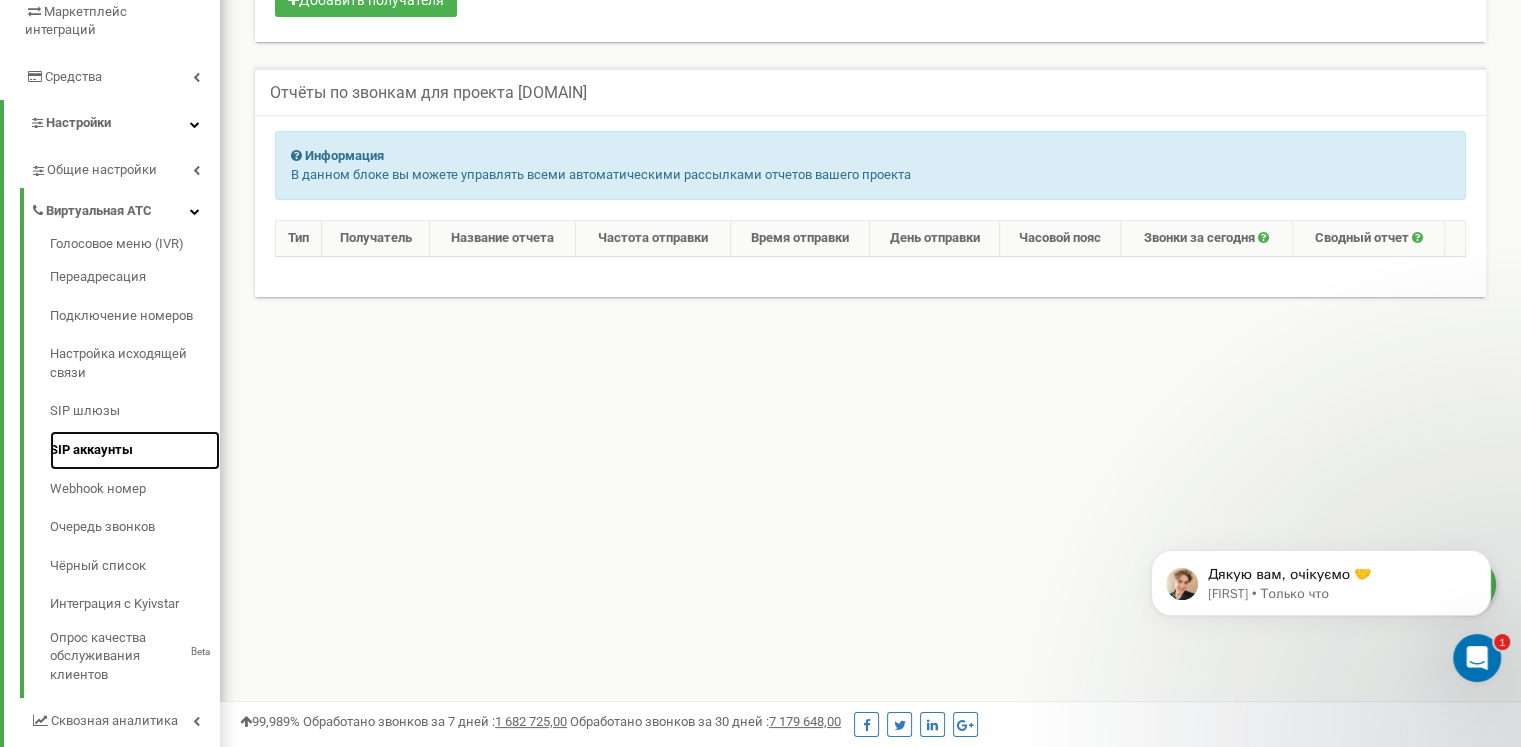 click on "SIP аккаунты" at bounding box center [135, 450] 